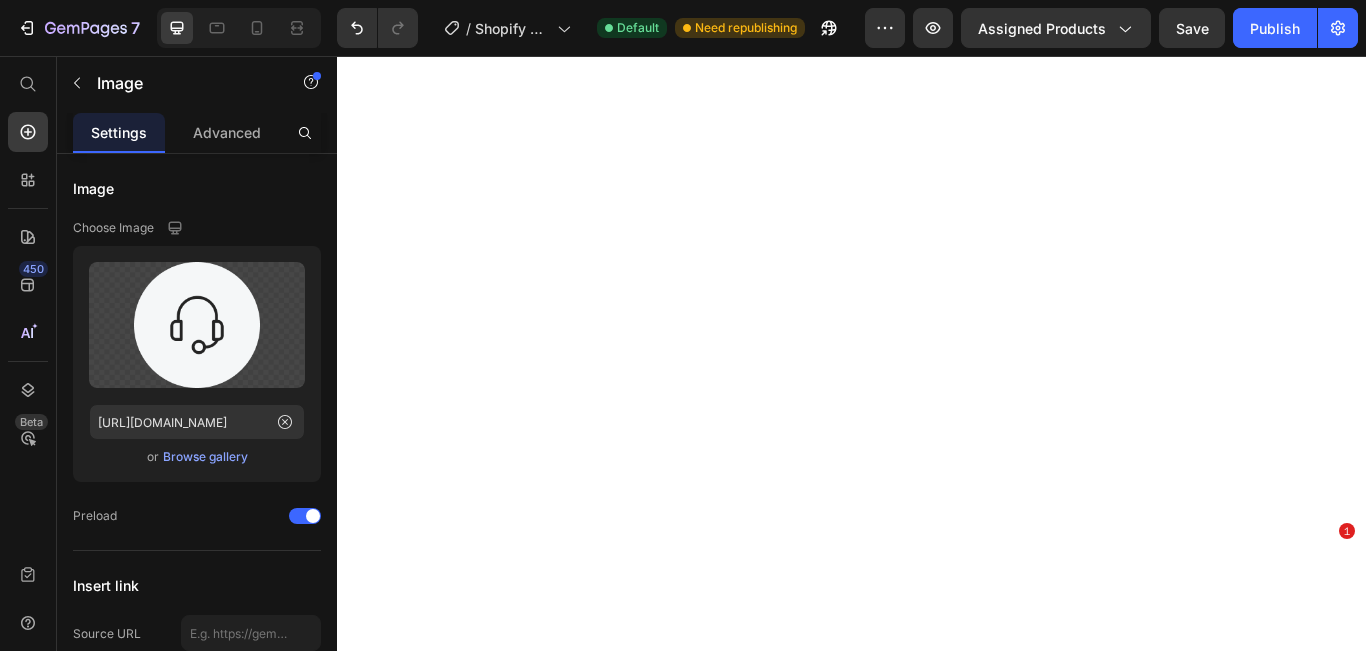 scroll, scrollTop: 0, scrollLeft: 0, axis: both 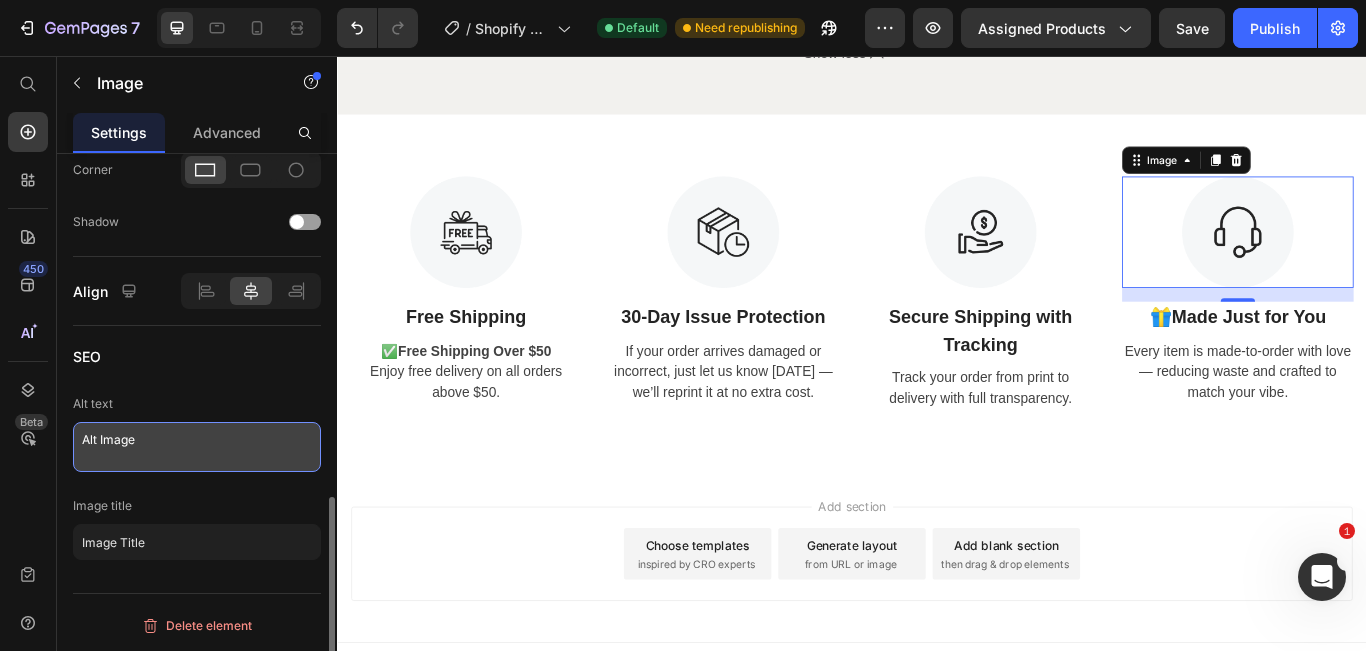 click on "Alt Image" at bounding box center [197, 447] 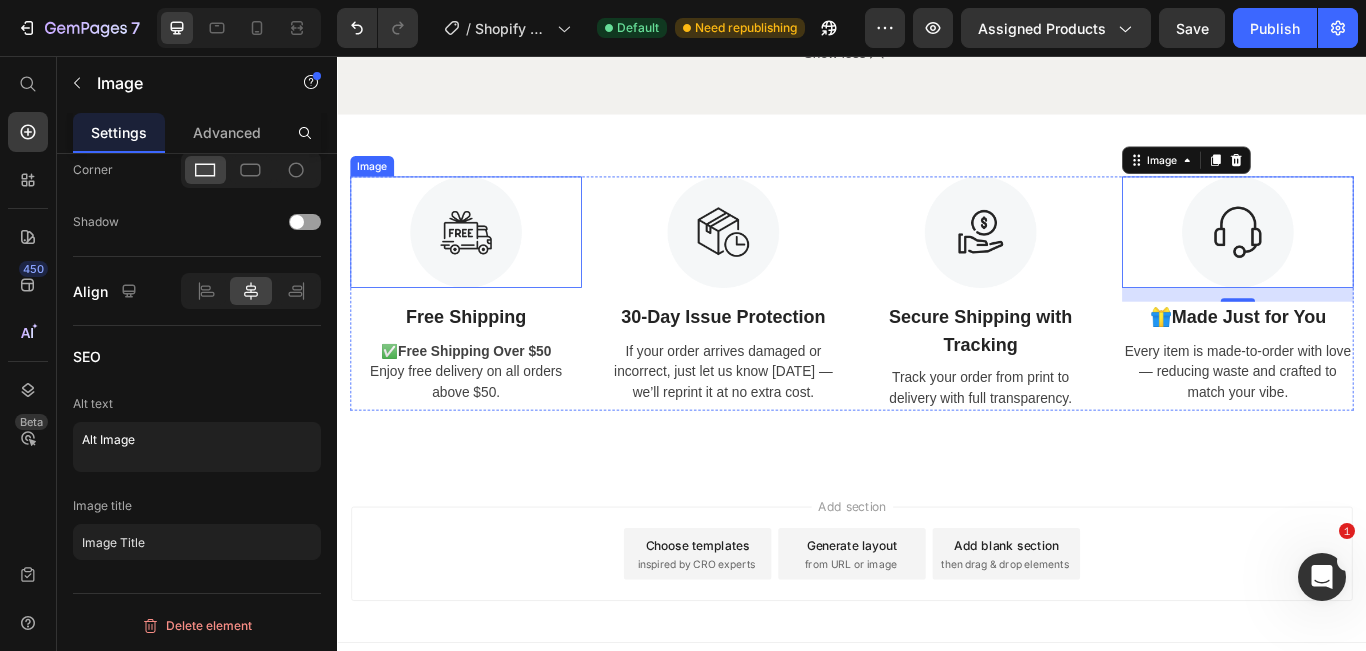 click at bounding box center (487, 261) 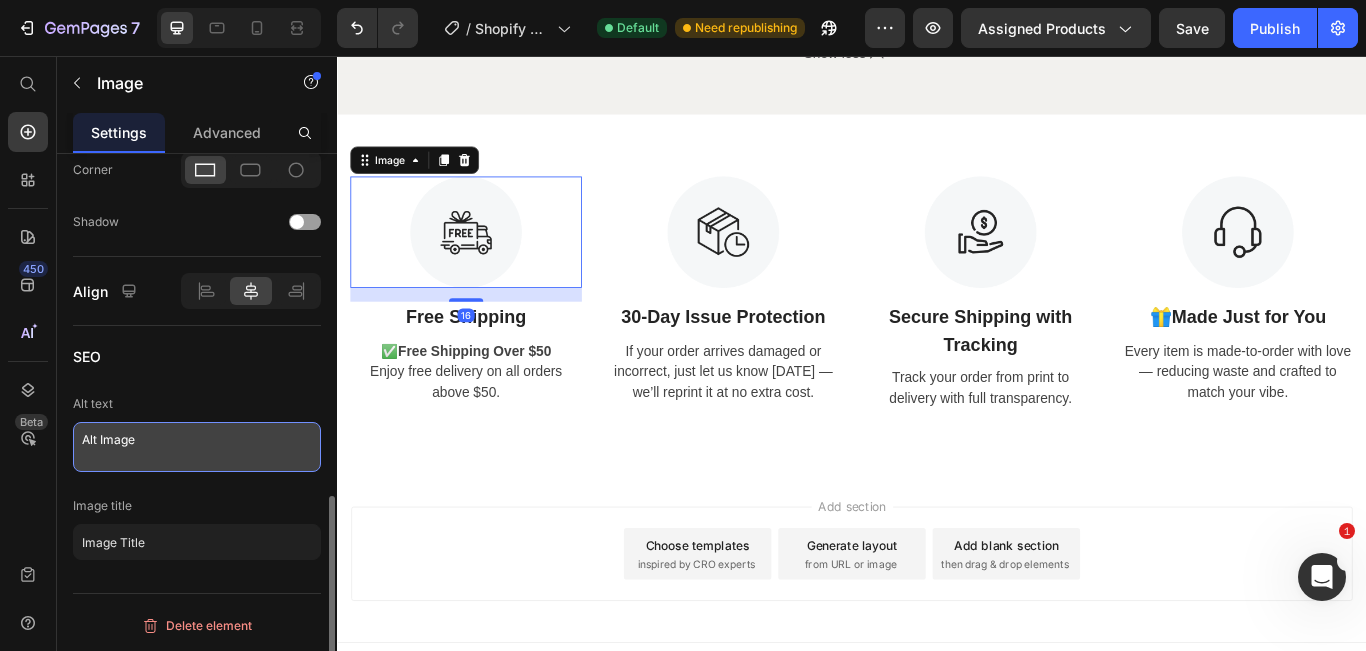 click on "Alt Image" at bounding box center (197, 447) 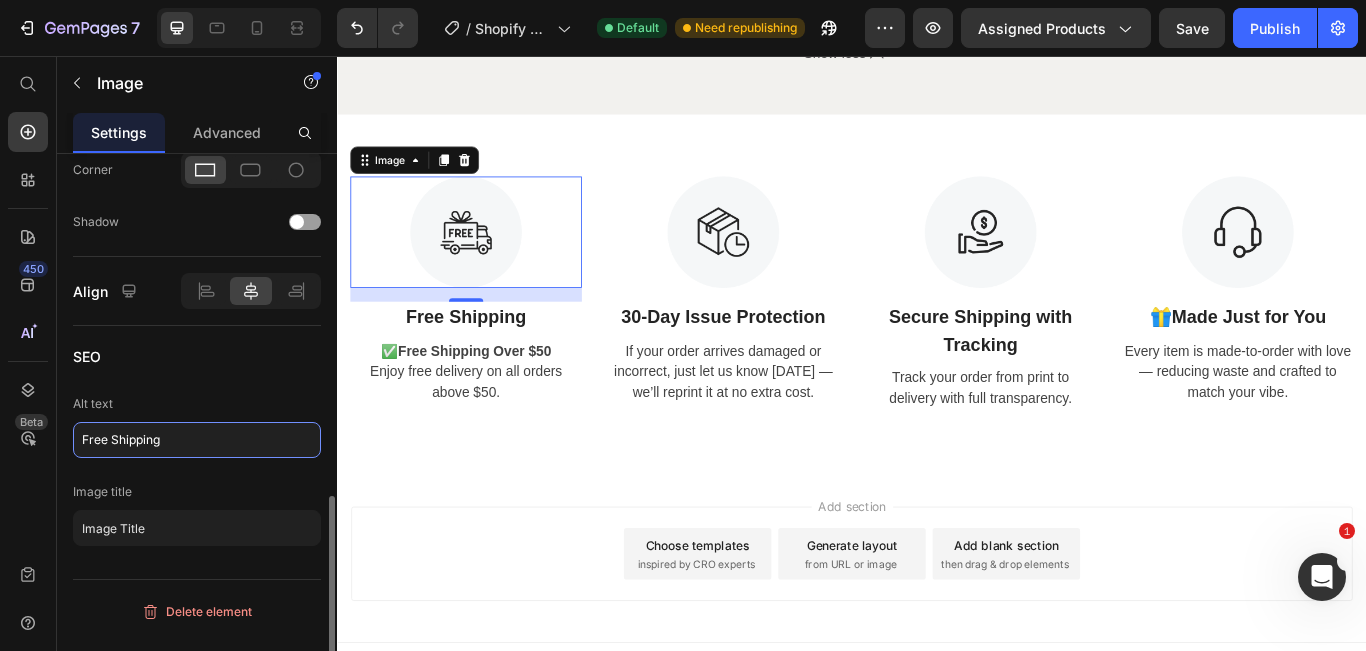 type on "Free Shipping" 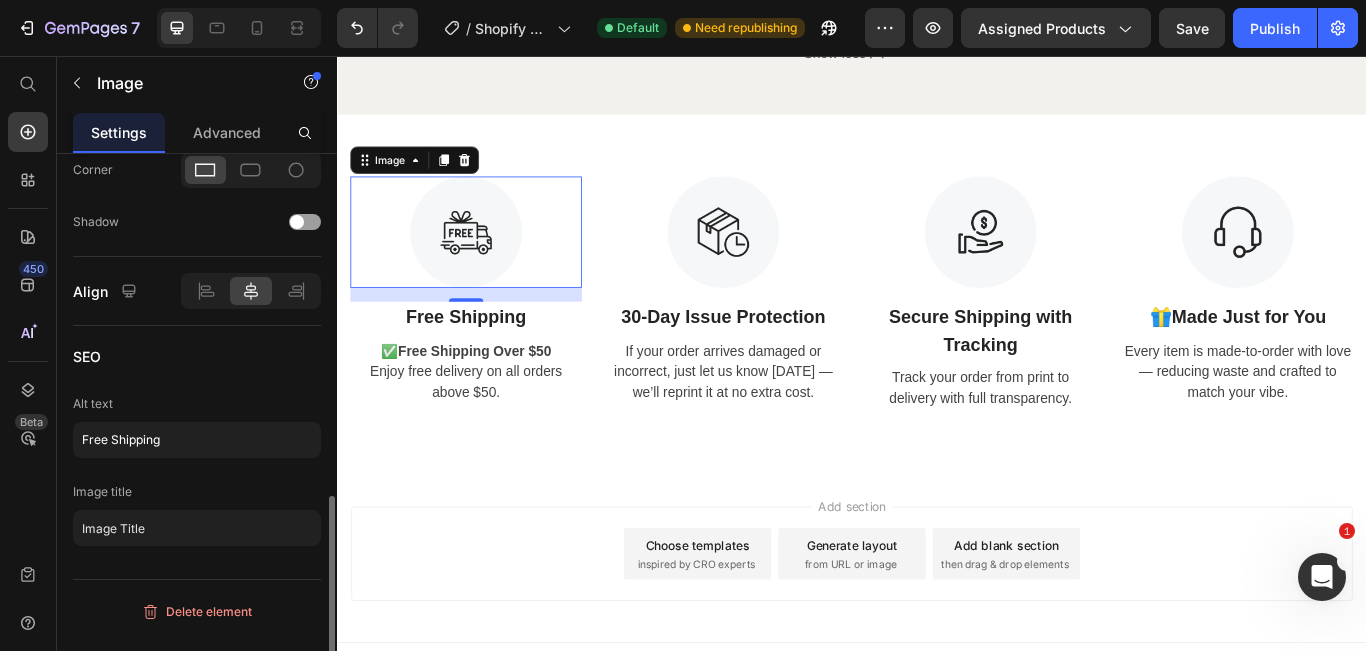 click on "SEO Alt text Free Shipping Image title Image Title" 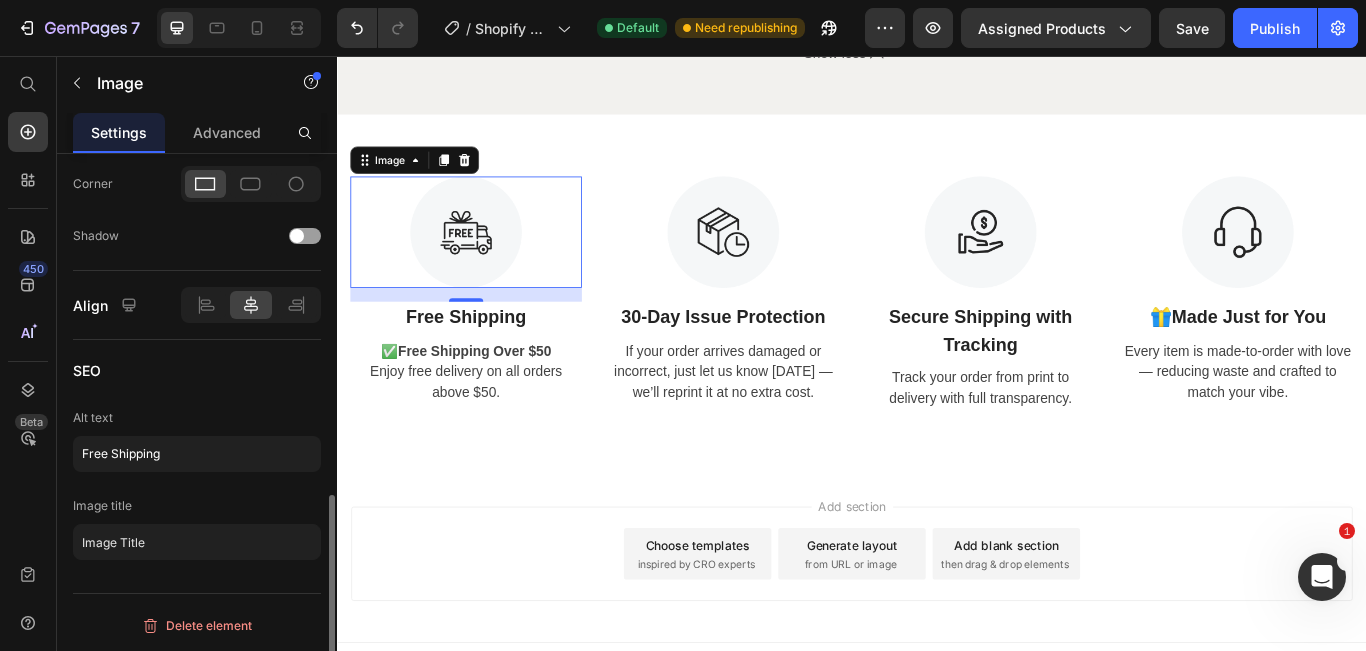 scroll, scrollTop: 883, scrollLeft: 0, axis: vertical 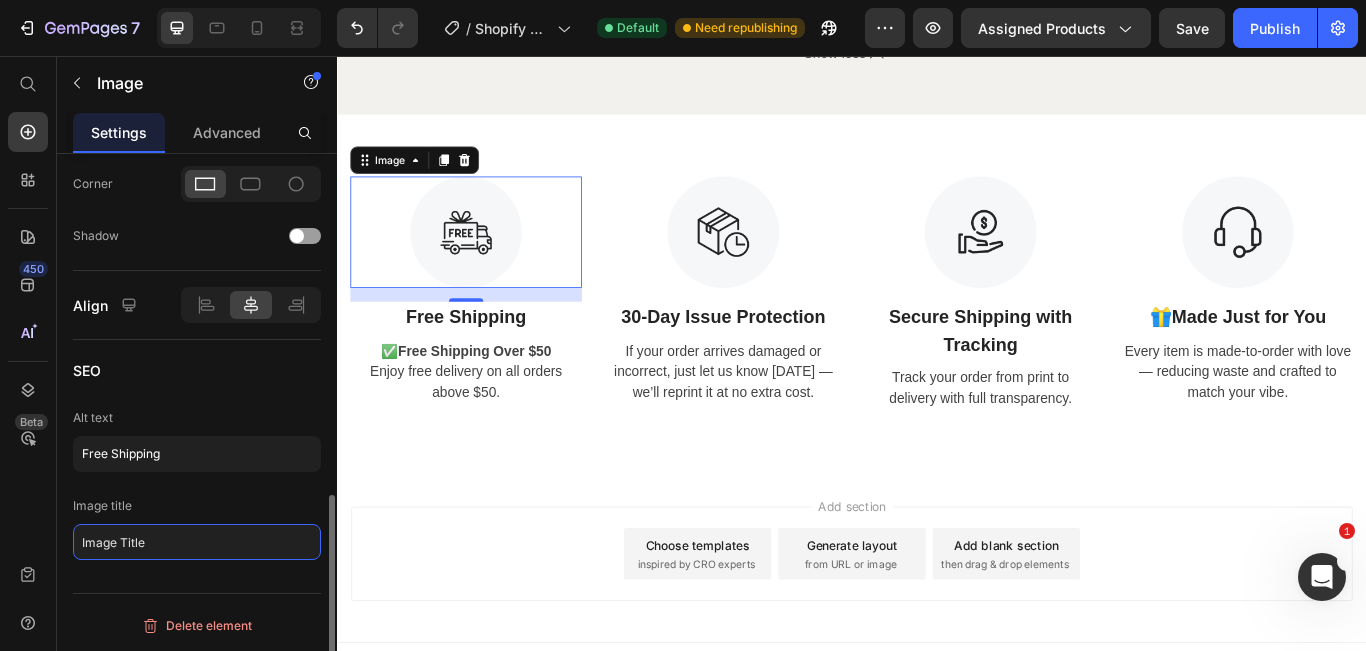 click on "Image Title" 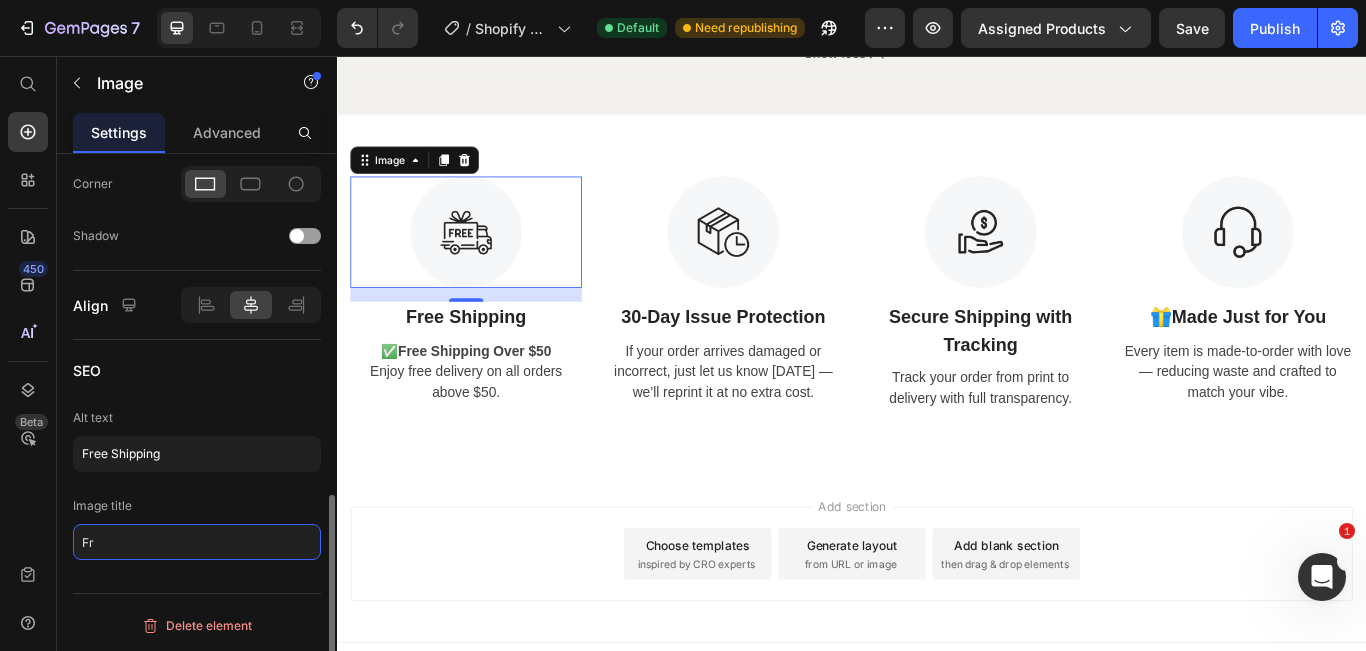 type on "F" 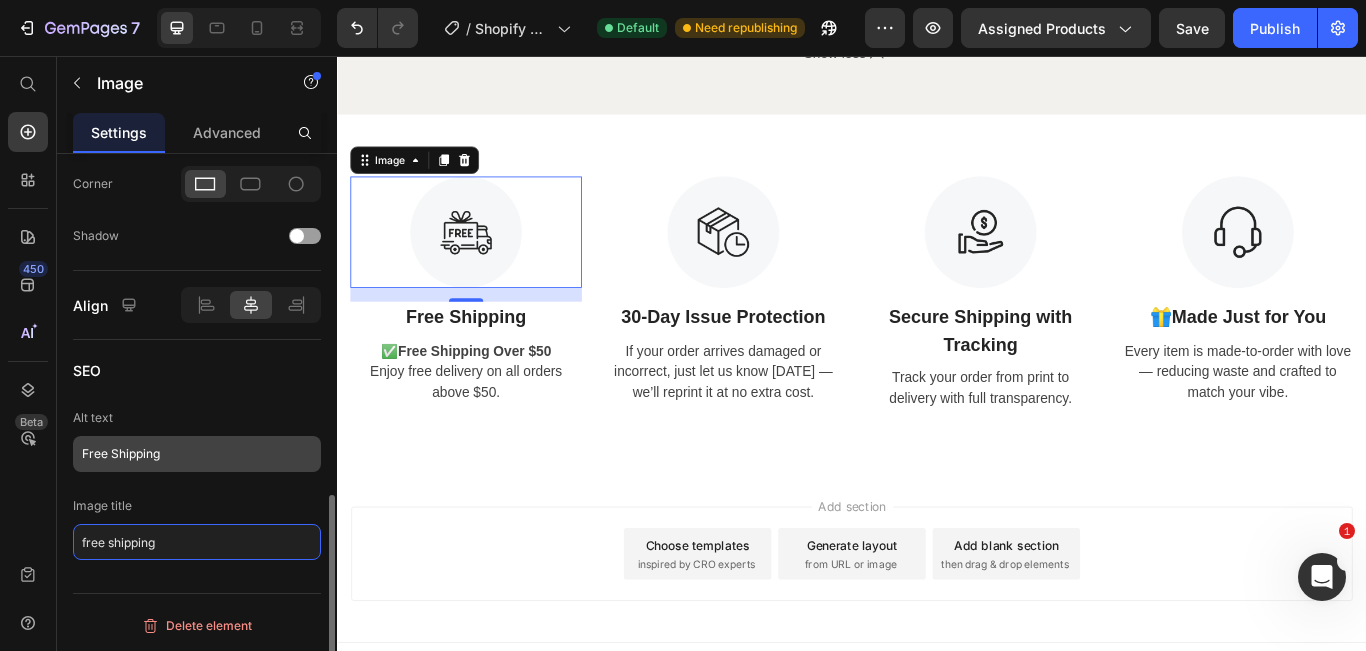 type on "free shipping" 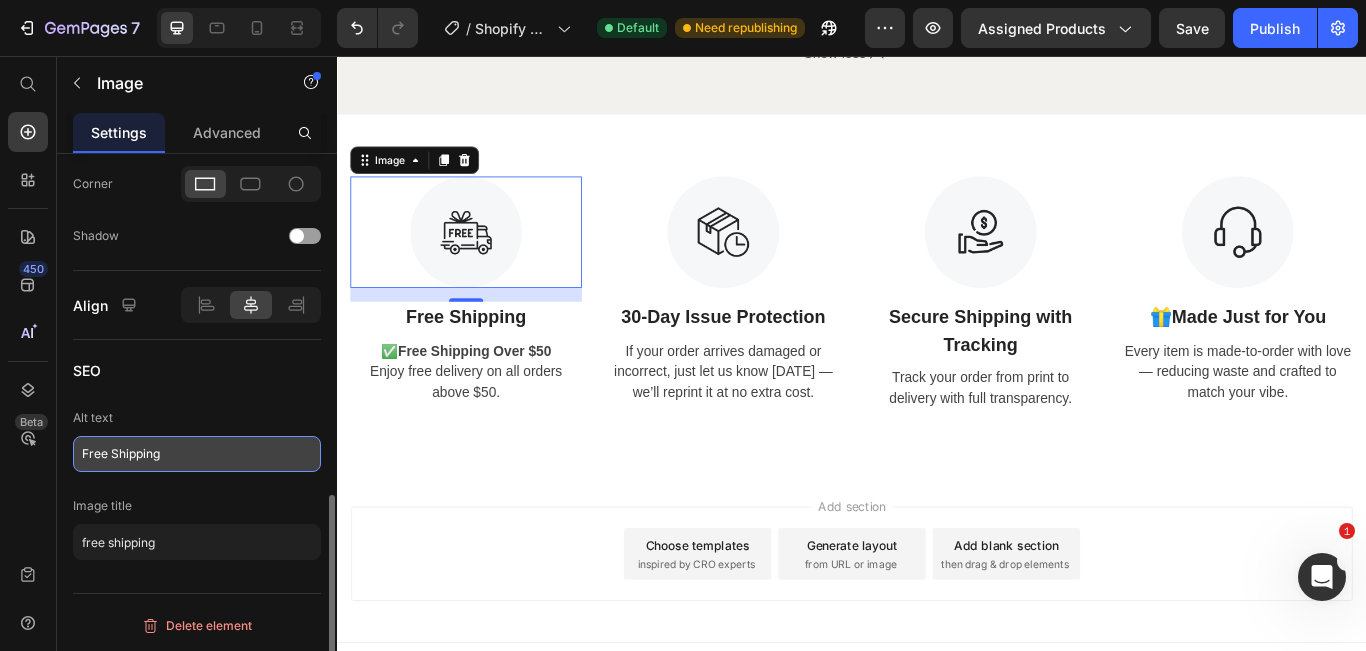 click on "Free Shipping" at bounding box center [197, 454] 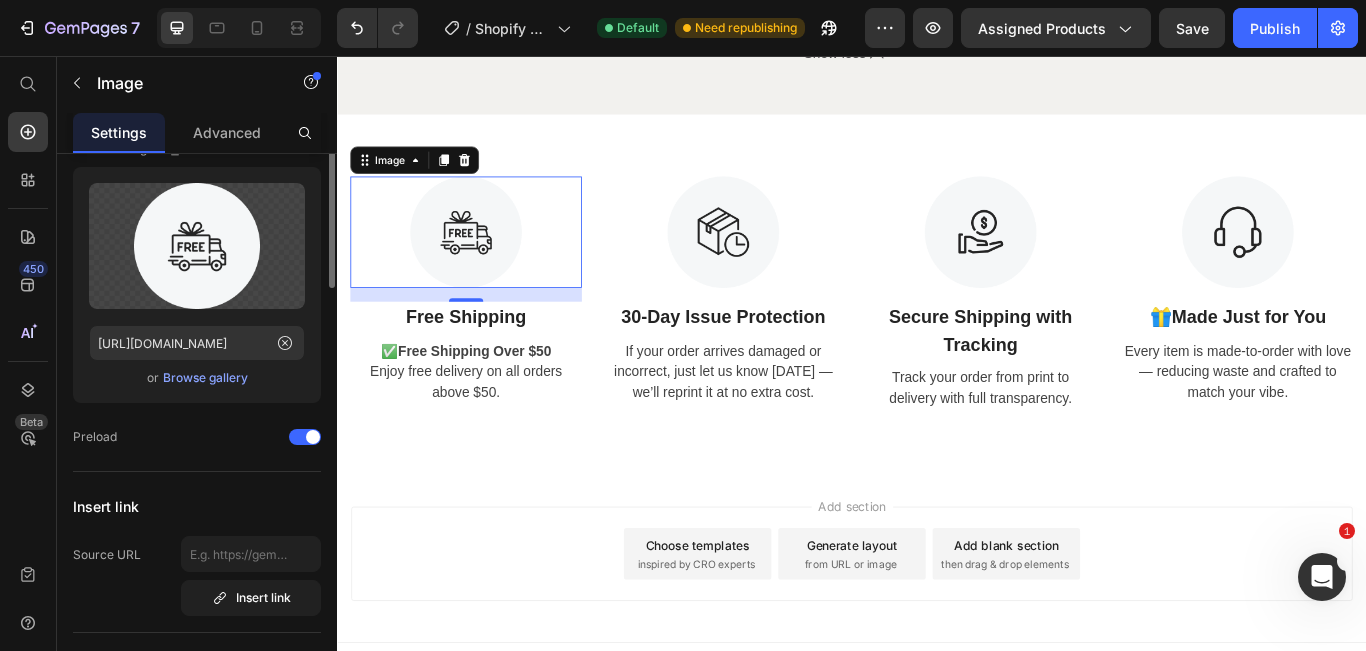 scroll, scrollTop: 0, scrollLeft: 0, axis: both 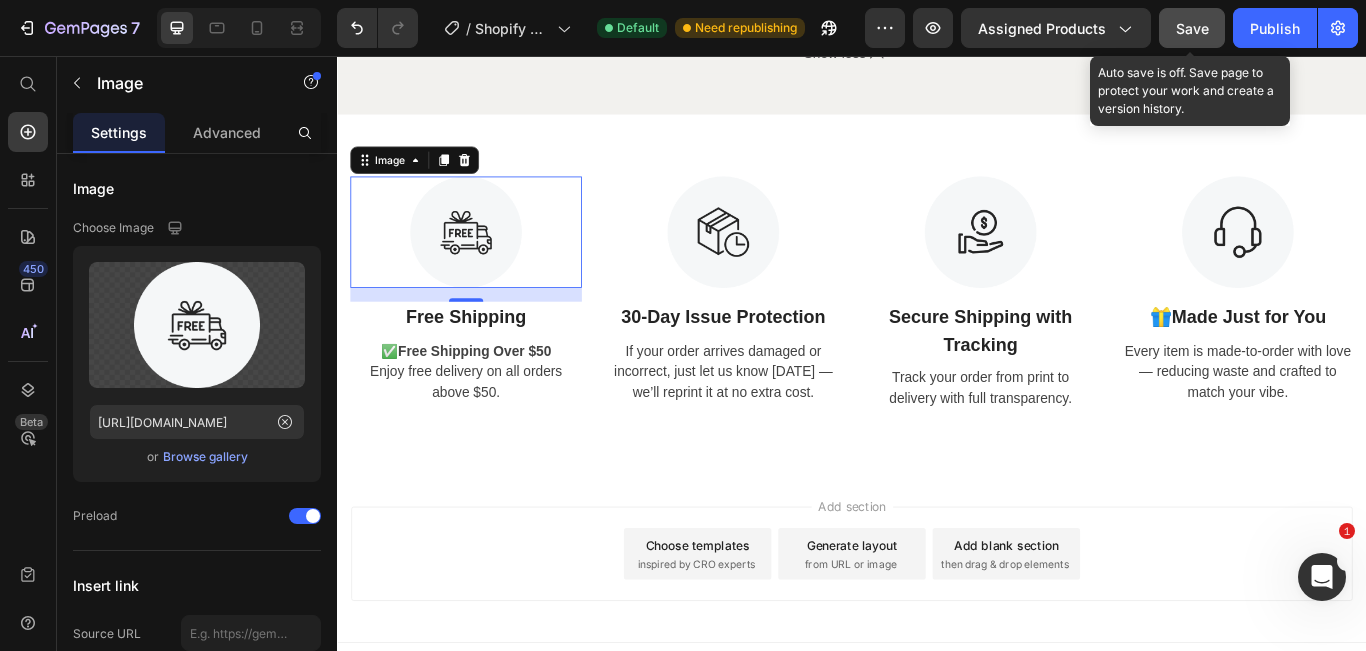 click on "Save" at bounding box center [1192, 28] 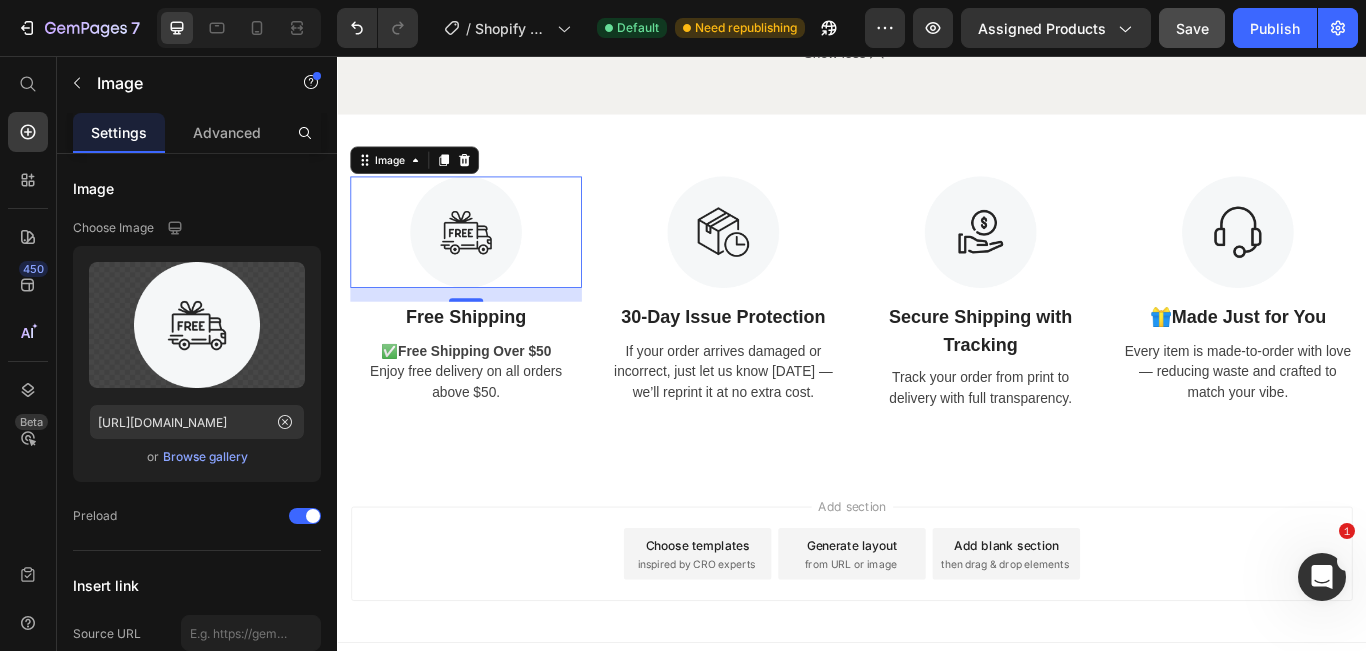type 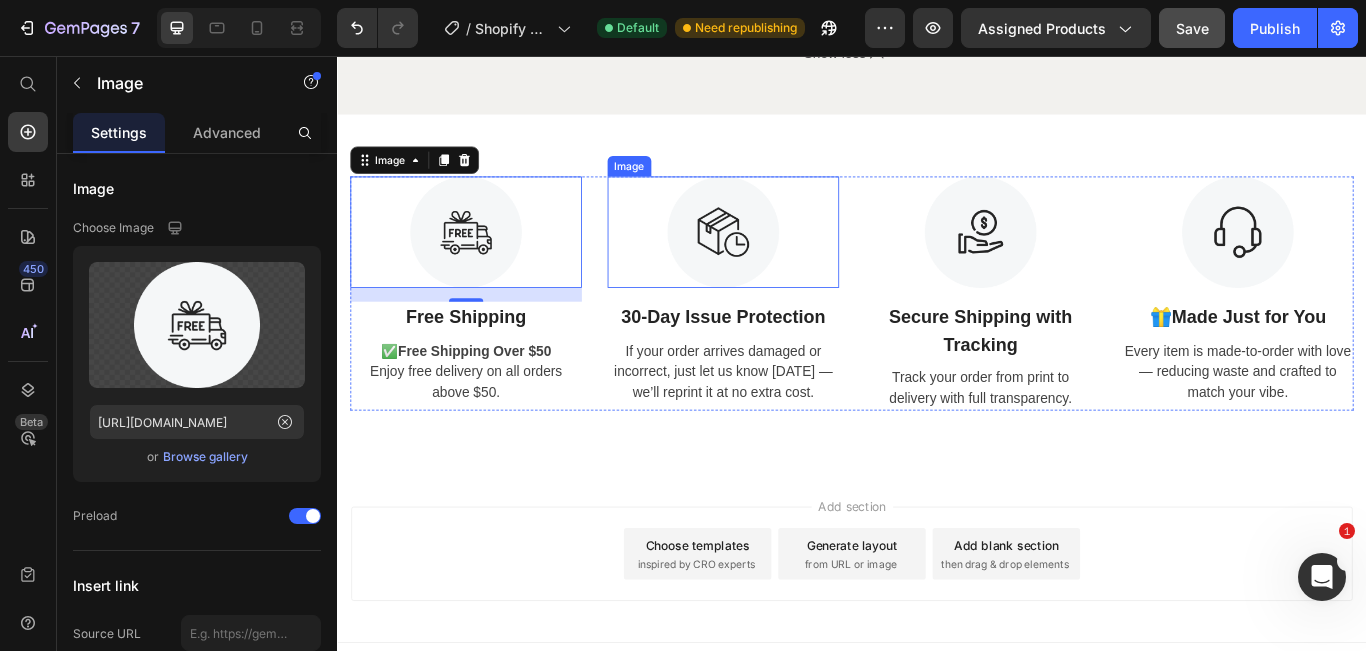 click at bounding box center (787, 261) 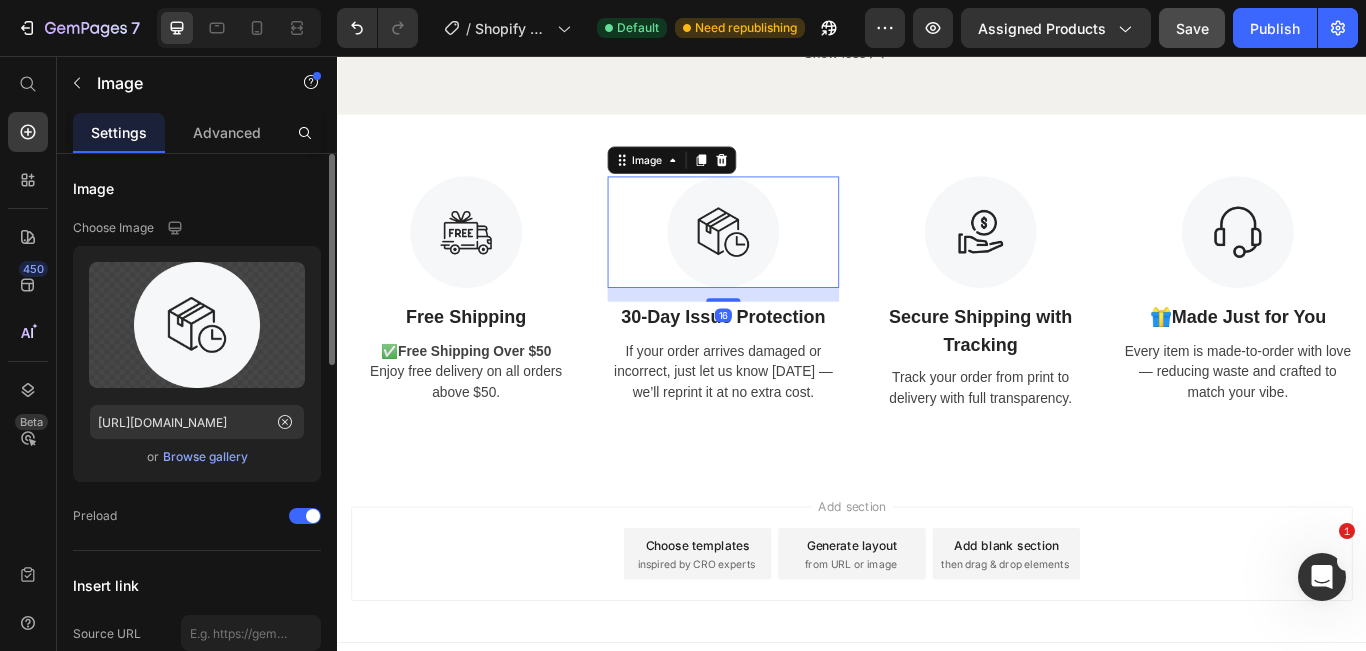 click on "Browse gallery" at bounding box center [205, 457] 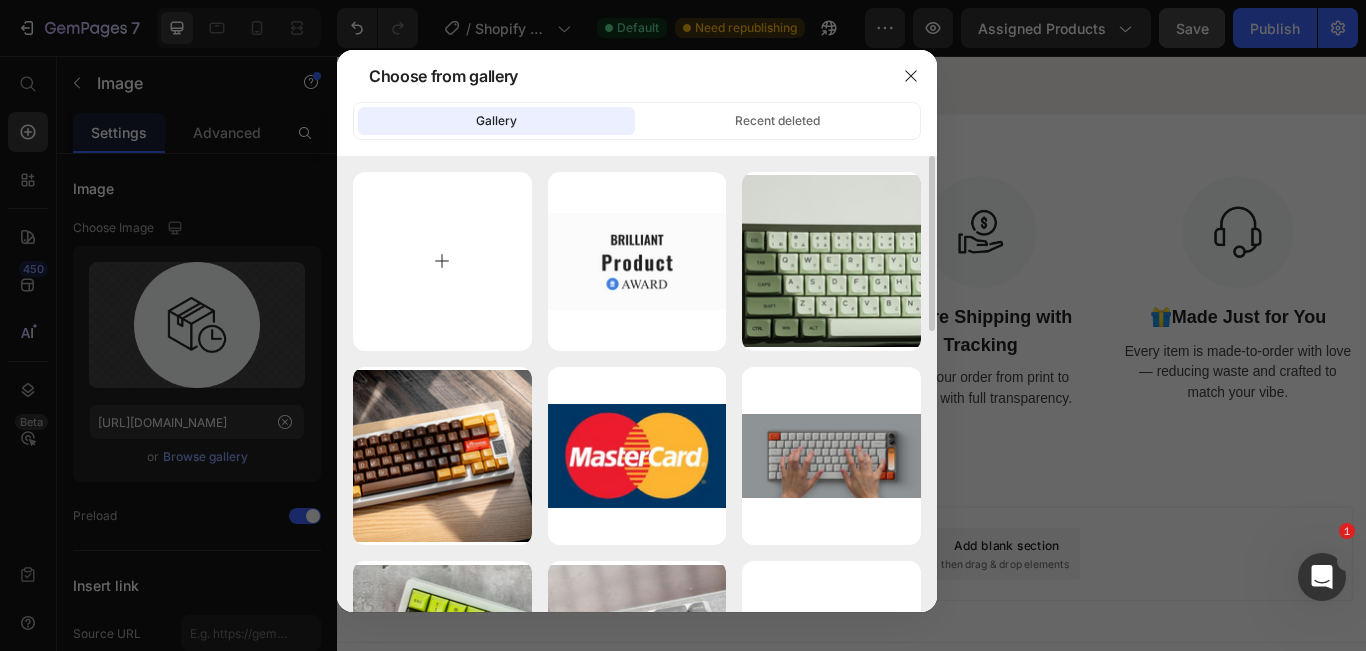 click at bounding box center [442, 261] 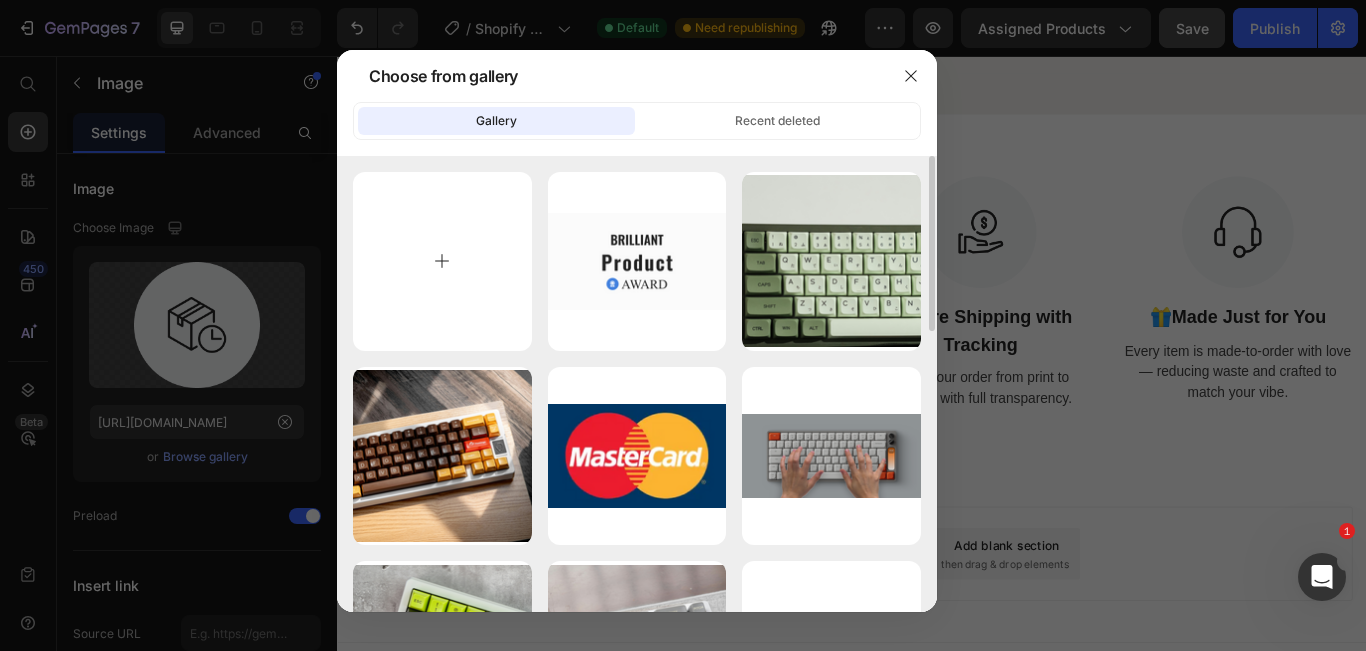 type on "C:\fakepath\shield.png" 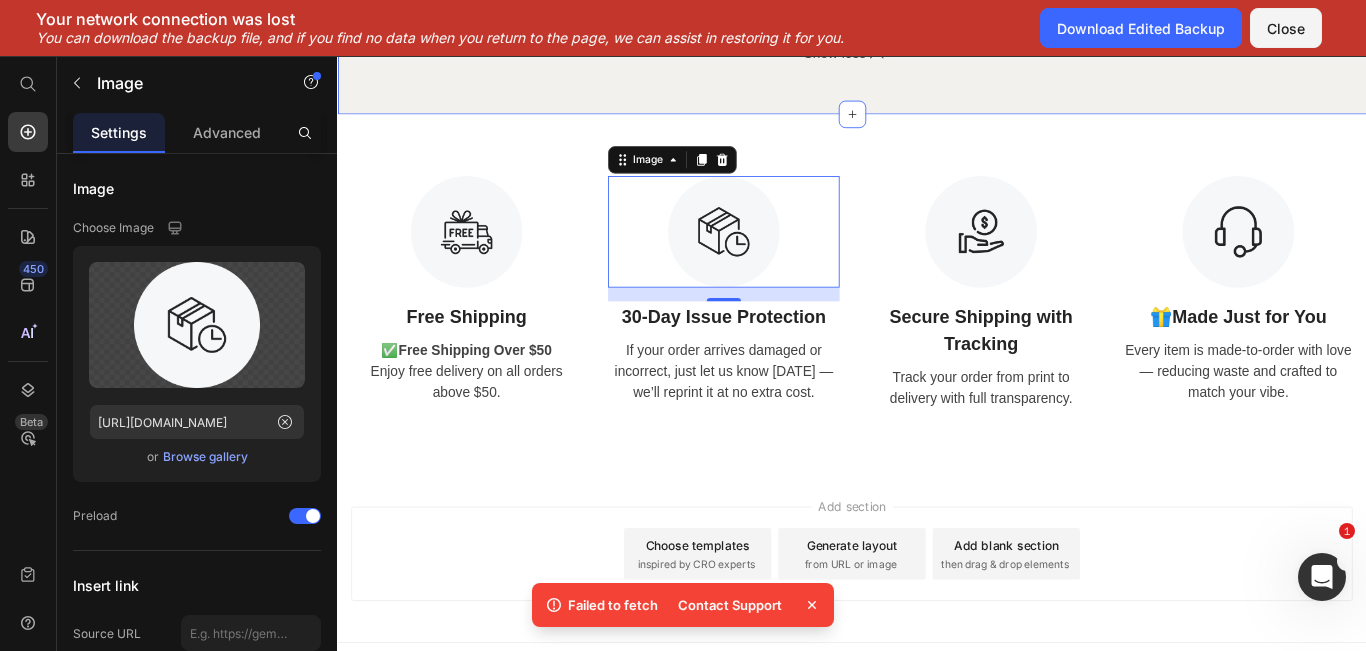 click on "Product Images Bear Graphic Unisex T-Shirt Product Title                Title Line $17.40 Product Price $0.00 Product Price Row Color: [PERSON_NAME] [PERSON_NAME] [PERSON_NAME] [PERSON_NAME] [PERSON_NAME] Heather Raspberry Heather Raspberry Mint Mint Mint Orange Orange Orange Pebble Brown Pebble Brown Pebble Brown Red Red Red Teal Teal Teal Vintage White Vintage White Vintage White Lilac Lilac Lilac Tan Tan Tan Peach Peach Peach Mauve Mauve Mauve Sand Dune Sand Dune Sand Dune Size: XS XS XS XS S S S M M M L L L XL XL XL 2XL 2XL 2XL 3XL 3XL 3XL 4XL 4XL 4XL 5XL 5XL 5XL Product Variants & Swatches Quantity Text Block 1 Product Quantity
Add to cart Add to Cart Row Buy it now Dynamic Checkout
📦 Shipping Information We are committed to delivering high-quality products to your doorstep in a timely and efficient manner. Every item is made to order and fulfilled by our trusted production and shipping partners. 🚚 Free Shipping 🌍 Shipping Destinations: 🇺🇸" at bounding box center (937, -1216) 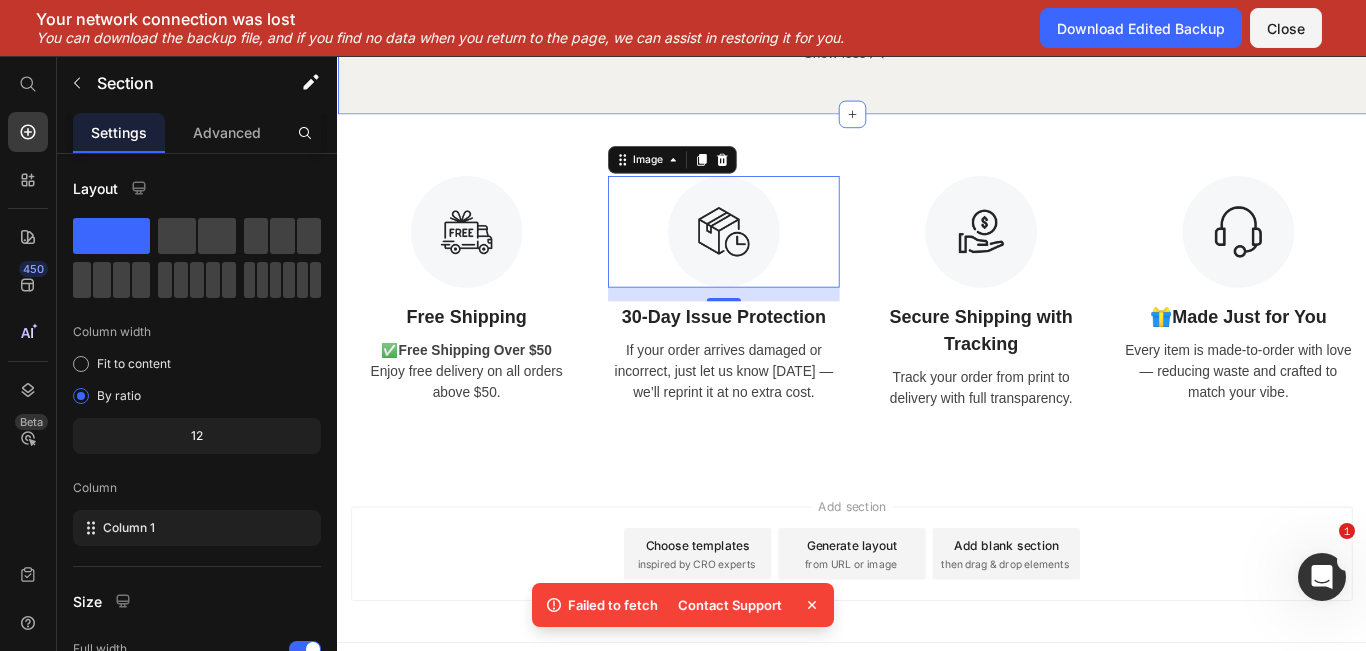 click at bounding box center [787, 261] 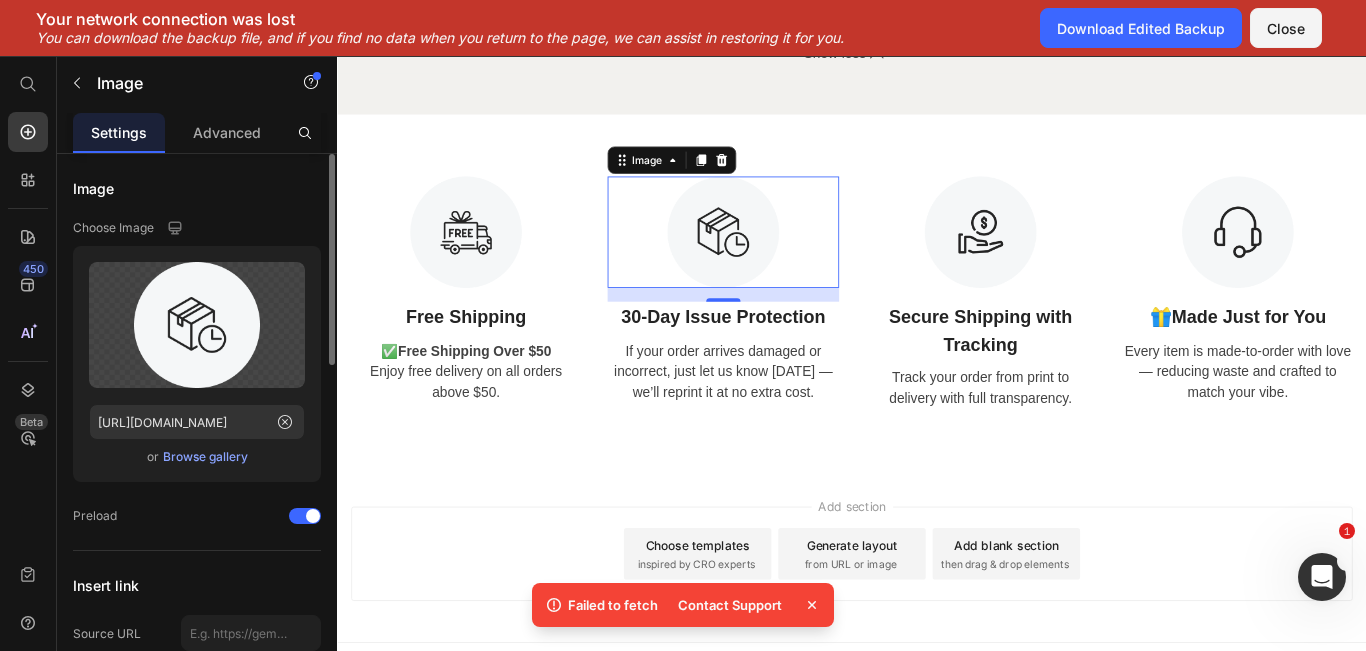 click on "Browse gallery" at bounding box center [205, 457] 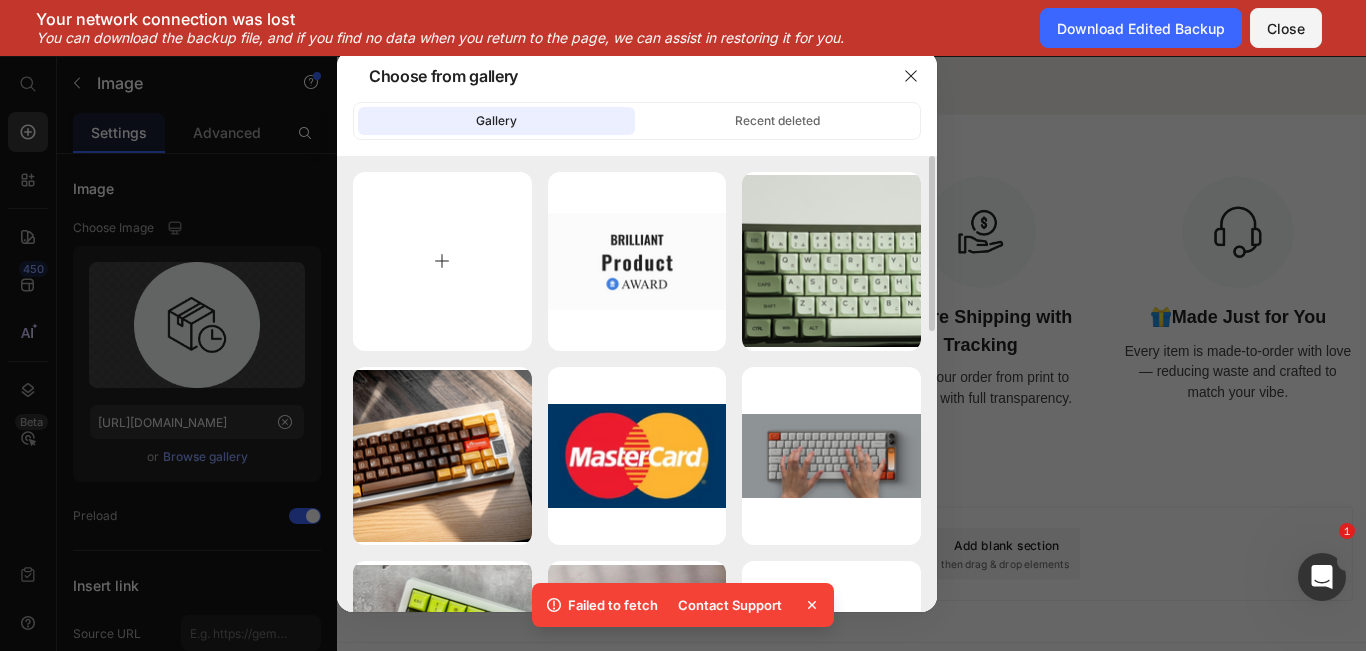 click at bounding box center [442, 261] 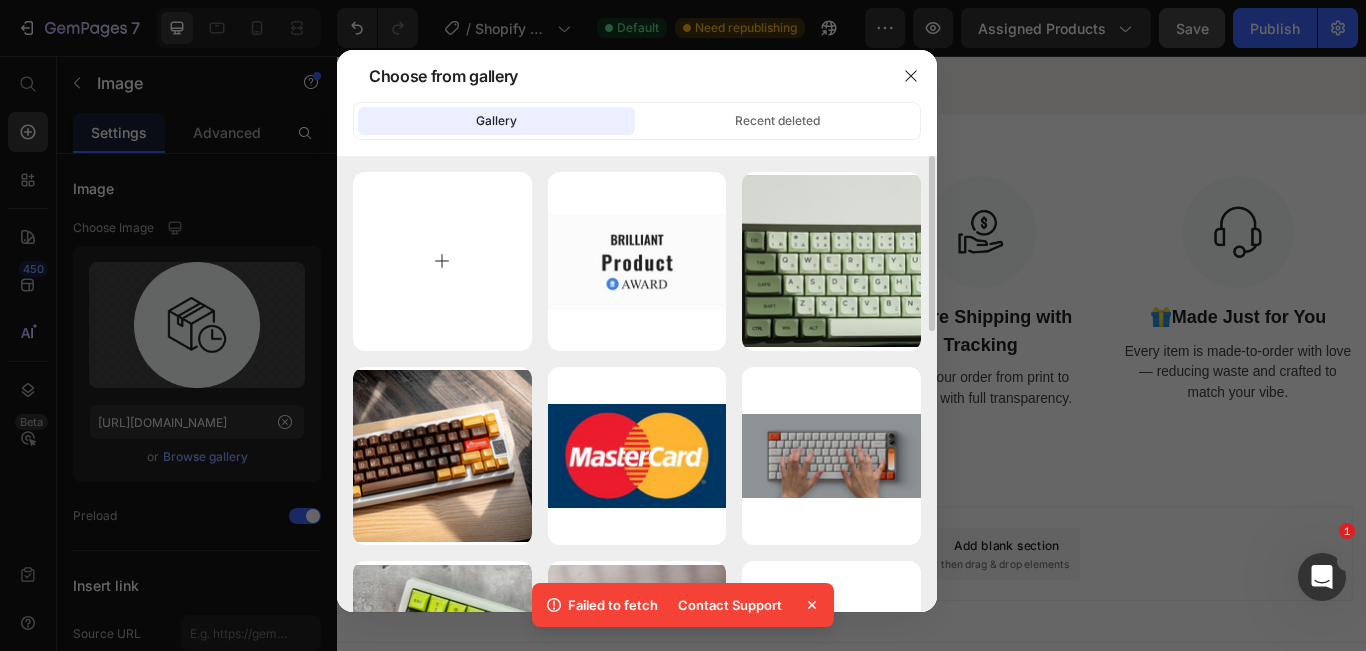 type on "C:\fakepath\shield.png" 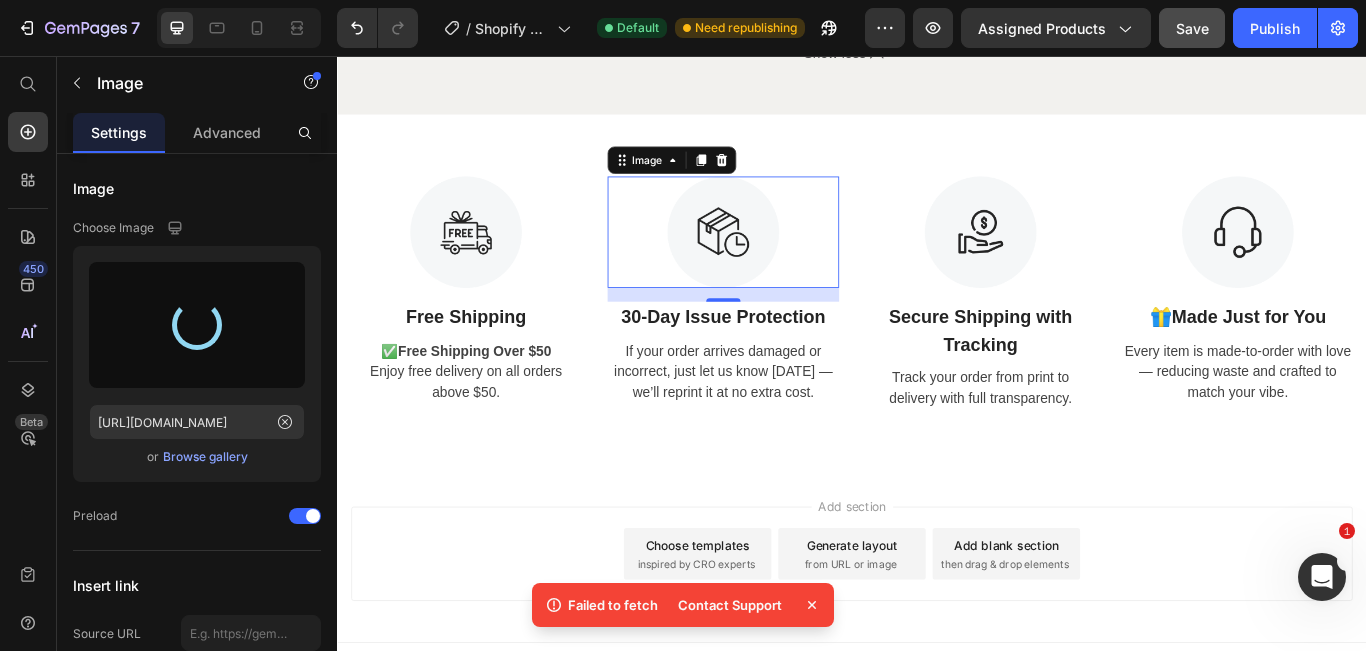 type on "[URL][DOMAIN_NAME]" 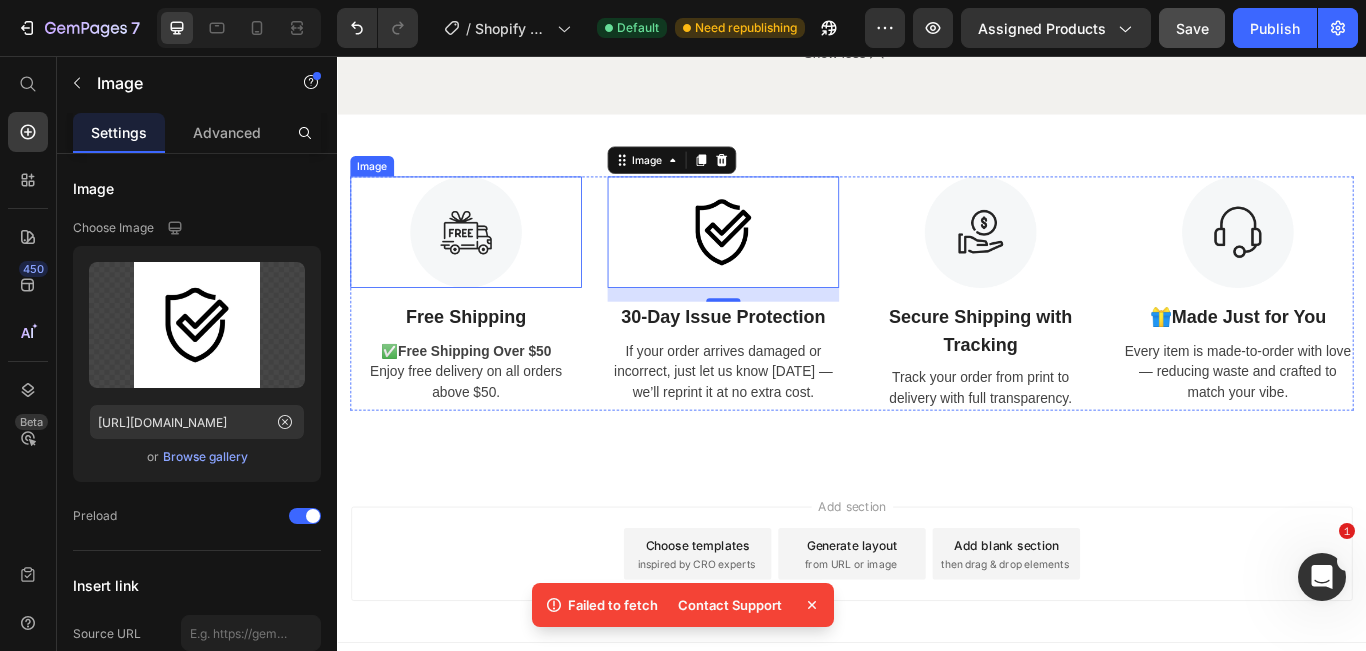 click at bounding box center [487, 261] 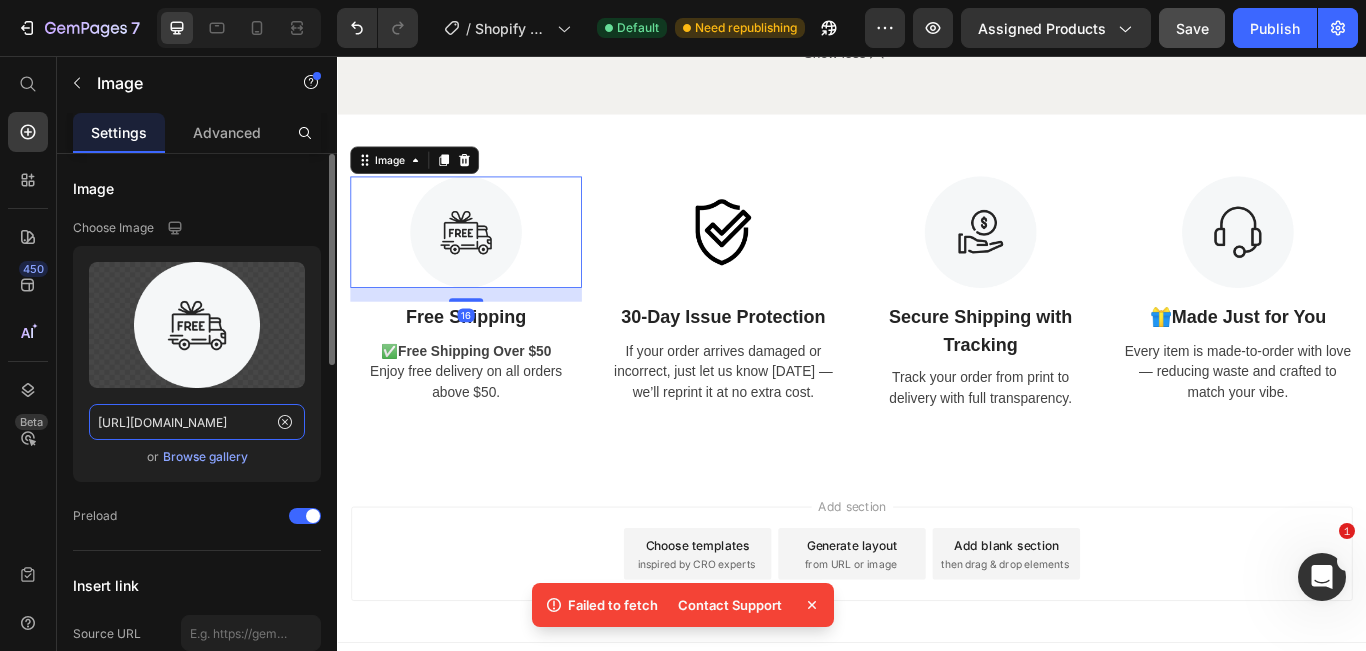 click on "[URL][DOMAIN_NAME]" 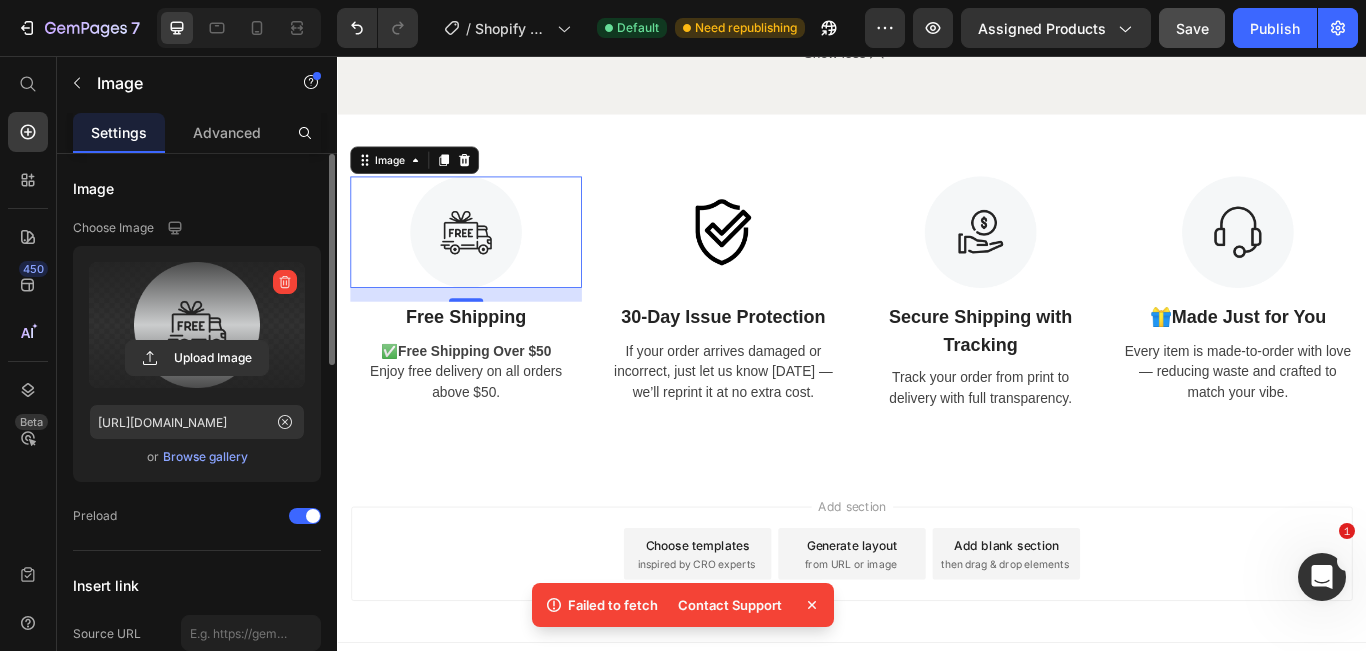 click at bounding box center (197, 325) 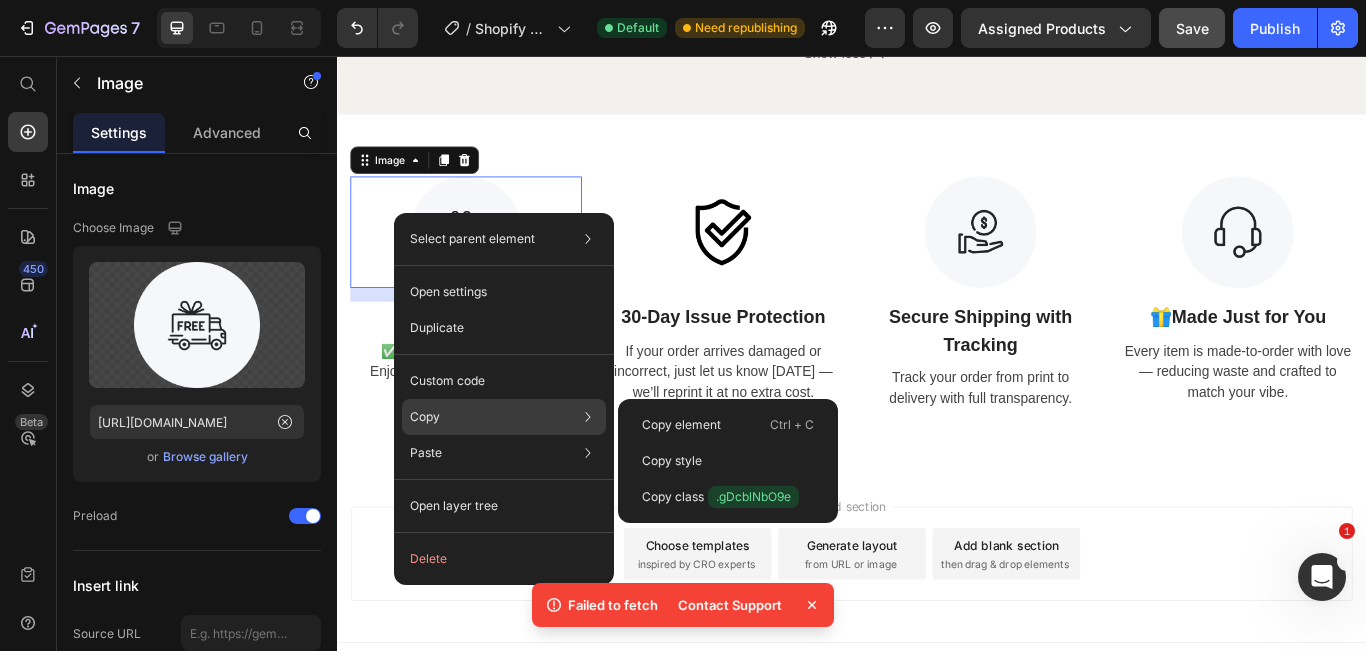 click on "Copy Copy element  Ctrl + C Copy style  Copy class  .gDcblNbO9e" 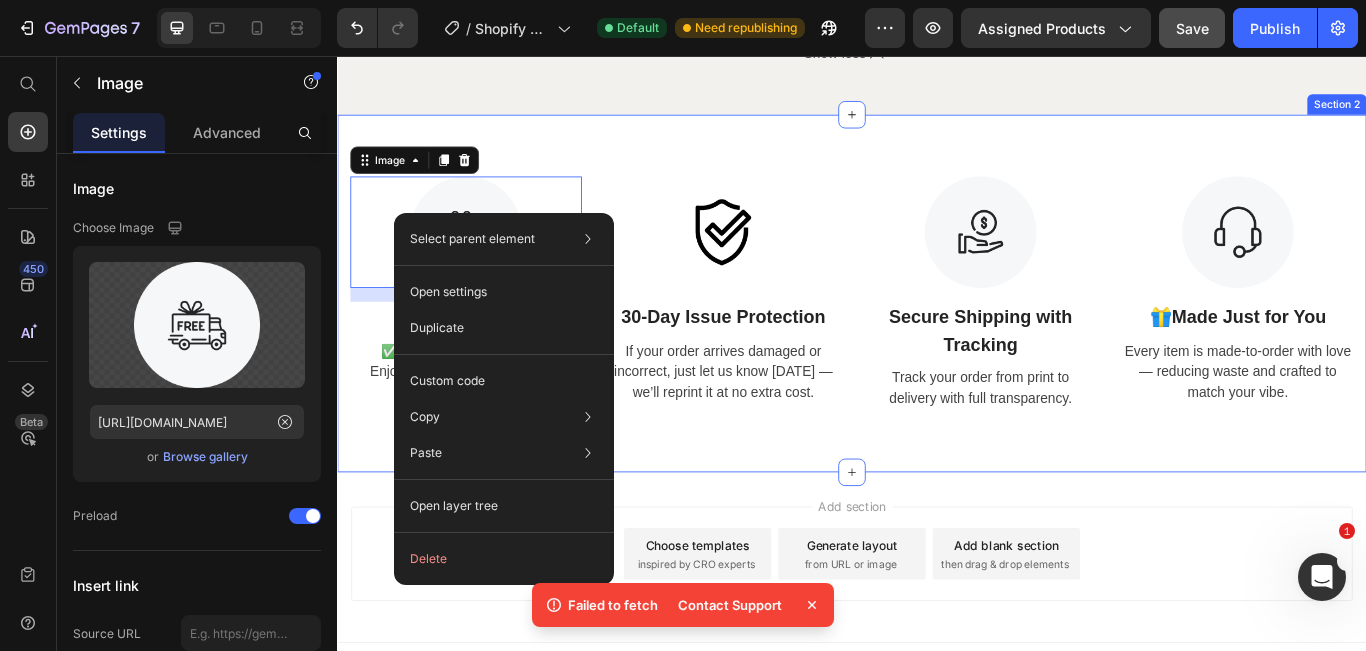 click on "Image   16 Free Shipping Text Block ✅  Free Shipping Over $50 Enjoy free delivery on all orders above $50. Text Image 30-Day Issue Protection Text Block If your order arrives damaged or incorrect, just let us know [DATE] — we’ll reprint it at no extra cost. Text Image Secure Shipping with Tracking Text Block Track your order from print to delivery with full transparency. Text Image 🎁  Made Just for You Text Block Every item is made-to-order with love — reducing waste and crafted to match your vibe. Text Row Section 2" at bounding box center (937, 332) 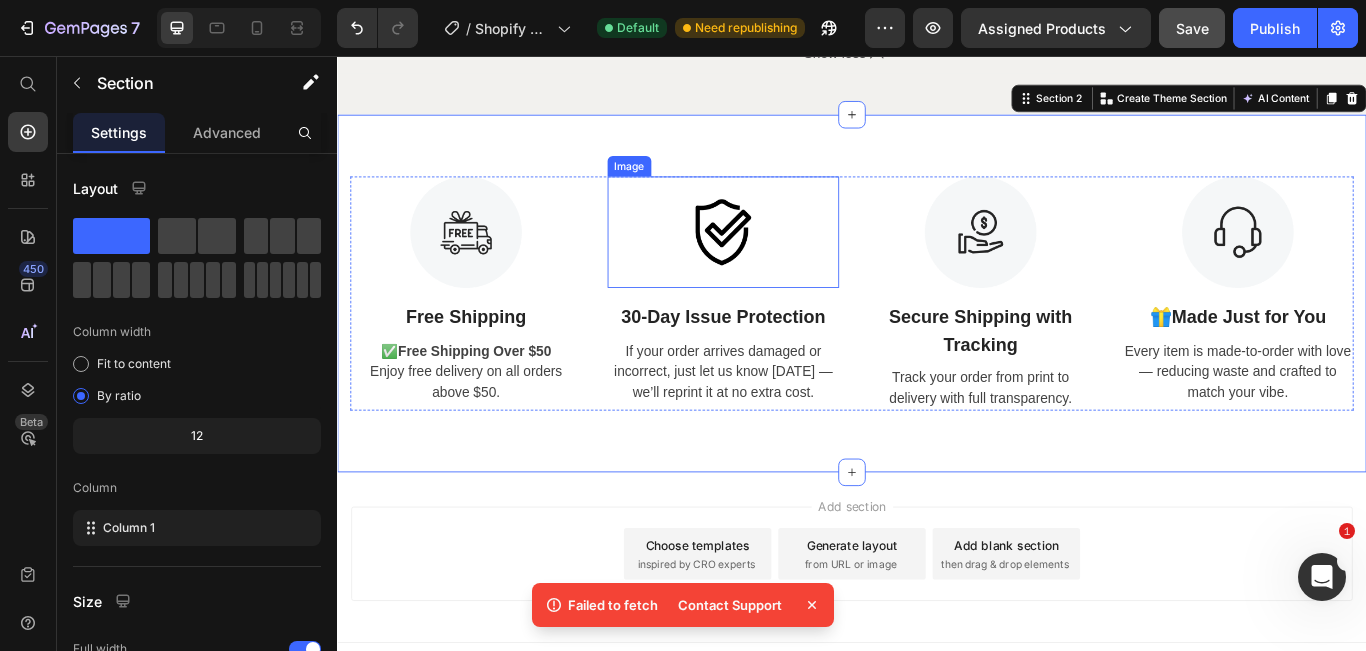 click at bounding box center (787, 261) 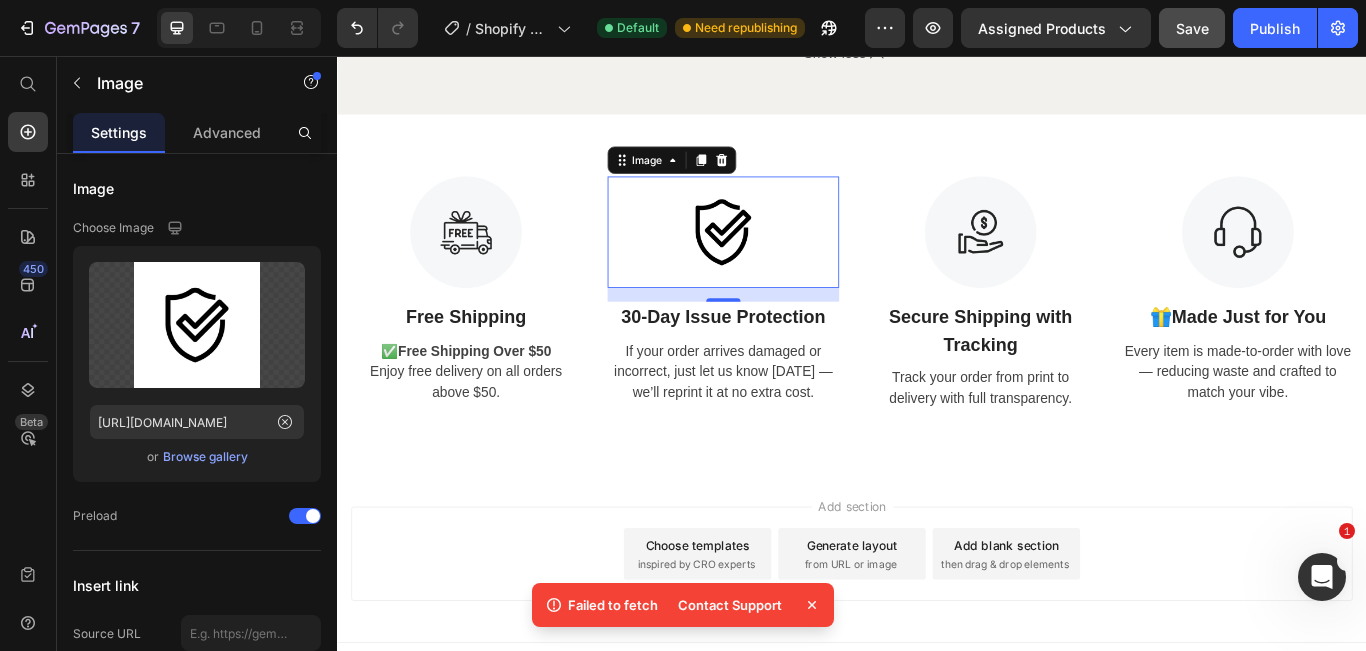 click at bounding box center (787, 261) 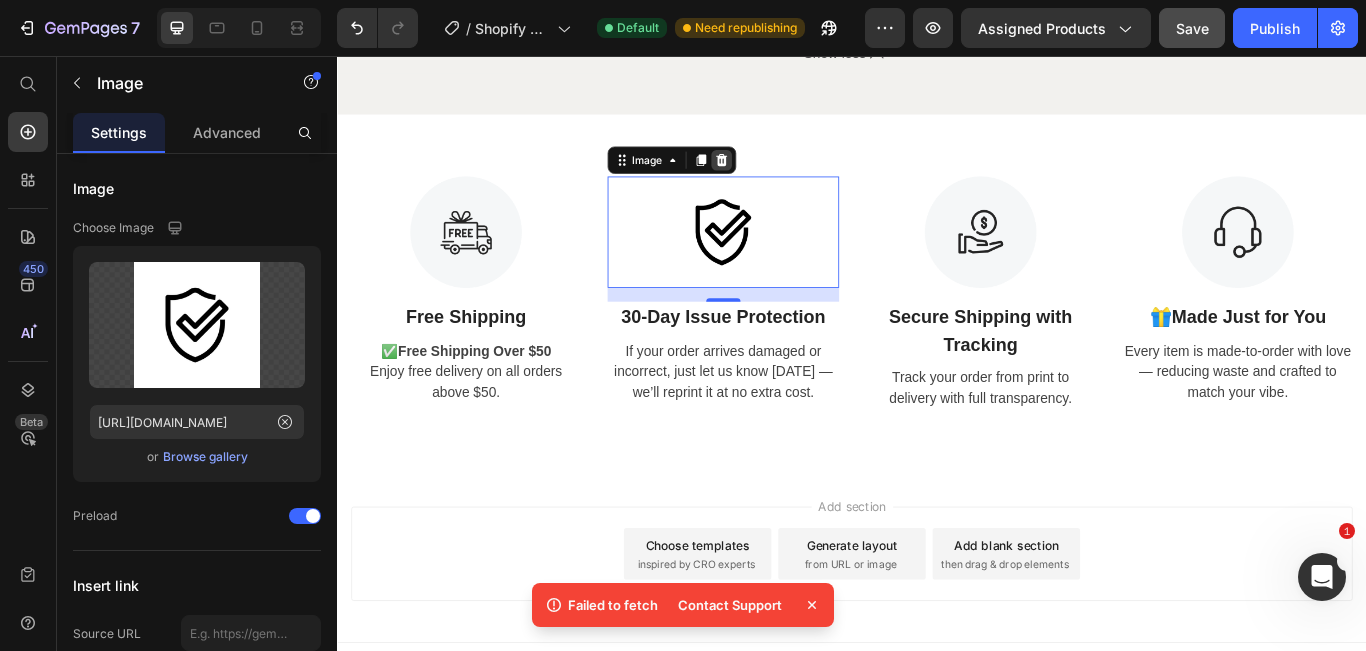 click 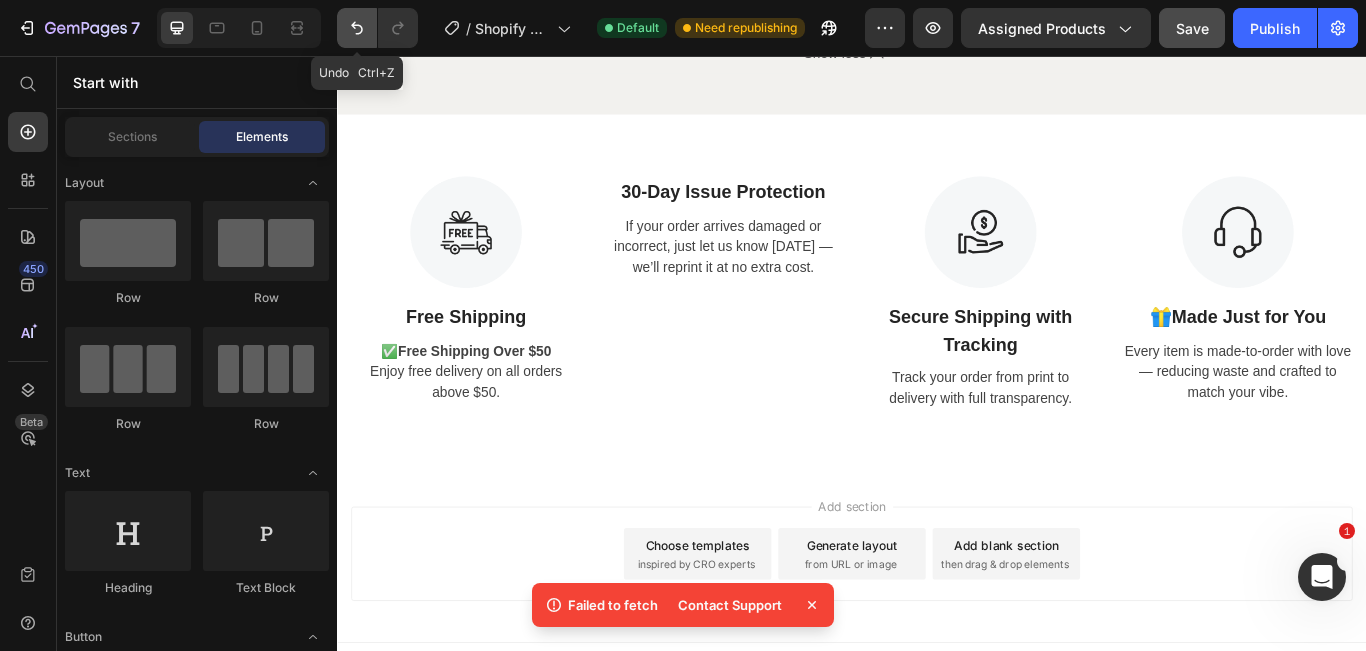 click 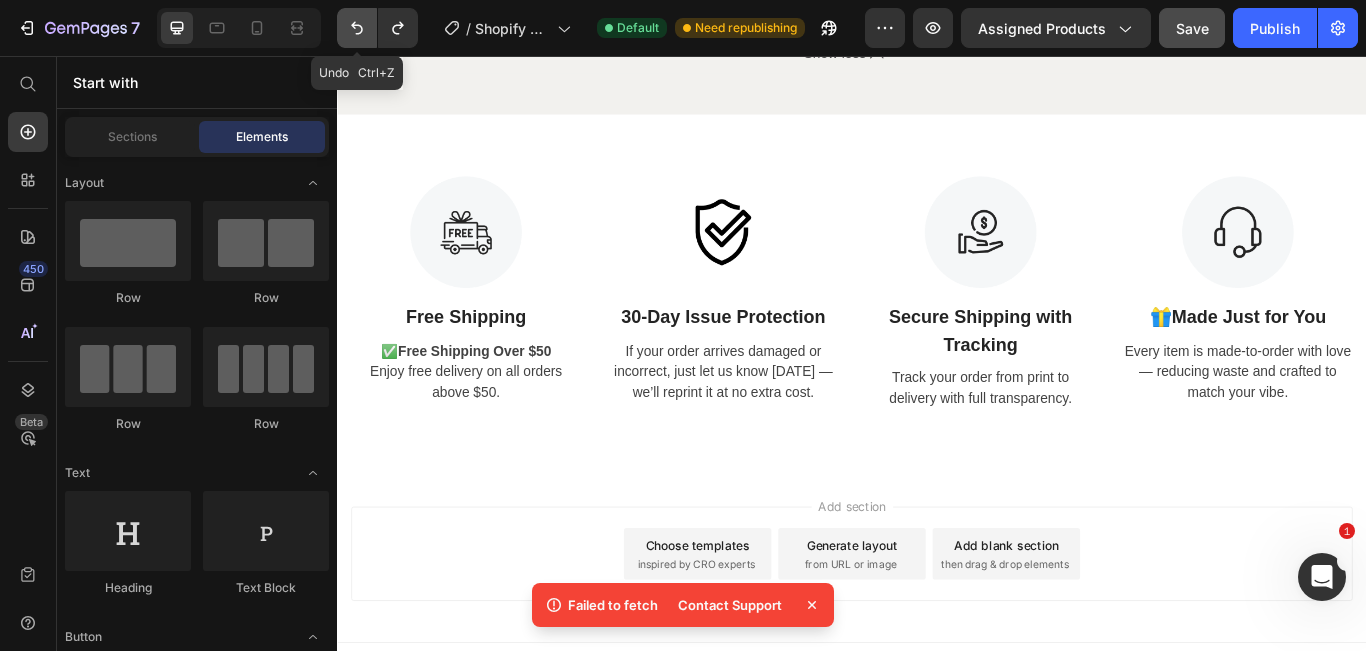 click 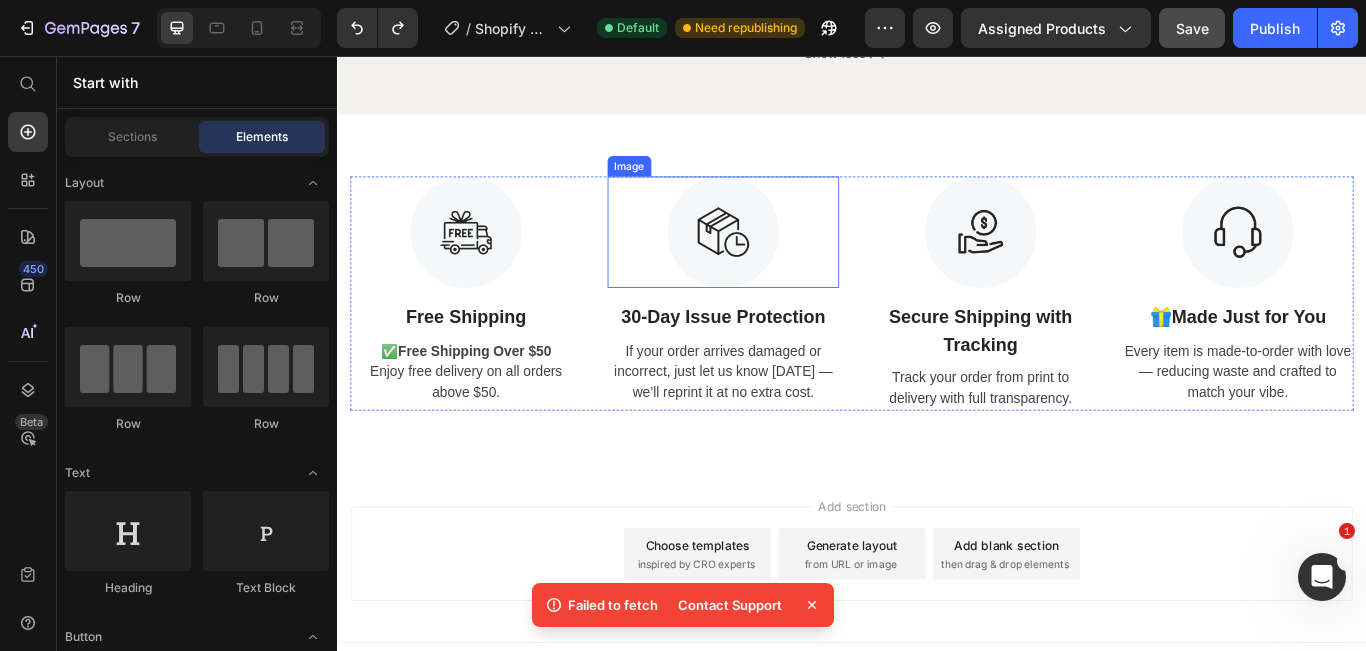 click at bounding box center [787, 261] 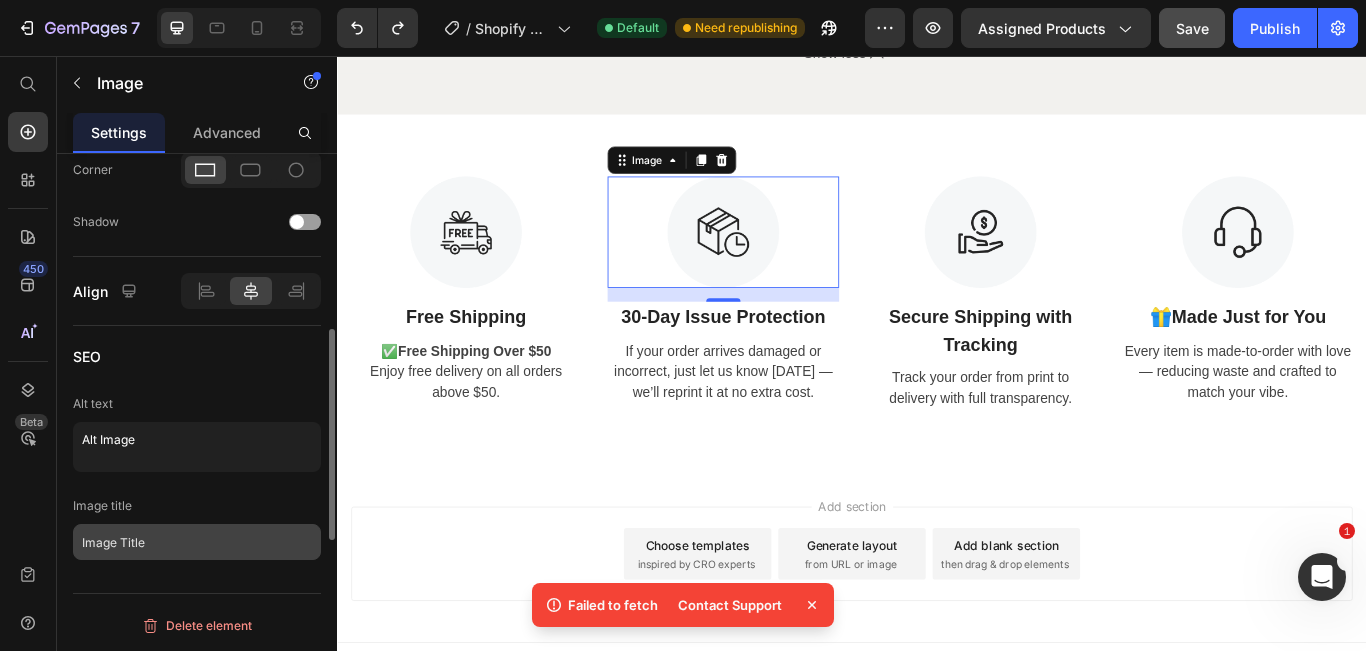 scroll, scrollTop: 776, scrollLeft: 0, axis: vertical 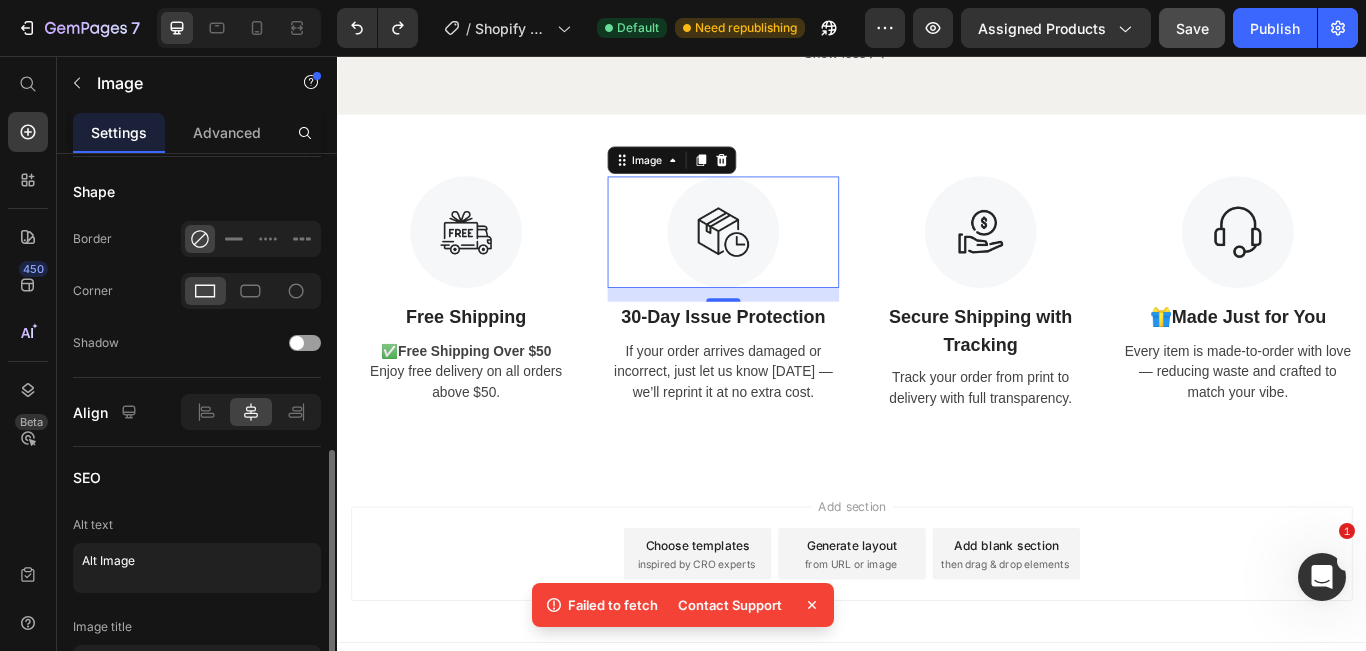 click on "Add section Choose templates inspired by CRO experts Generate layout from URL or image Add blank section then drag & drop elements" at bounding box center [937, 640] 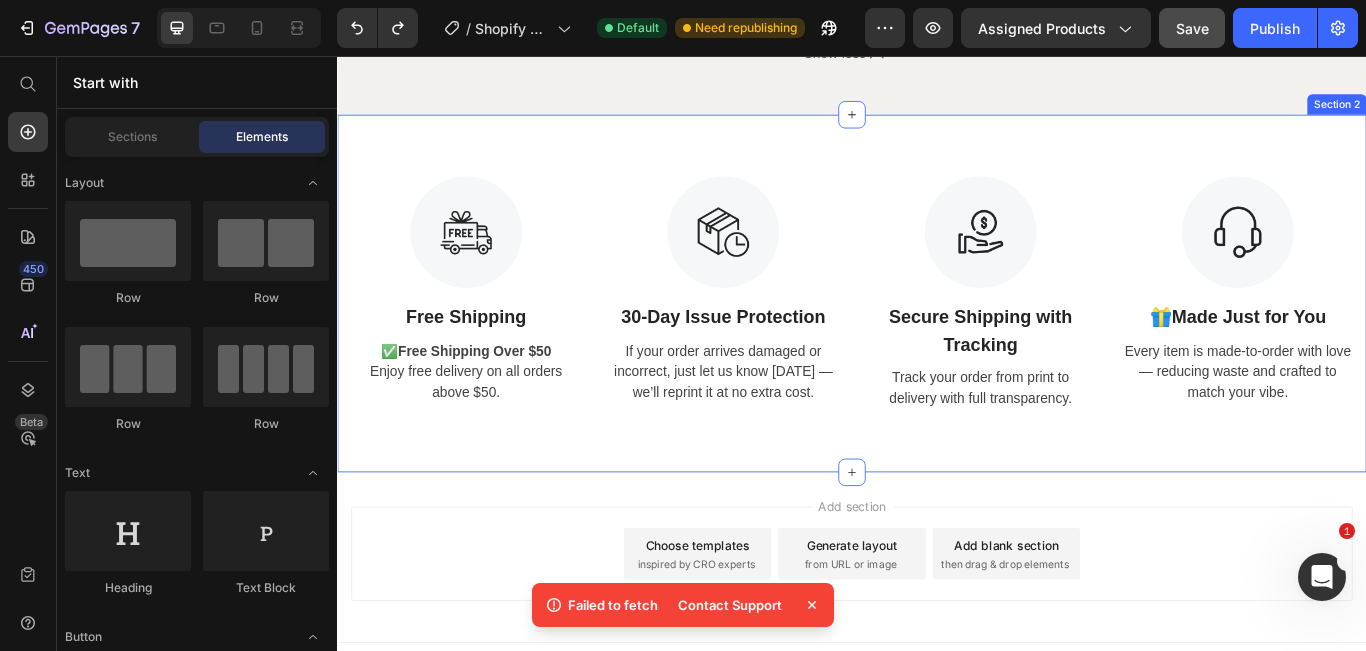 click on "Image Free Shipping Text Block ✅  Free Shipping Over $50 Enjoy free delivery on all orders above $50. Text Image 30-Day Issue Protection Text Block If your order arrives damaged or incorrect, just let us know [DATE] — we’ll reprint it at no extra cost. Text Image Secure Shipping with Tracking Text Block Track your order from print to delivery with full transparency. Text Image 🎁  Made Just for You Text Block Every item is made-to-order with love — reducing waste and crafted to match your vibe. Text Row Section 2" at bounding box center [937, 332] 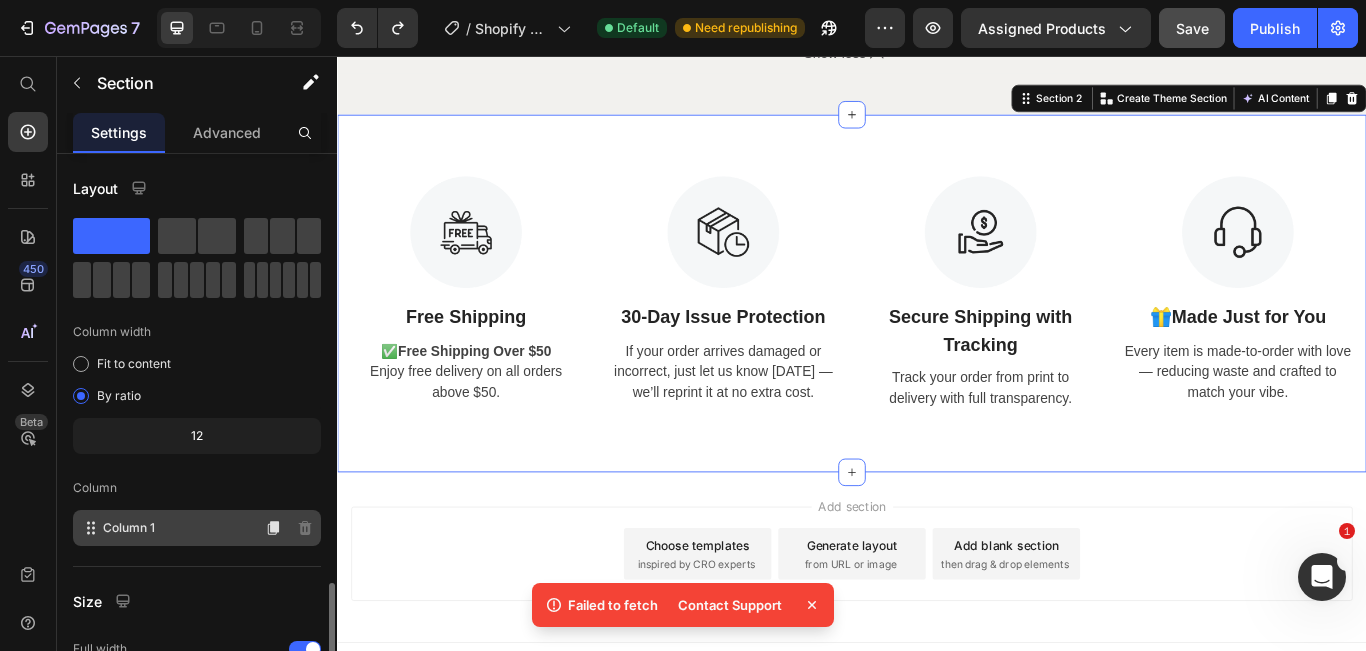 scroll, scrollTop: 254, scrollLeft: 0, axis: vertical 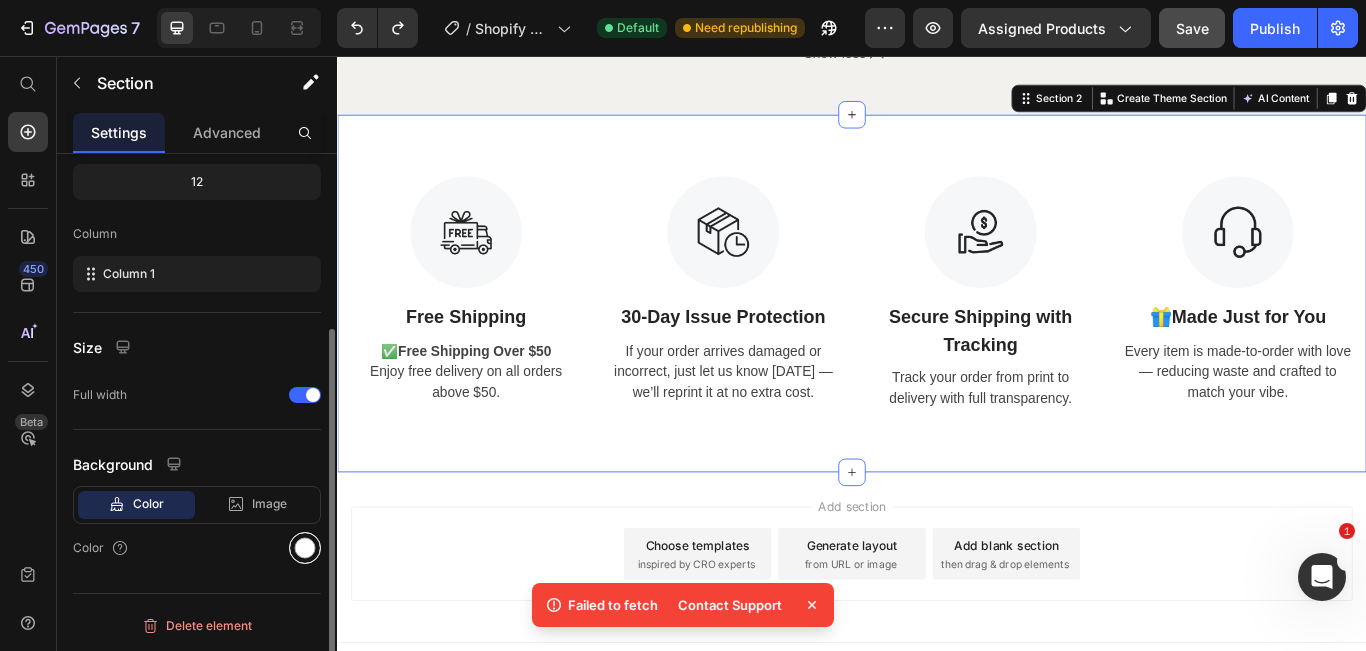 click at bounding box center [305, 548] 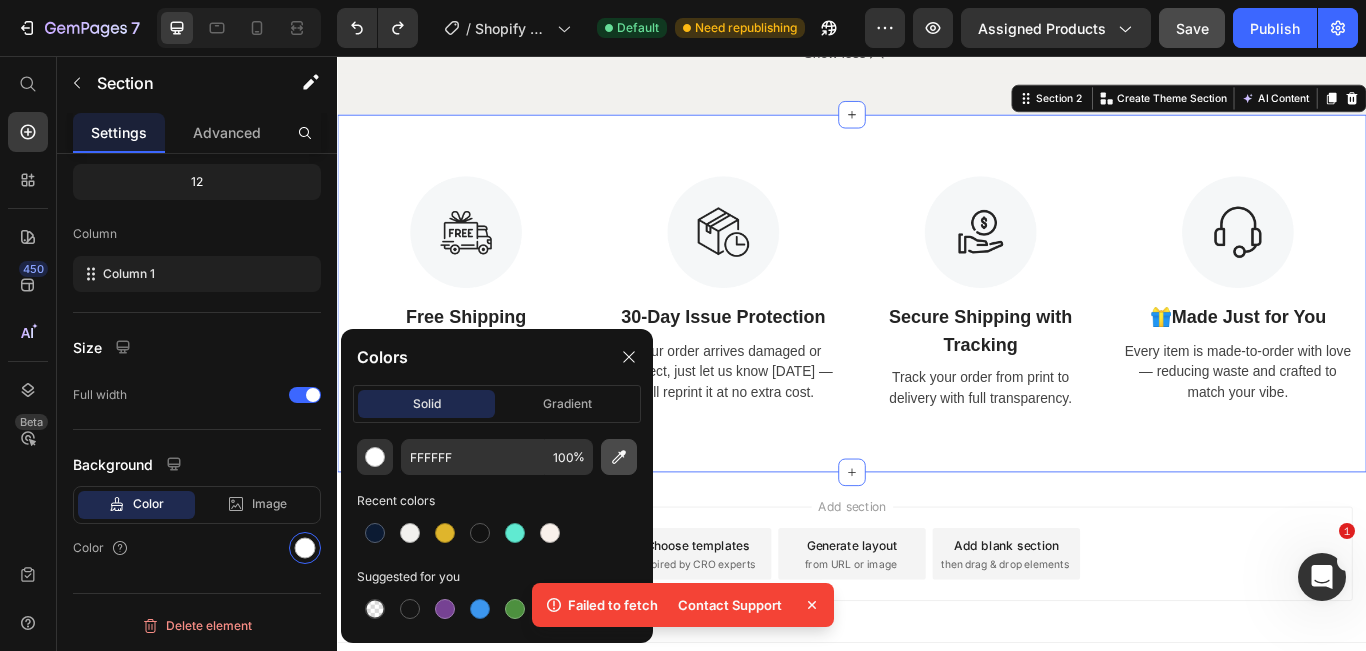 click 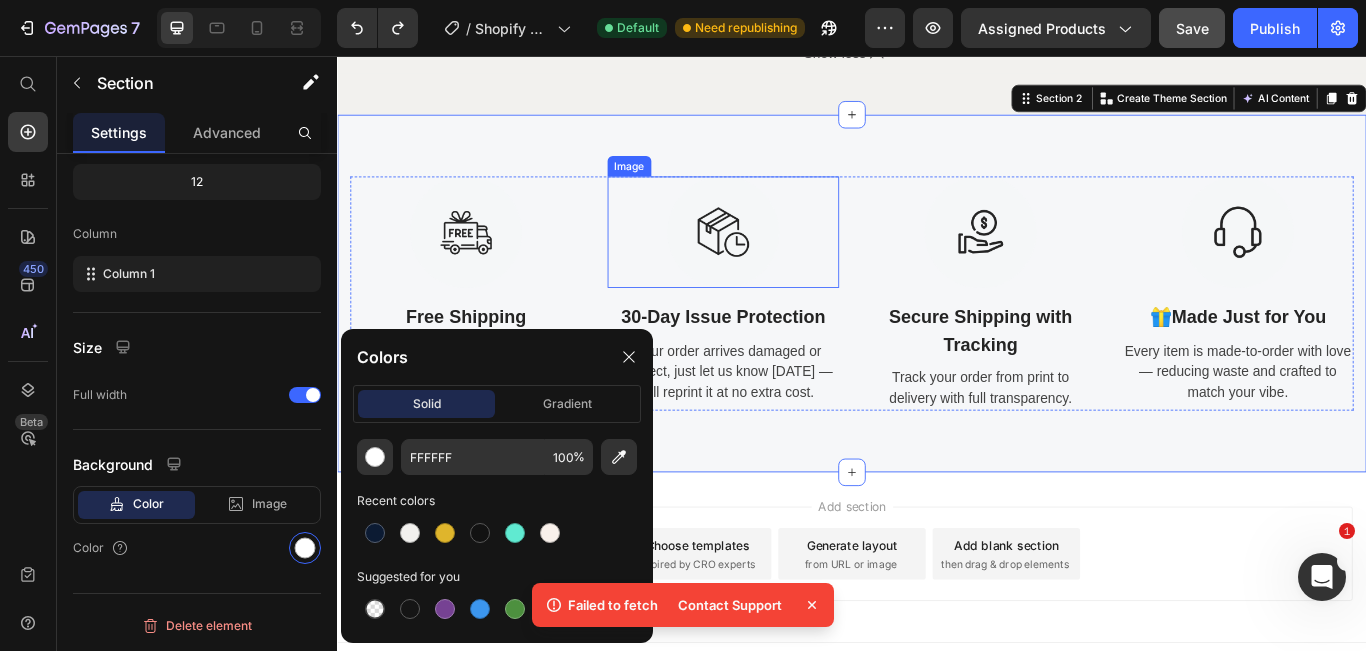 type on "F6F7F9" 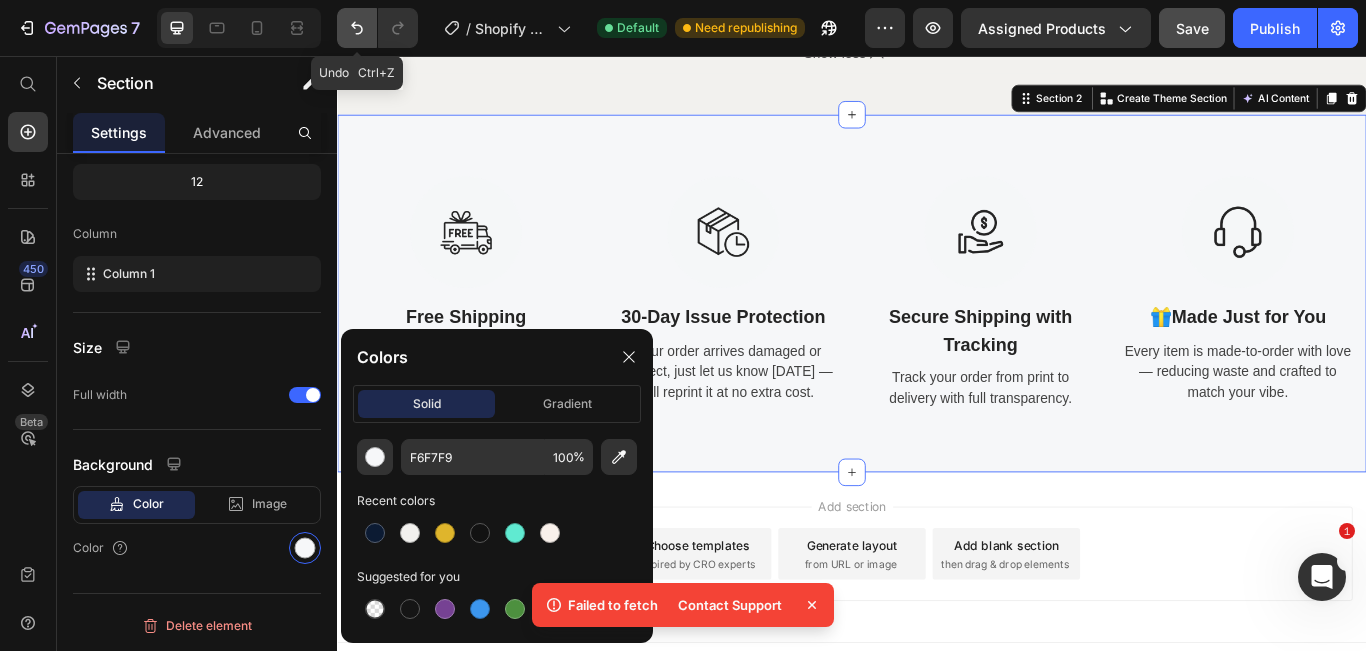 drag, startPoint x: 356, startPoint y: 25, endPoint x: 323, endPoint y: 313, distance: 289.88446 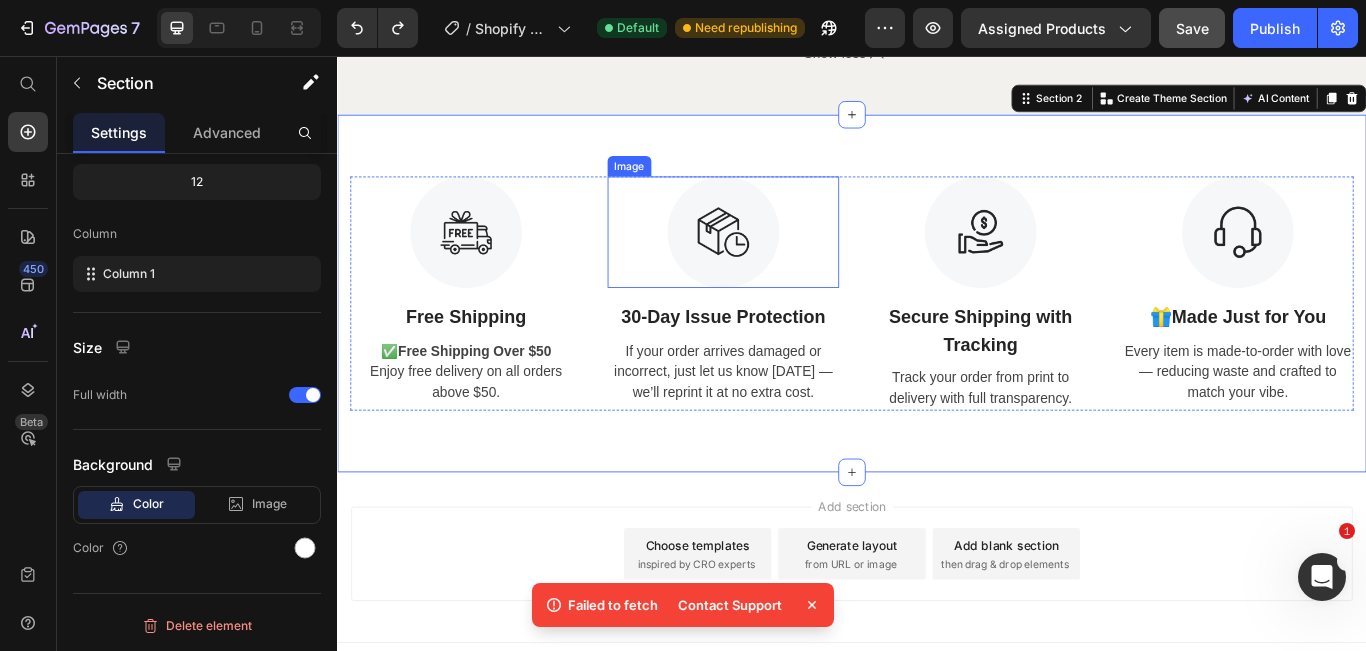 click at bounding box center [787, 261] 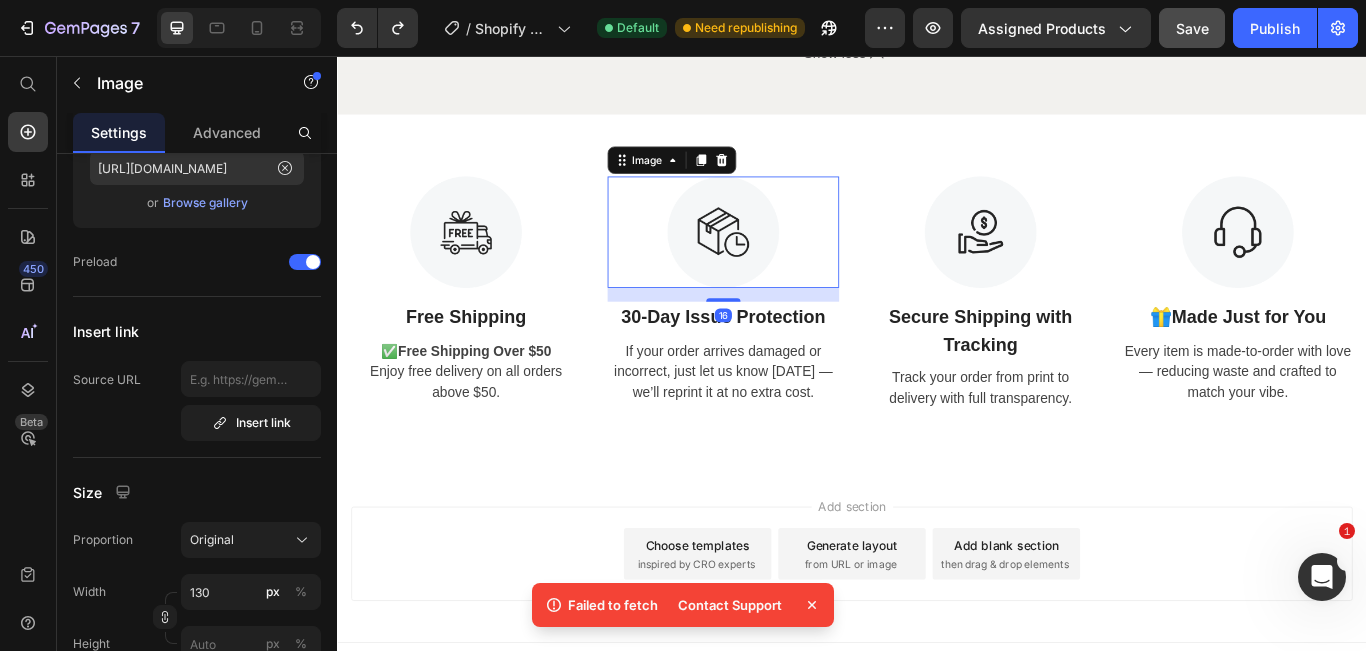 scroll, scrollTop: 0, scrollLeft: 0, axis: both 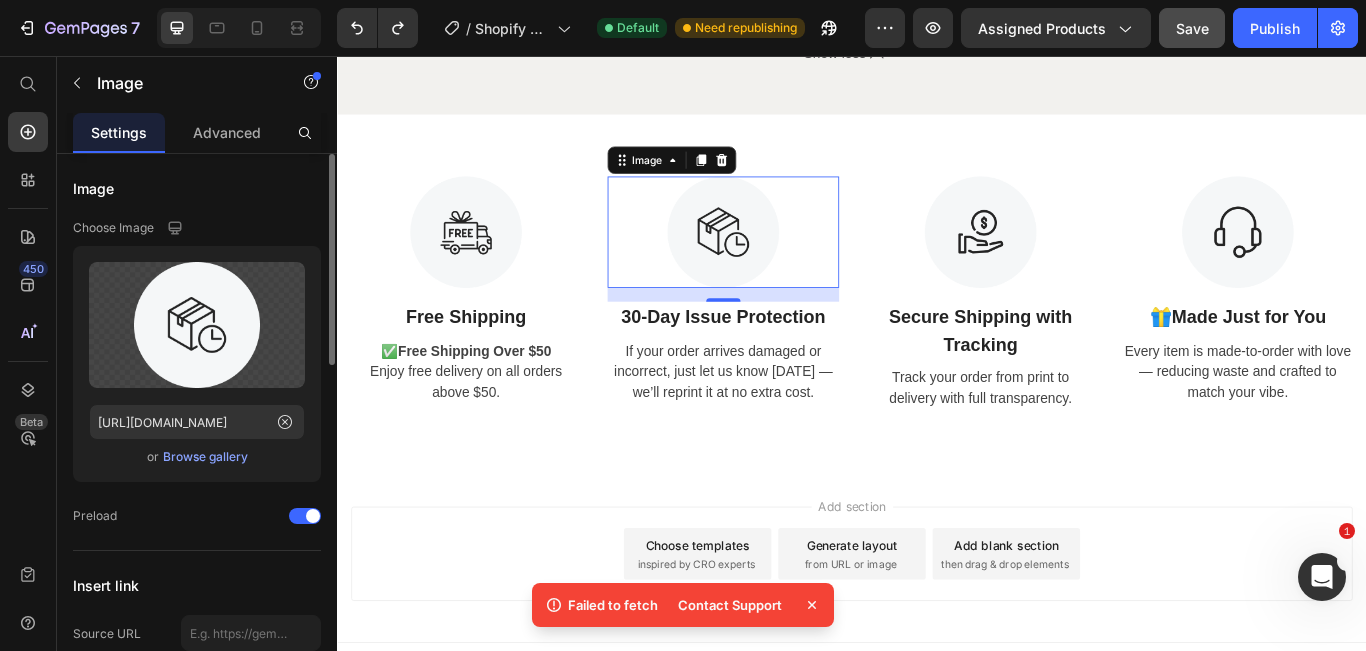 click on "Browse gallery" at bounding box center [205, 457] 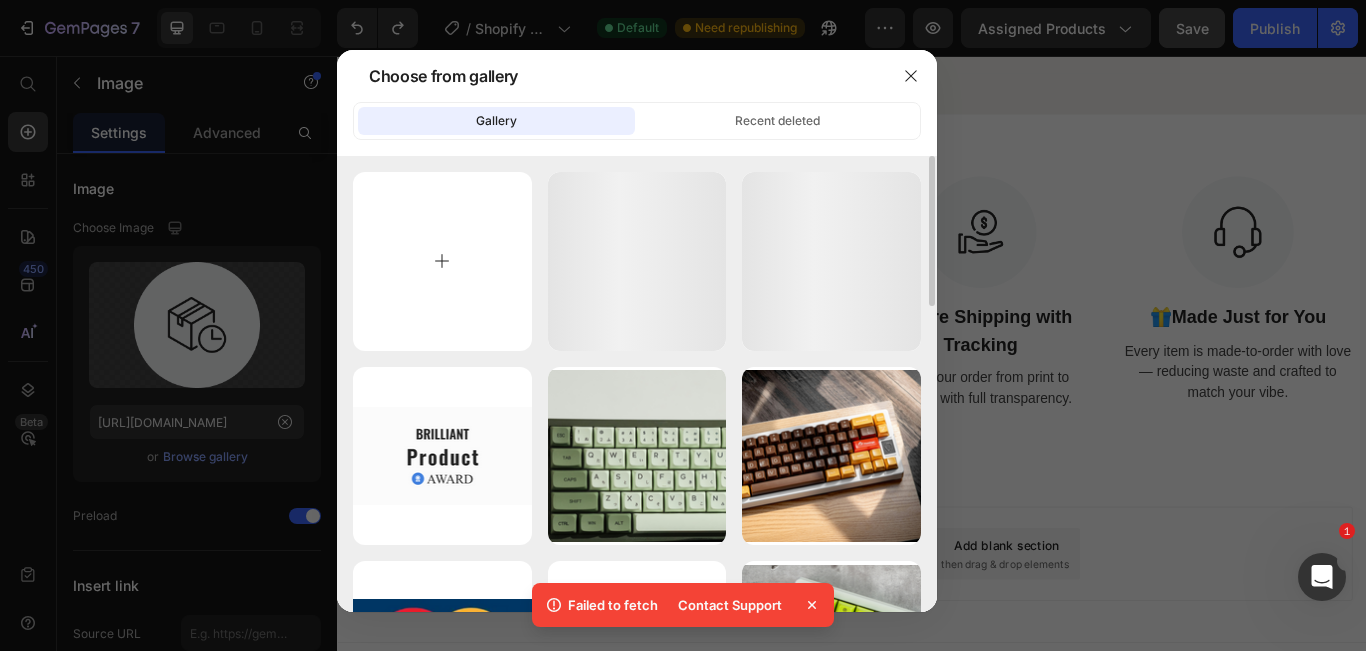click at bounding box center (442, 261) 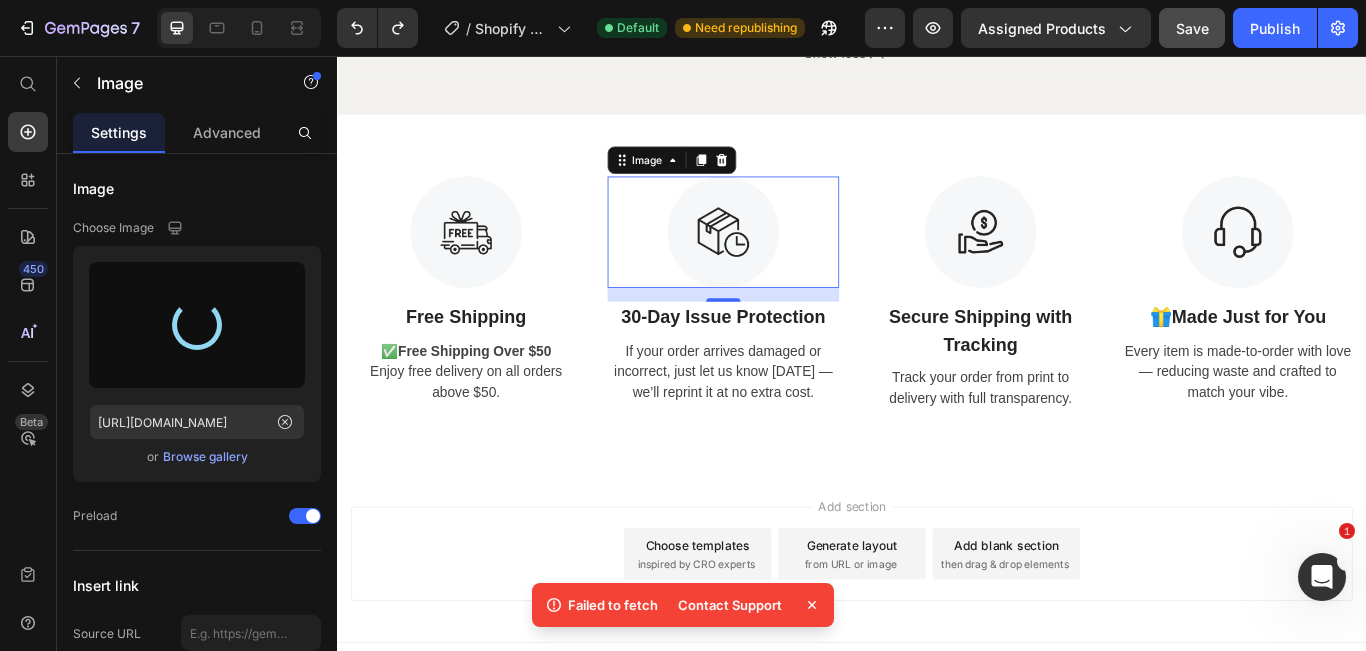 type on "[URL][DOMAIN_NAME]" 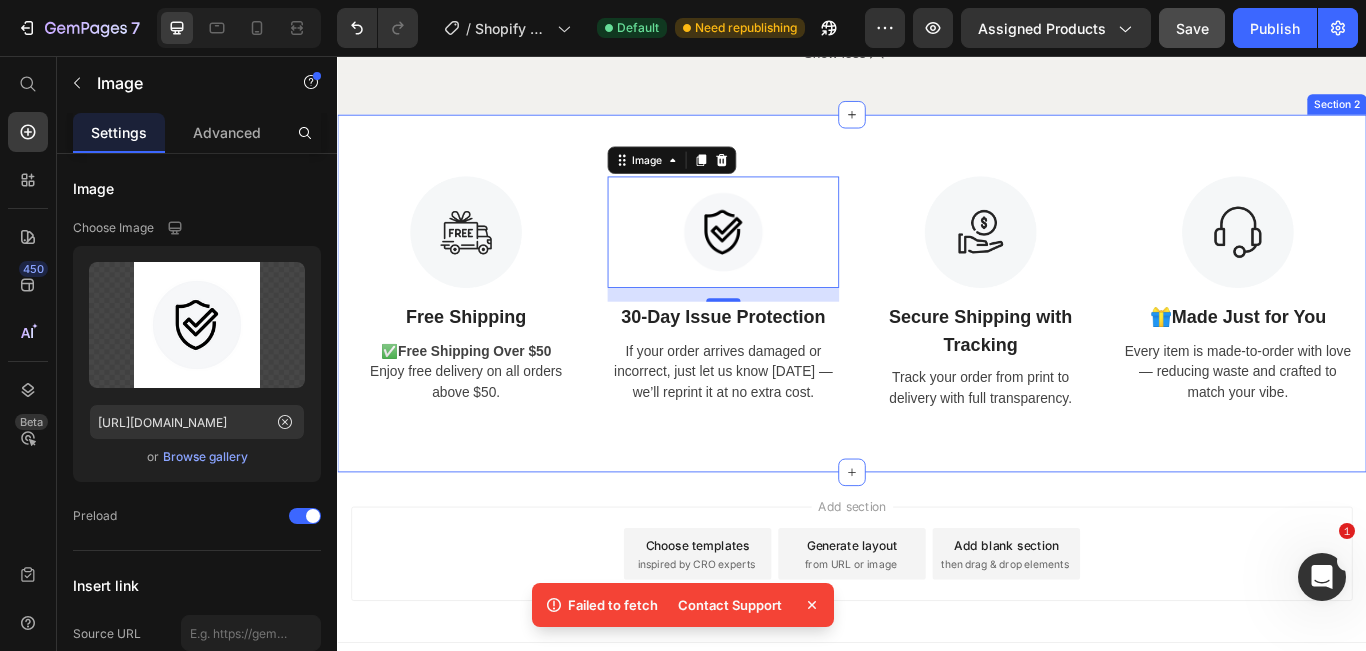 click on "Image Free Shipping Text Block ✅  Free Shipping Over $50 Enjoy free delivery on all orders above $50. Text Image   16 30-Day Issue Protection Text Block If your order arrives damaged or incorrect, just let us know [DATE] — we’ll reprint it at no extra cost. Text Image Secure Shipping with Tracking Text Block Track your order from print to delivery with full transparency. Text Image 🎁  Made Just for You Text Block Every item is made-to-order with love — reducing waste and crafted to match your vibe. Text Row Section 2" at bounding box center [937, 332] 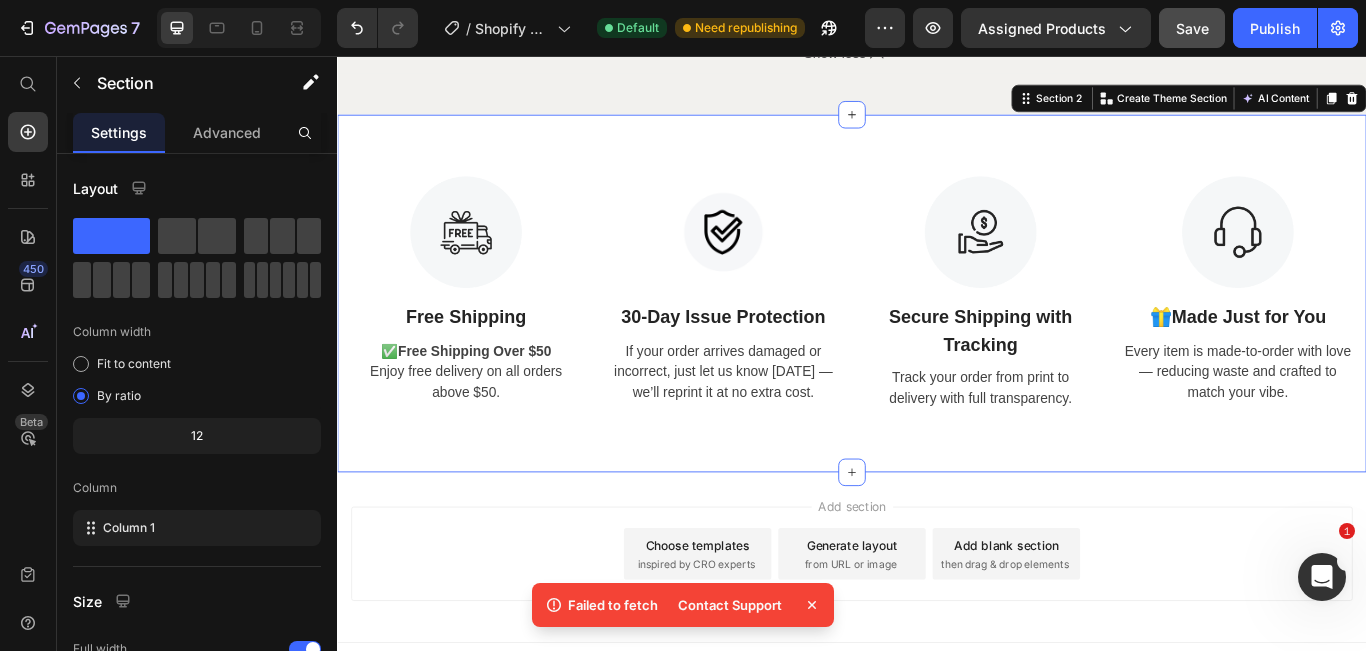 click at bounding box center (787, 261) 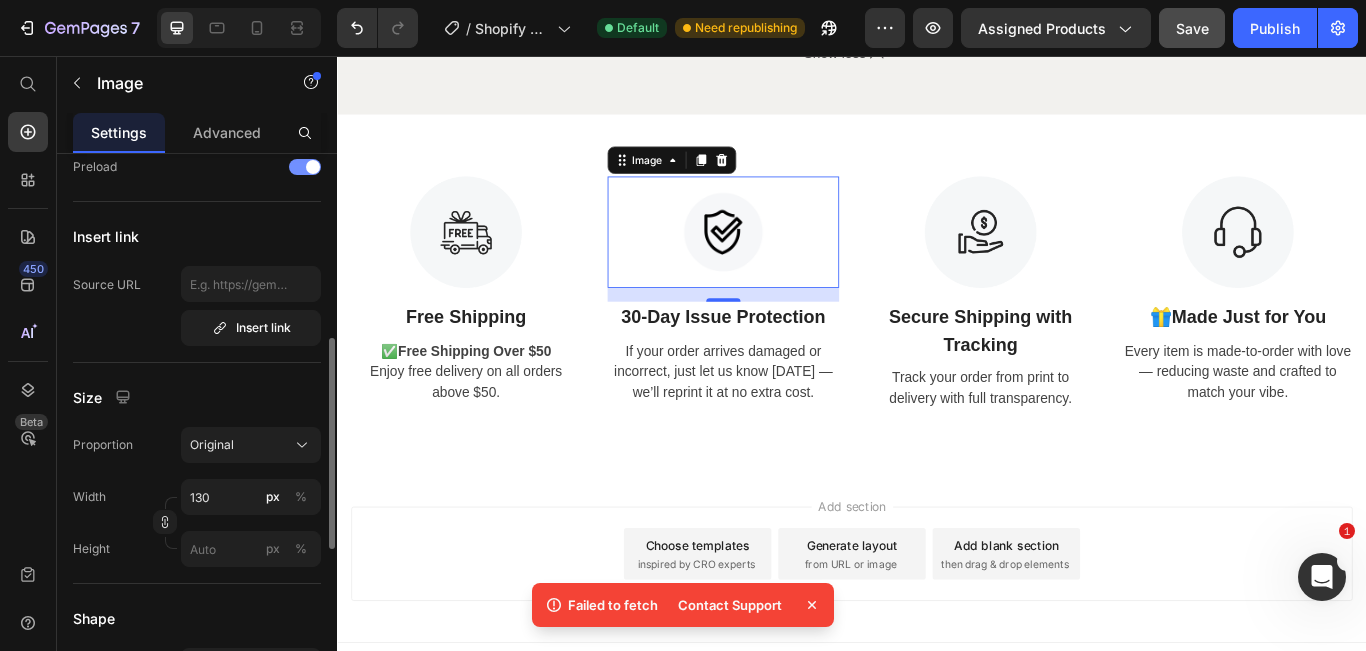 scroll, scrollTop: 386, scrollLeft: 0, axis: vertical 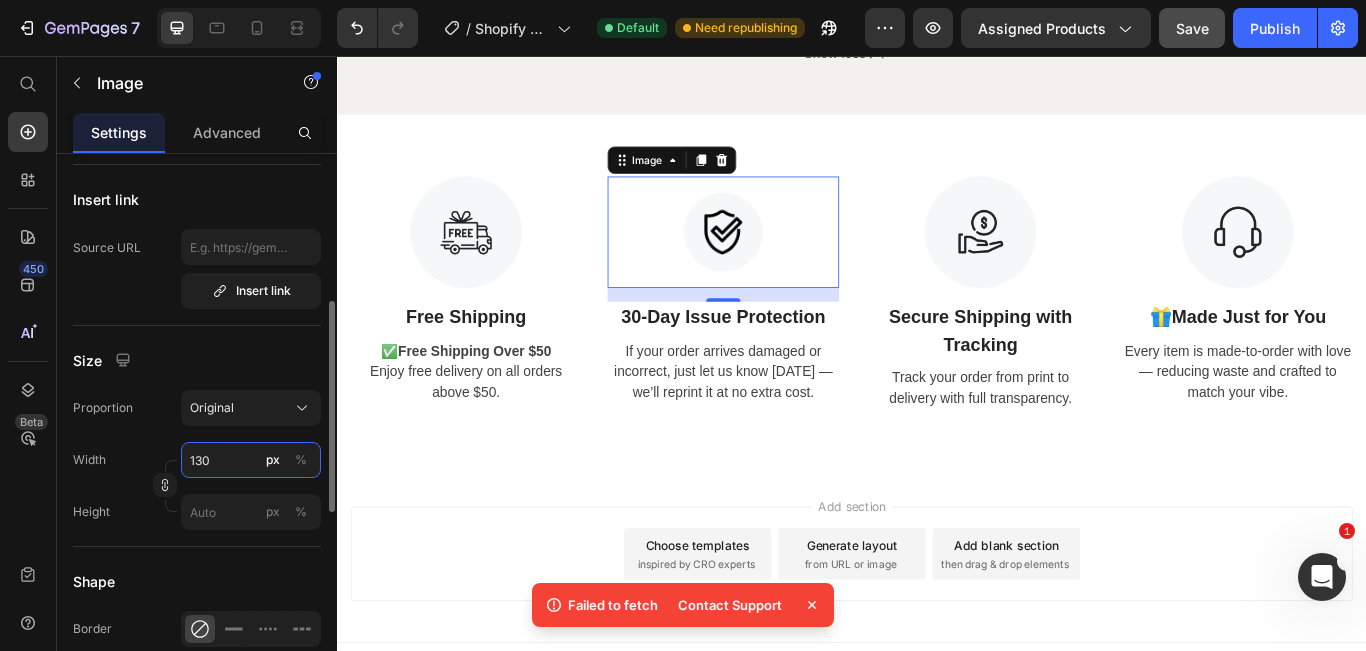 click on "130" at bounding box center [251, 460] 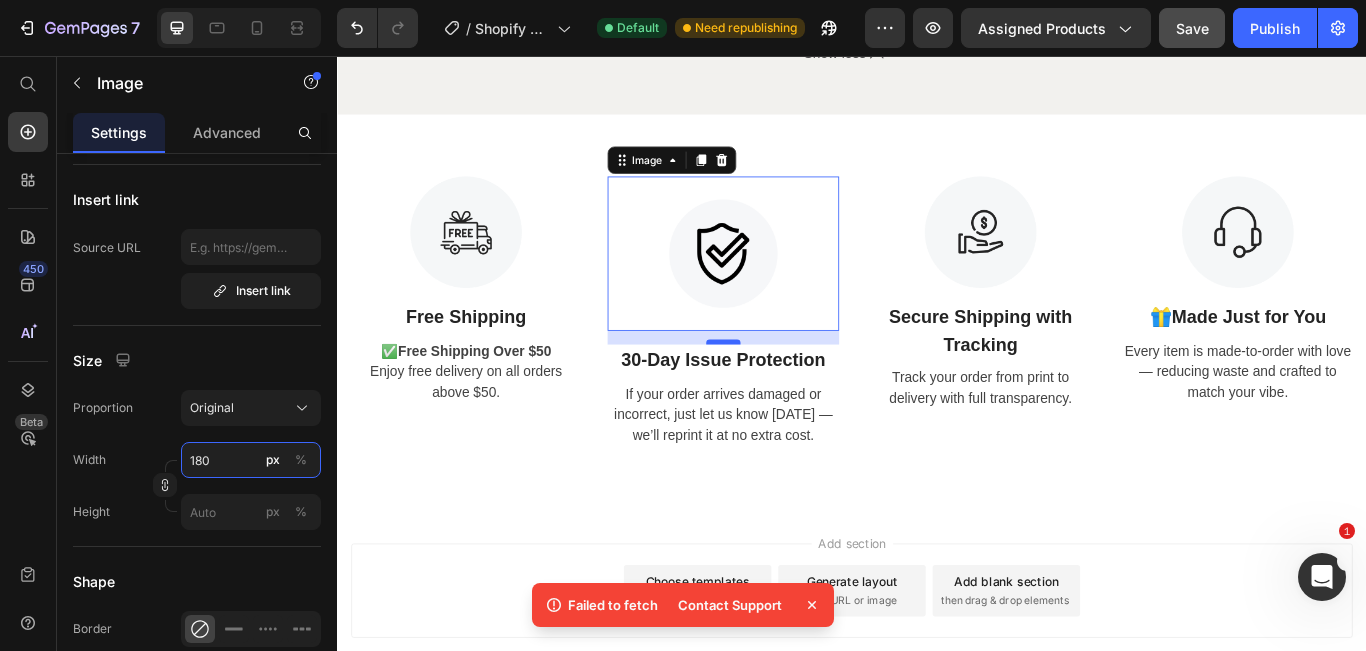 type on "180" 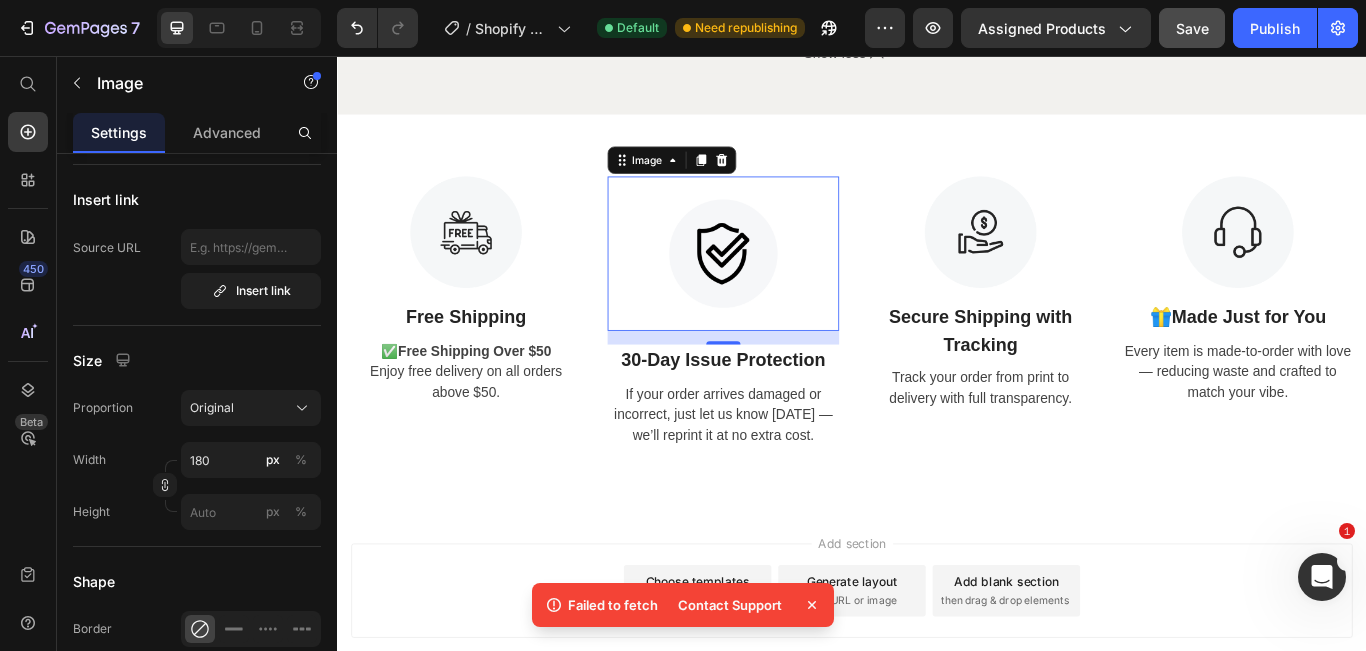 drag, startPoint x: 784, startPoint y: 391, endPoint x: 784, endPoint y: 369, distance: 22 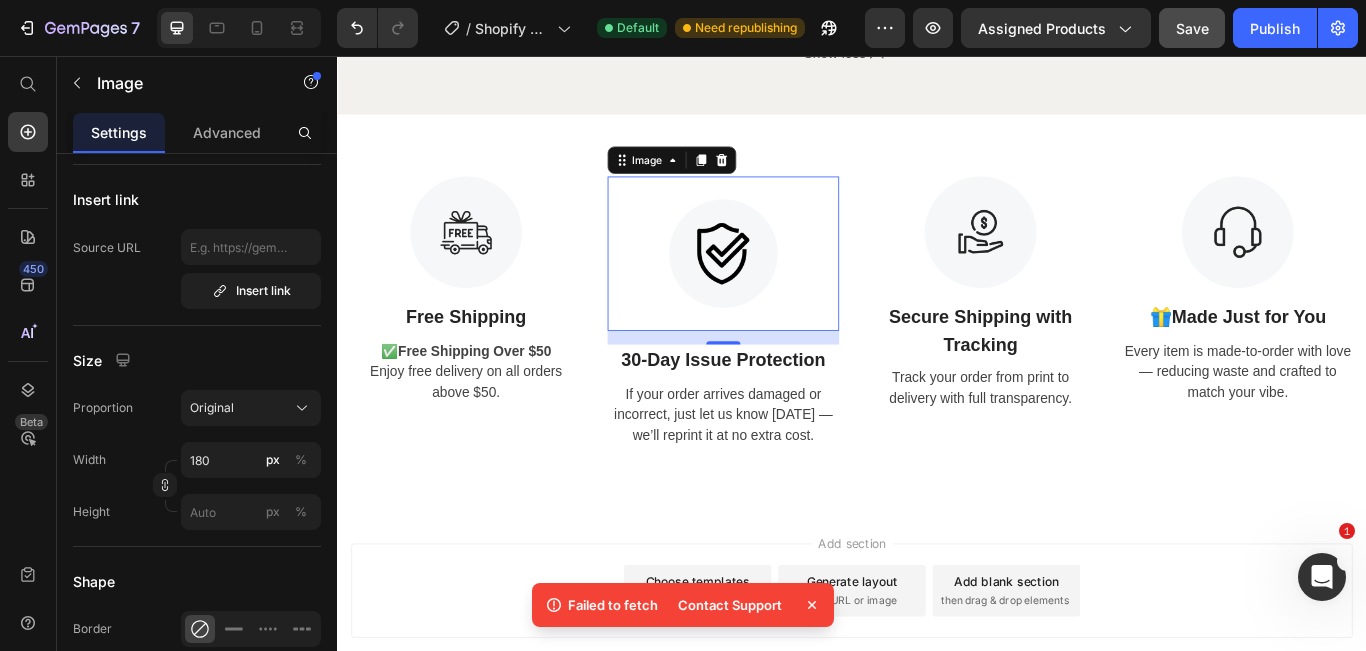 click at bounding box center (787, 286) 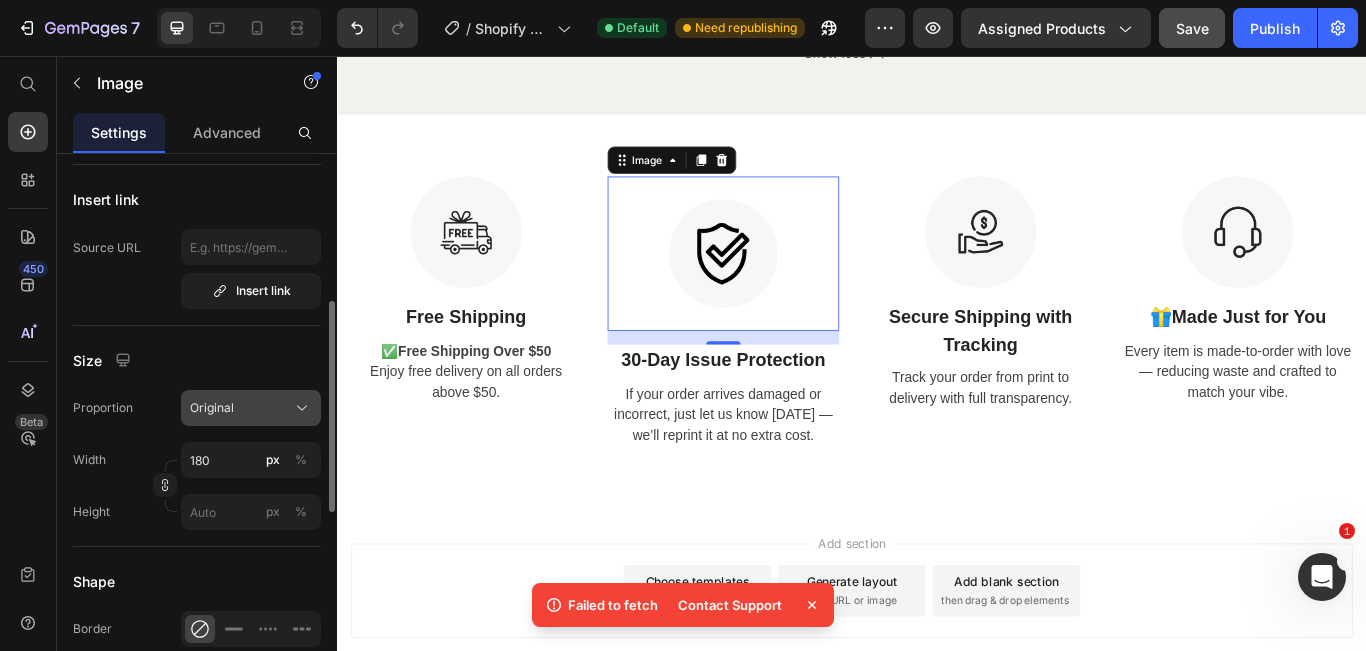 click 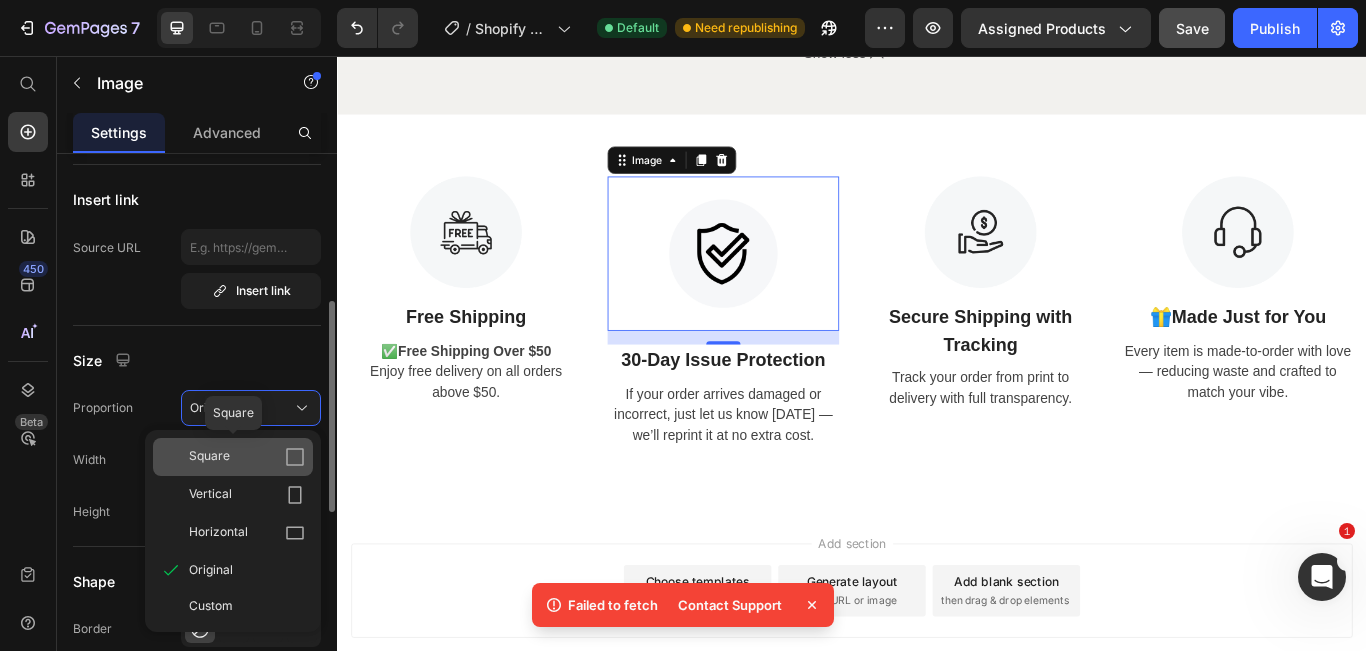 click 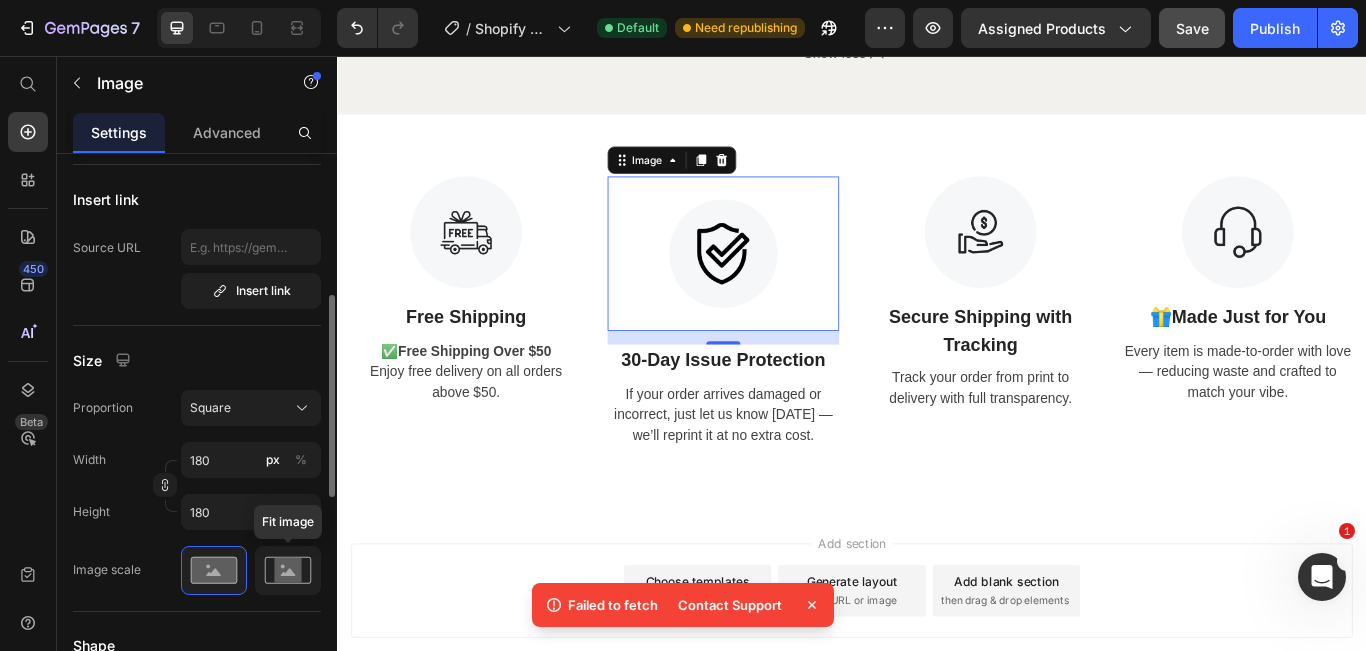 click 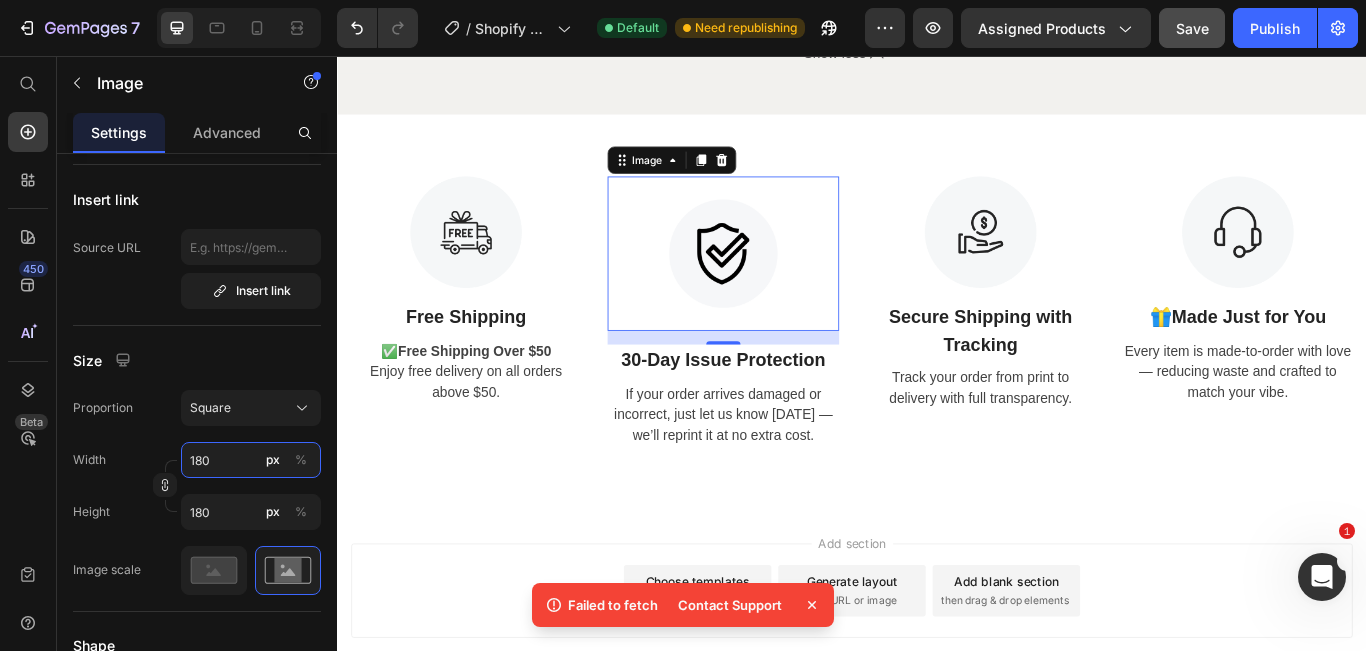 click on "180" at bounding box center [251, 460] 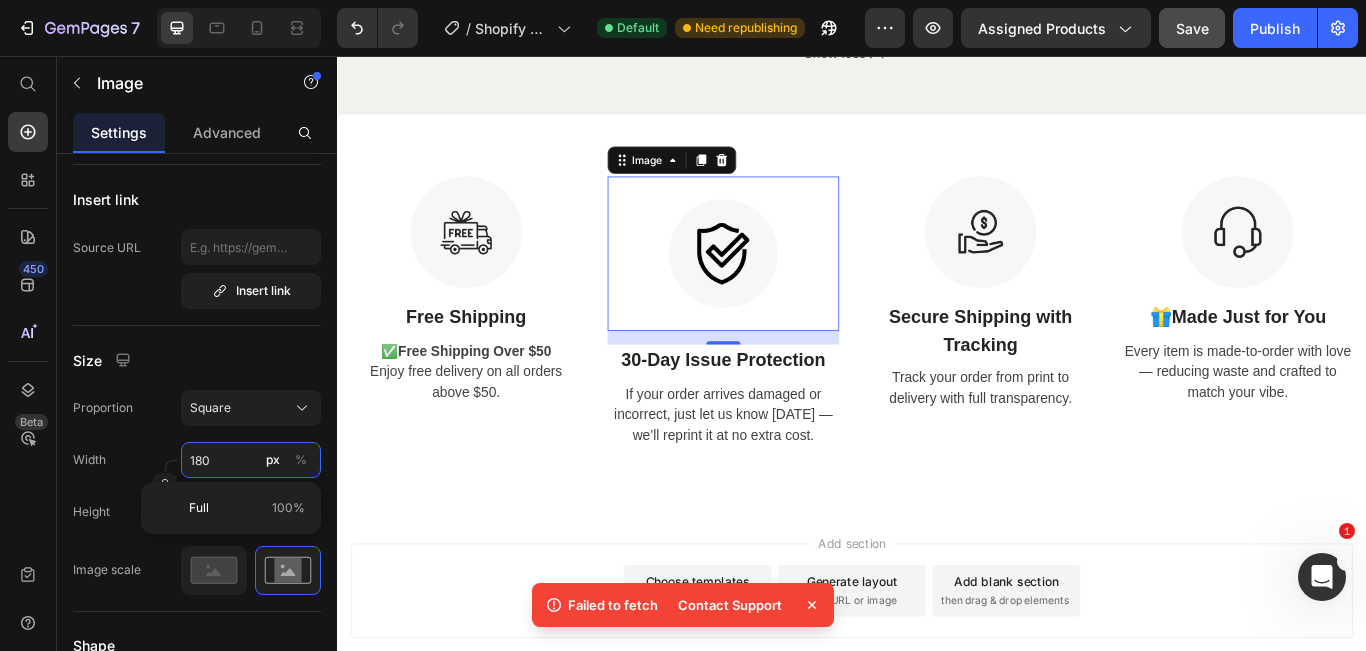 type on "1" 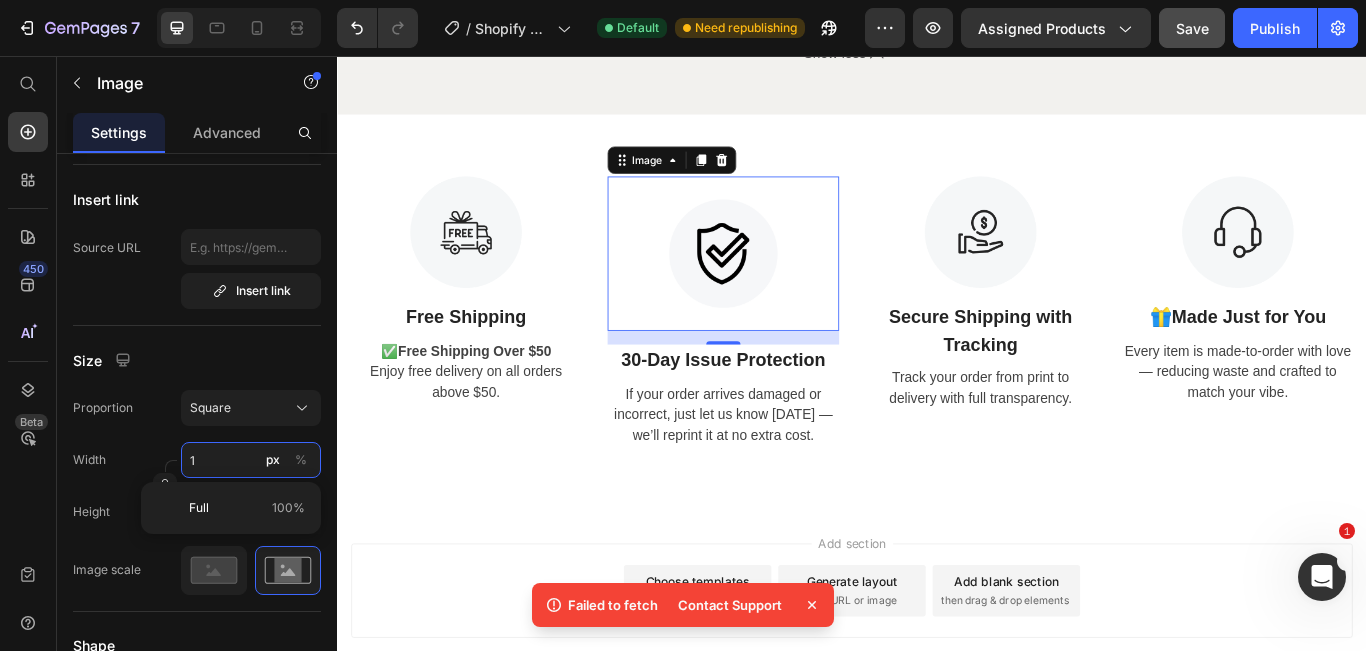 type on "1" 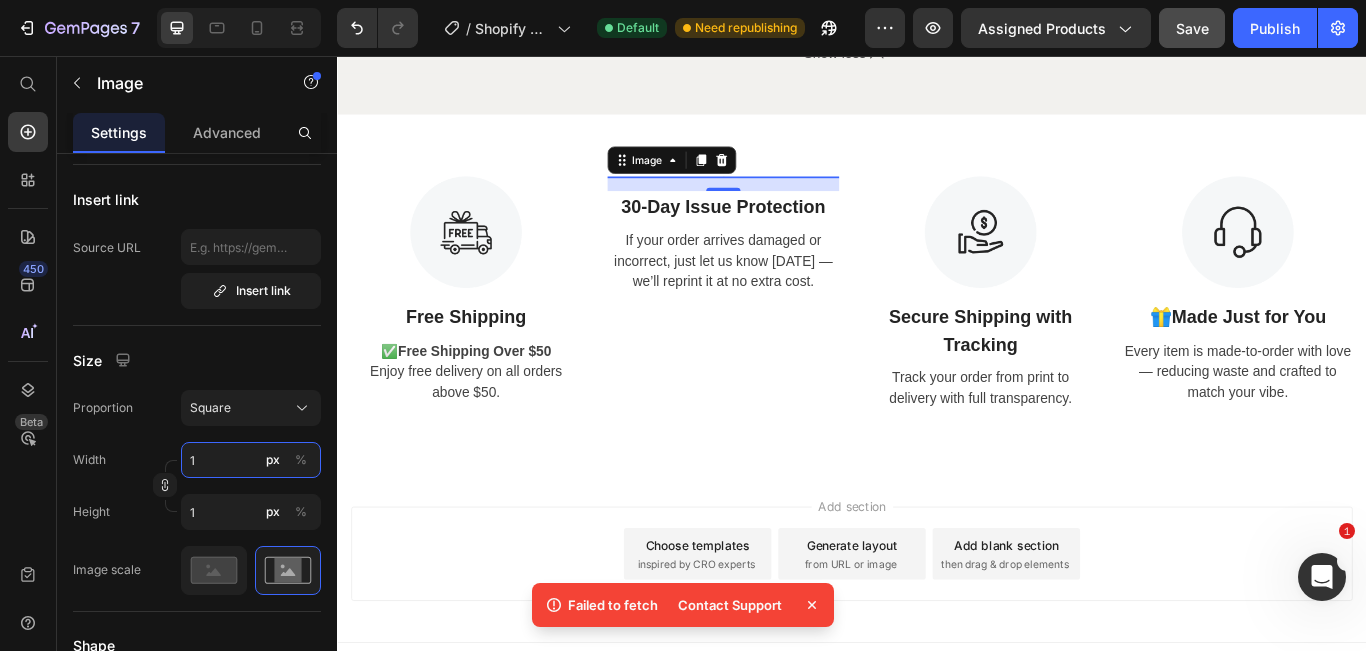 type on "15" 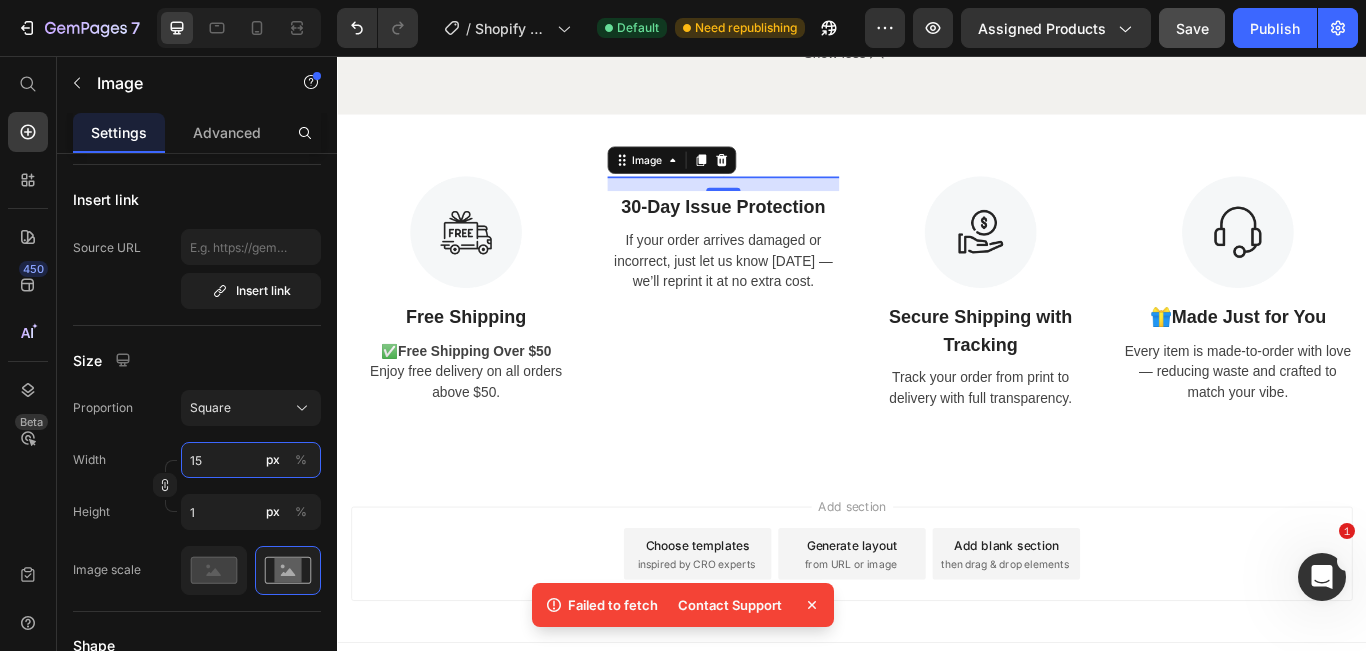 type on "15" 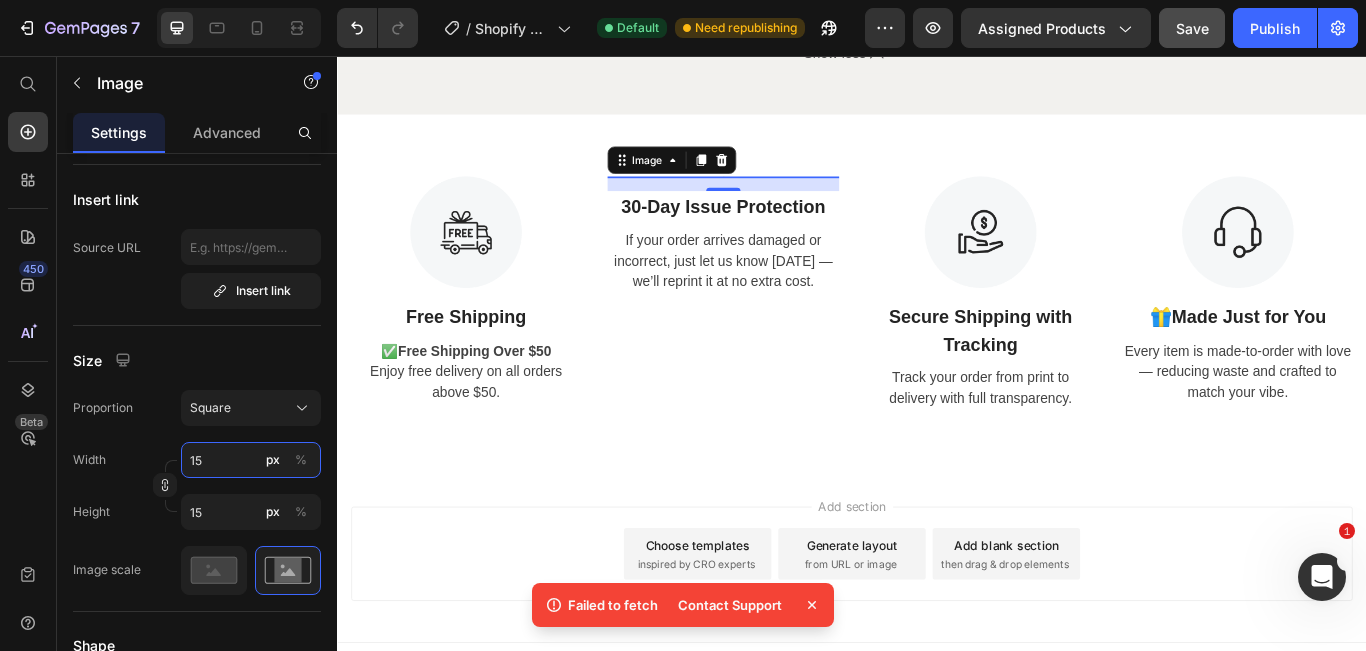 type on "150" 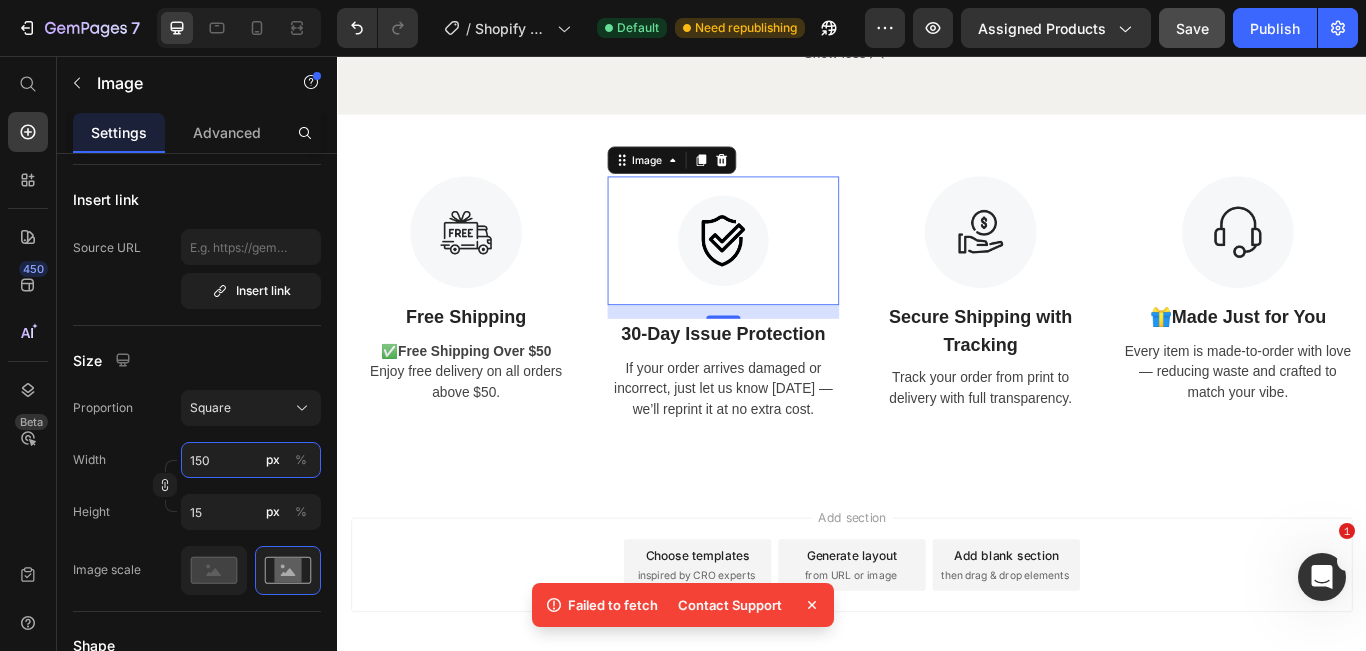 type on "150" 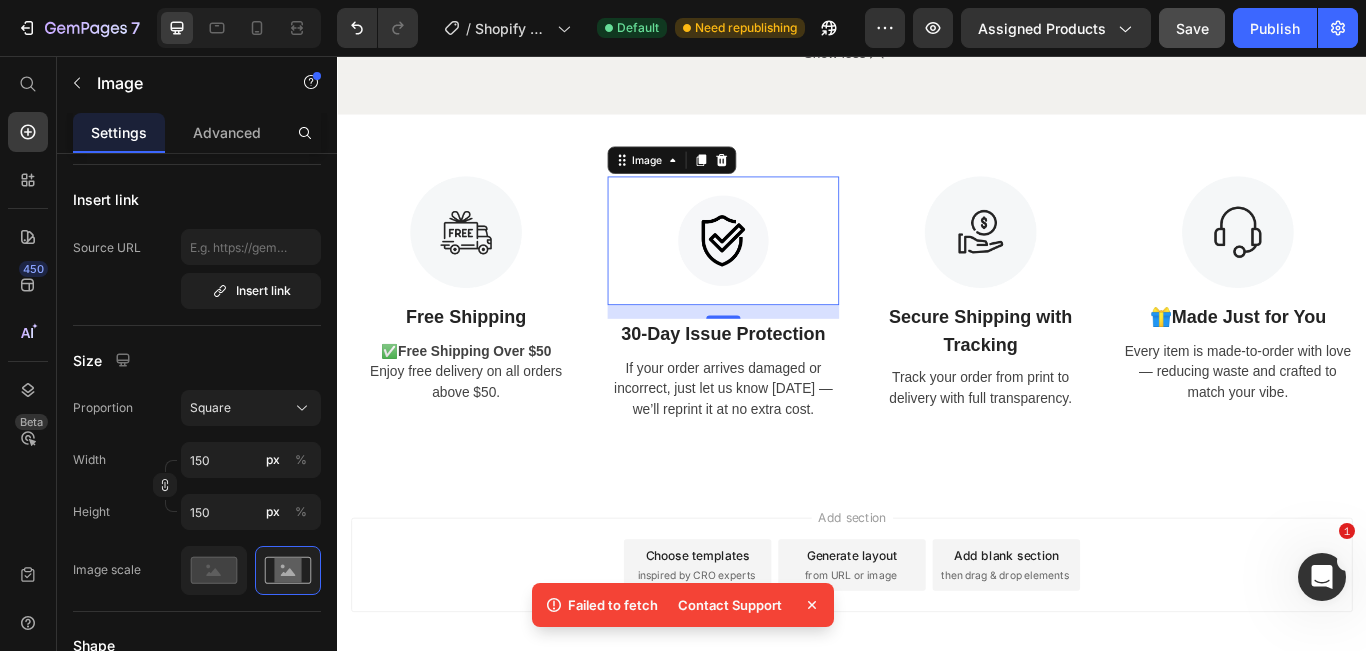 click on "Add section Choose templates inspired by CRO experts Generate layout from URL or image Add blank section then drag & drop elements" at bounding box center (937, 653) 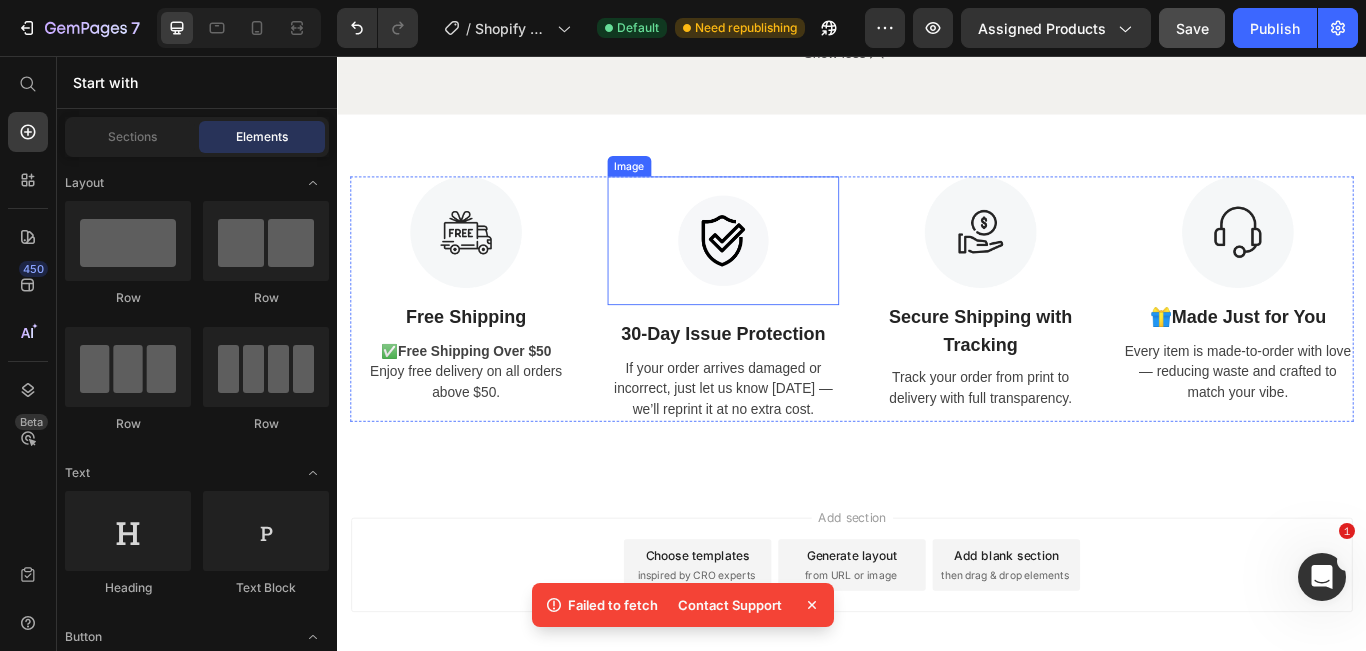 click at bounding box center (787, 271) 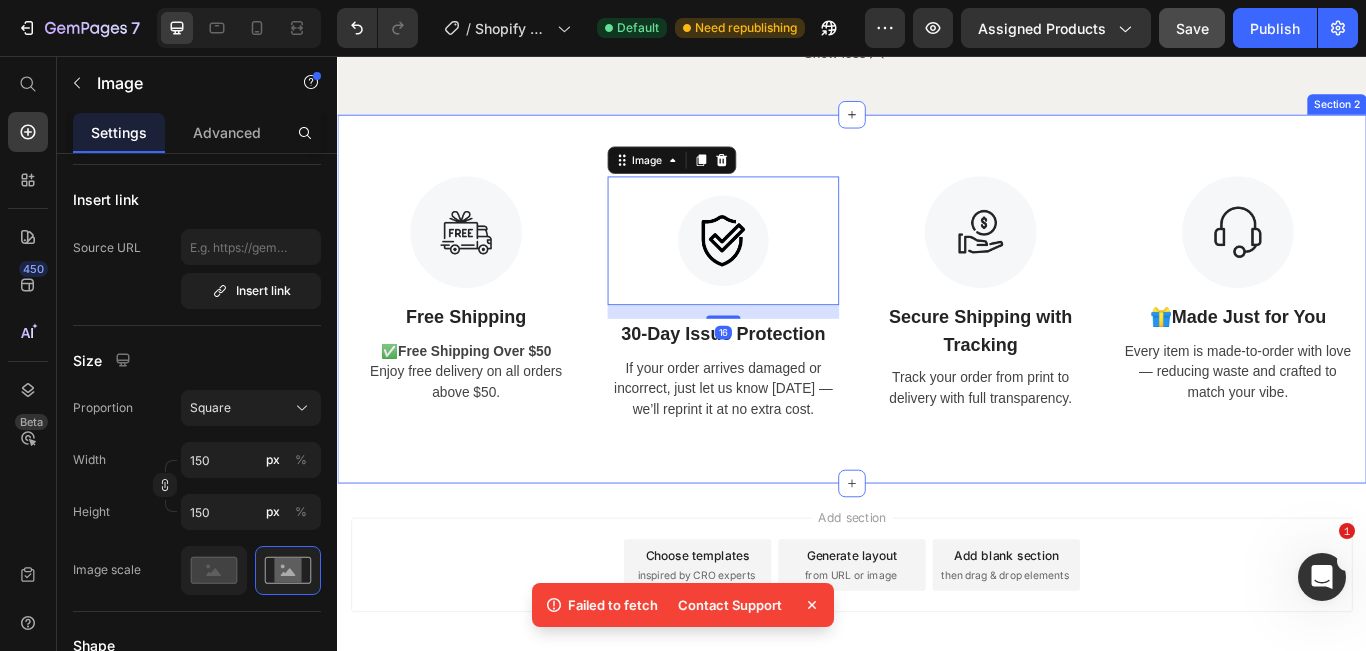 click on "Image Free Shipping Text Block ✅  Free Shipping Over $50 Enjoy free delivery on all orders above $50. Text Image   16 30-Day Issue Protection Text Block If your order arrives damaged or incorrect, just let us know [DATE] — we’ll reprint it at no extra cost. Text Image Secure Shipping with Tracking Text Block Track your order from print to delivery with full transparency. Text Image 🎁  Made Just for You Text Block Every item is made-to-order with love — reducing waste and crafted to match your vibe. Text Row Section 2" at bounding box center [937, 339] 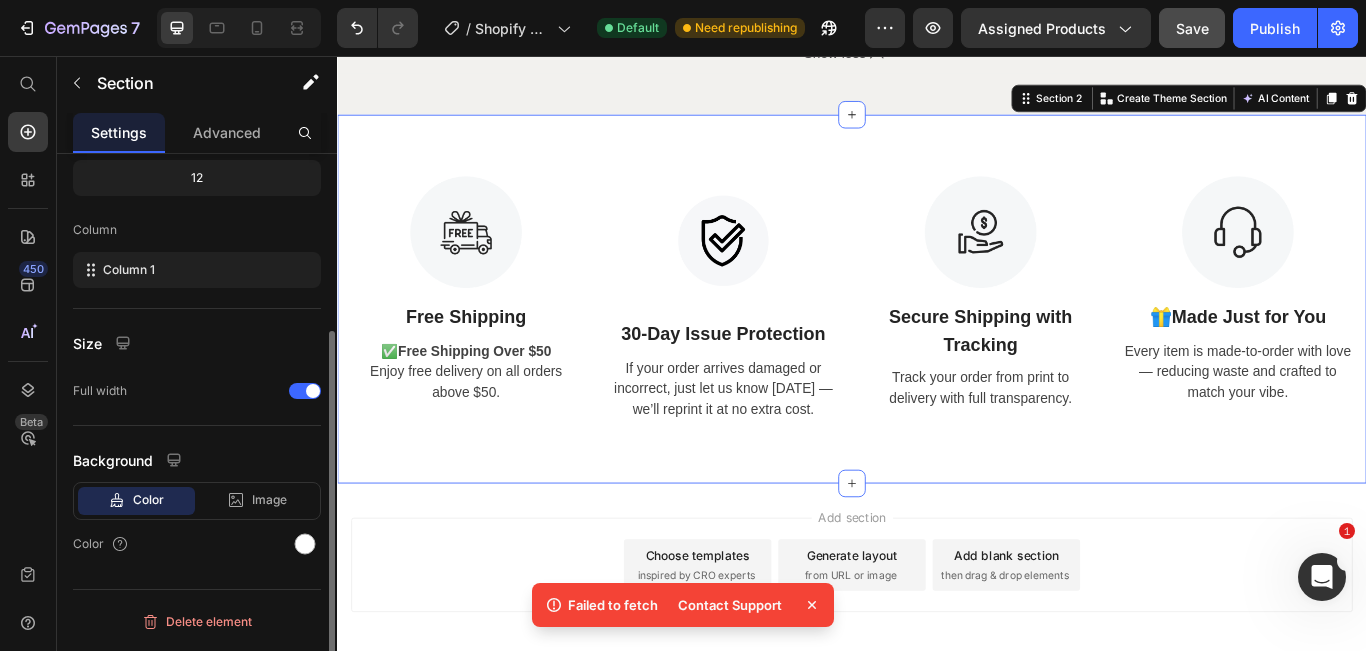 scroll, scrollTop: 0, scrollLeft: 0, axis: both 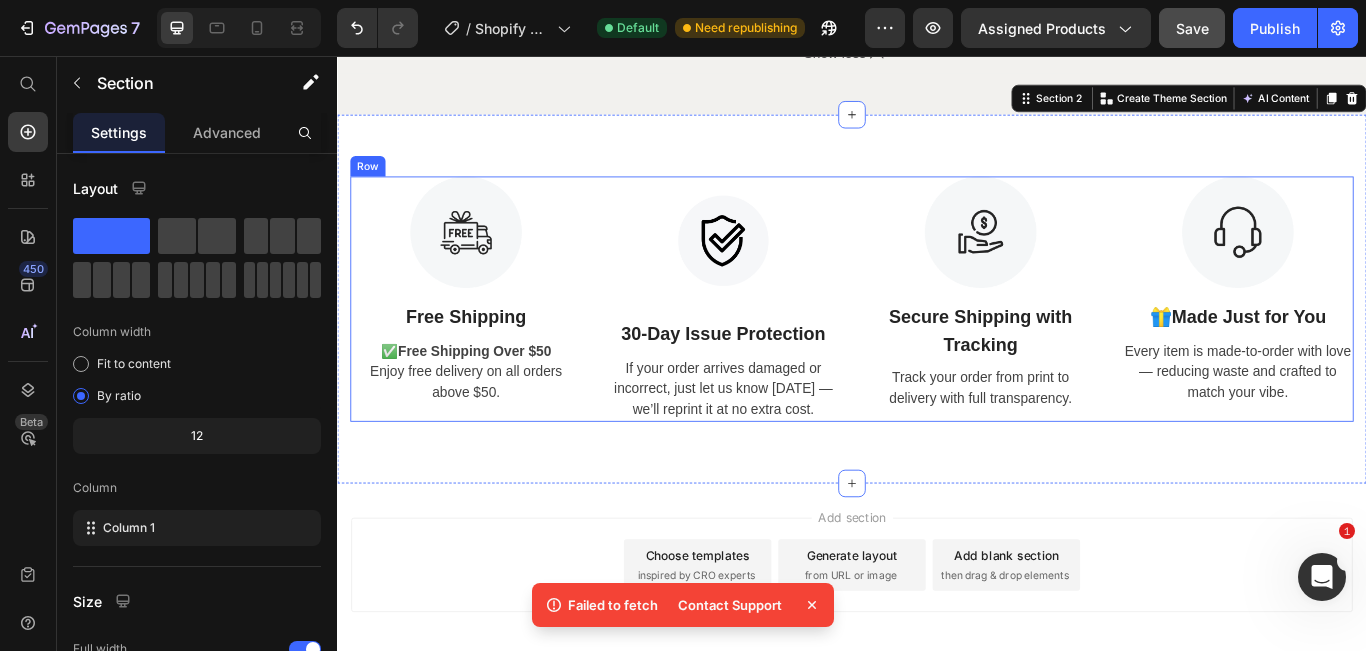 click at bounding box center (787, 271) 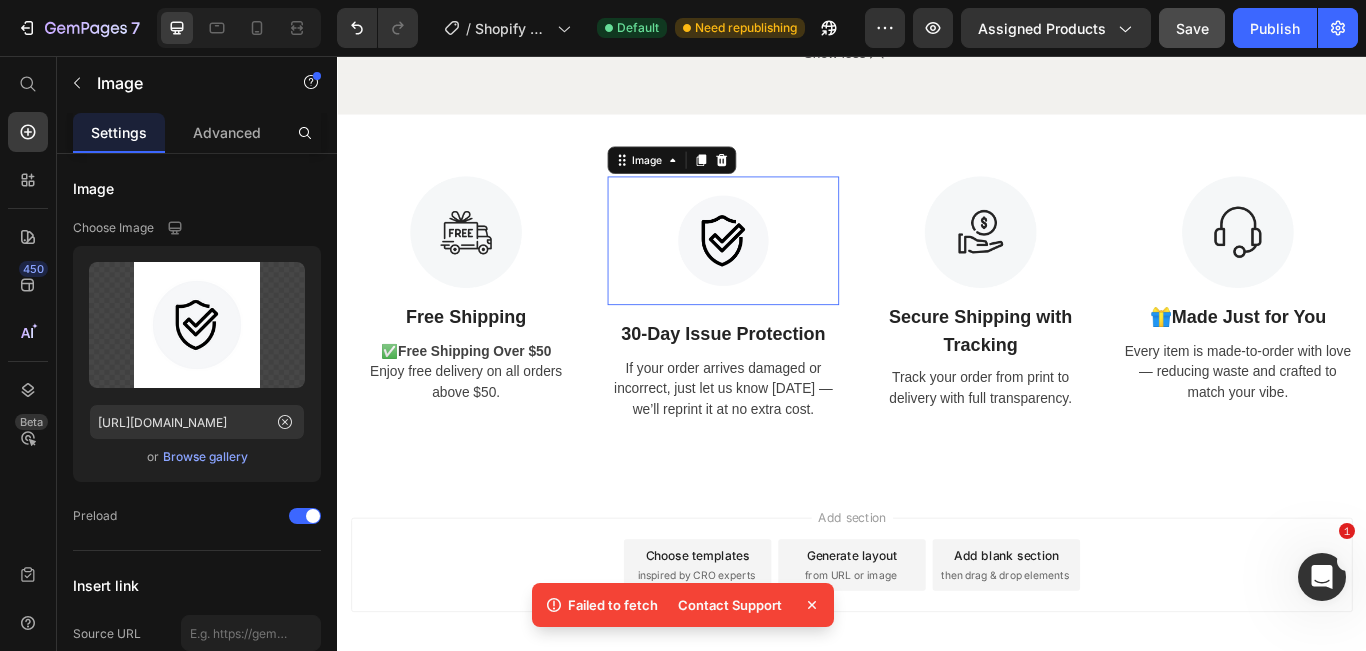 click at bounding box center (787, 271) 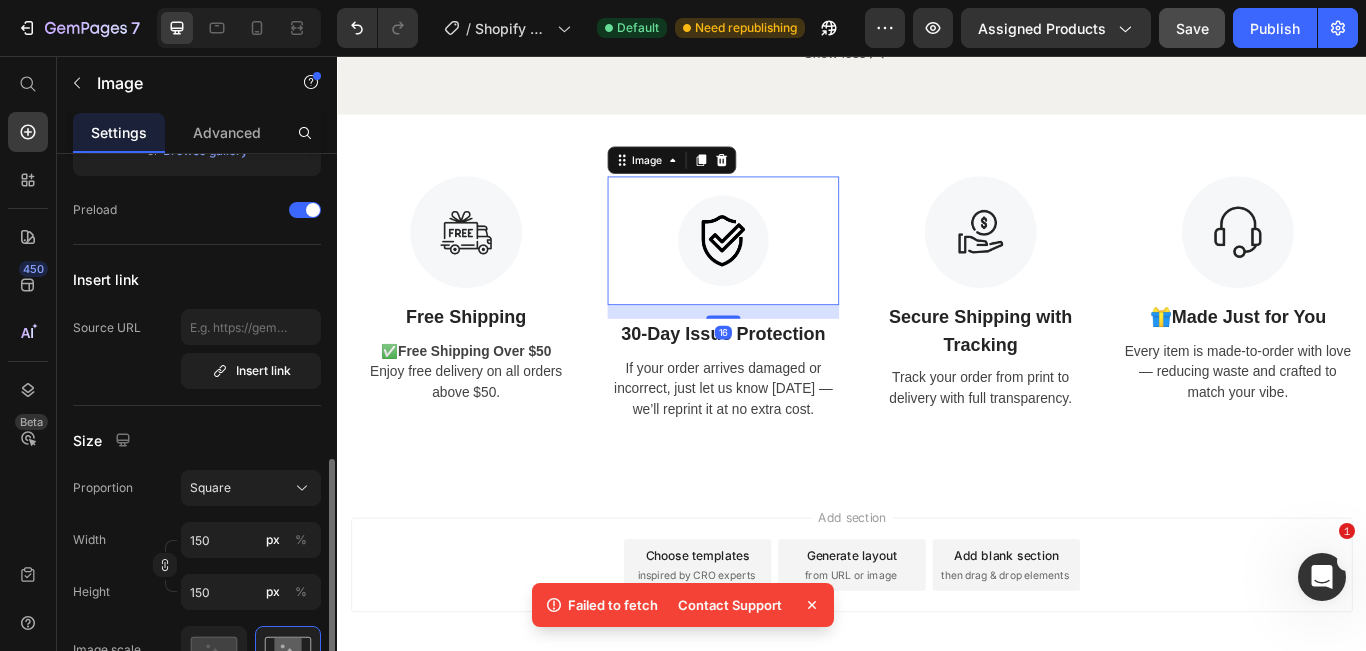 scroll, scrollTop: 448, scrollLeft: 0, axis: vertical 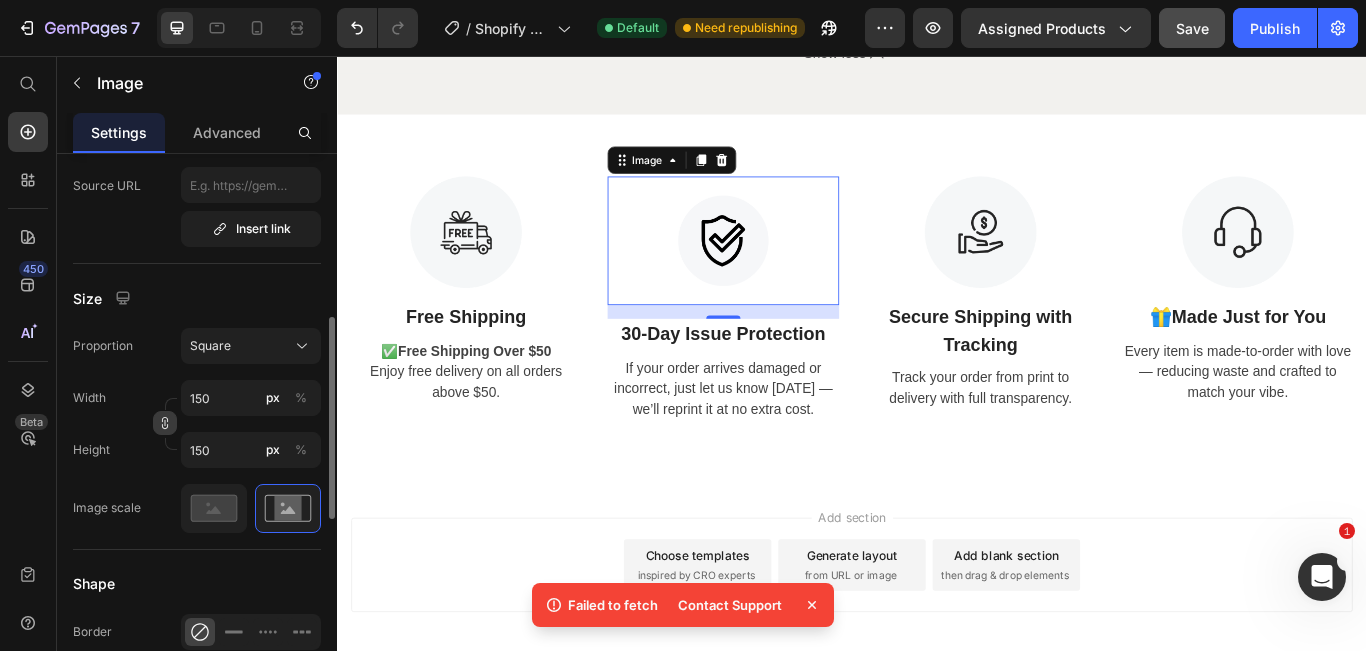 click 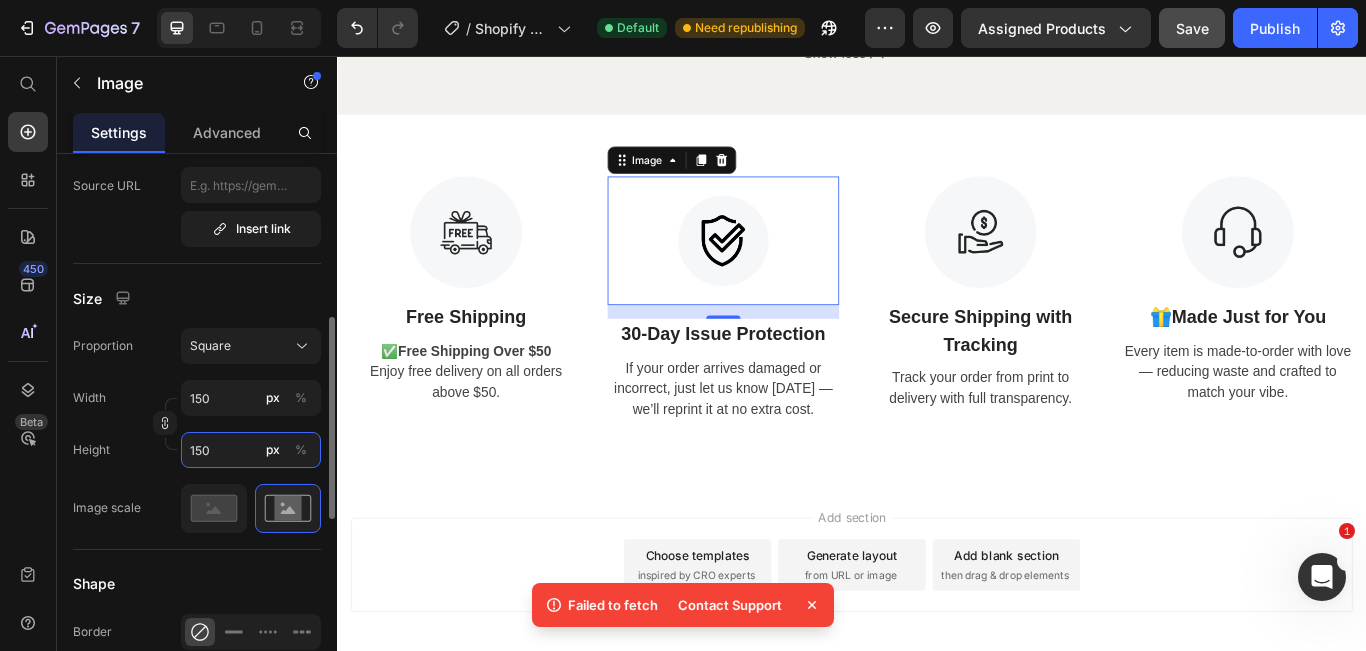 click on "150" at bounding box center [251, 450] 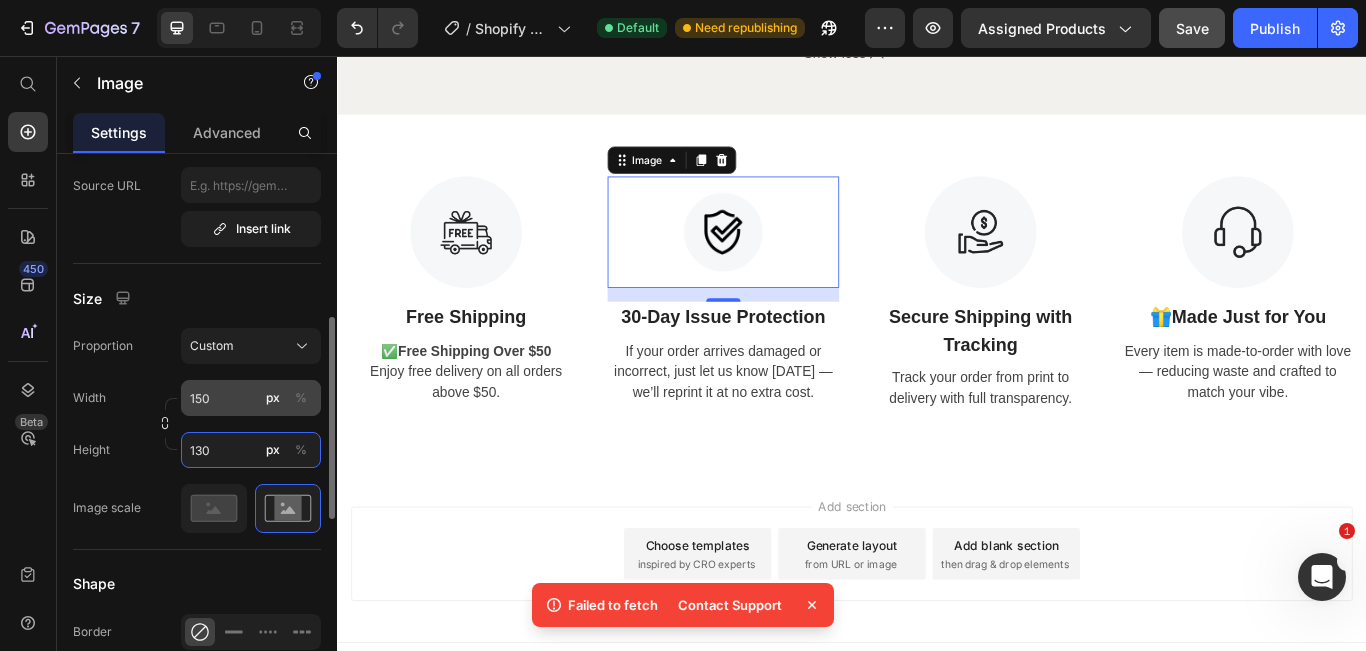 type on "130" 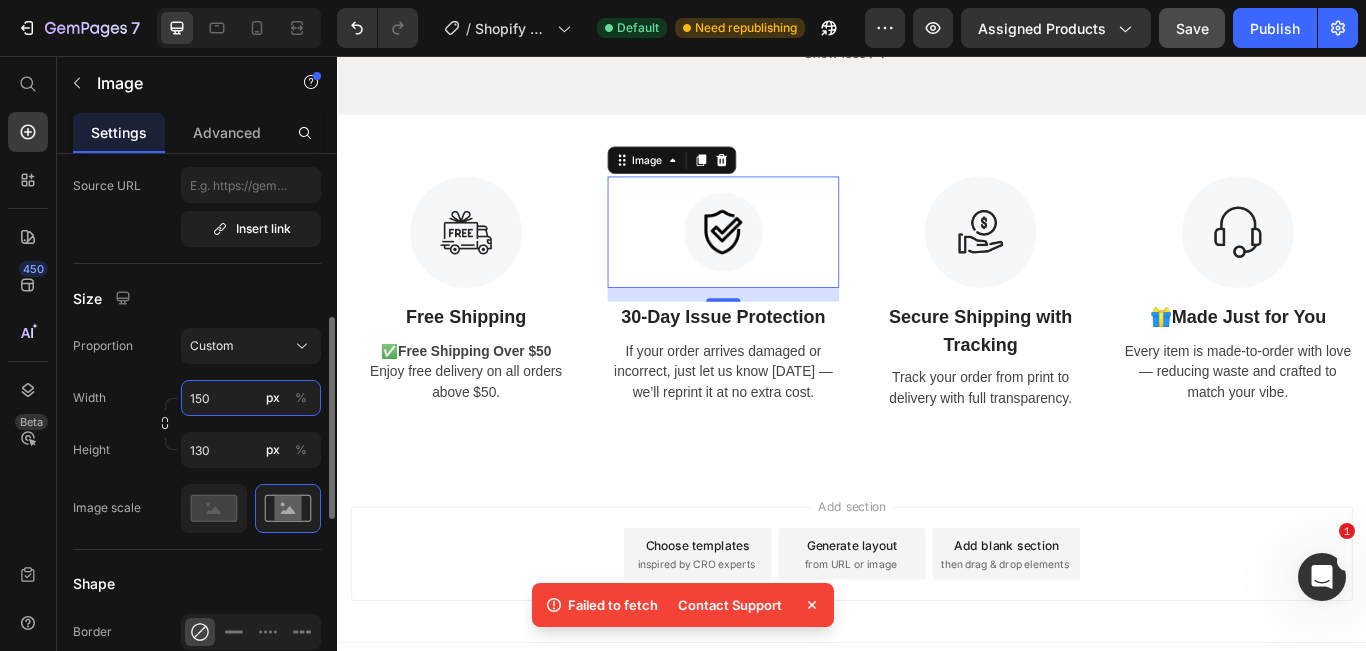 click on "150" at bounding box center (251, 398) 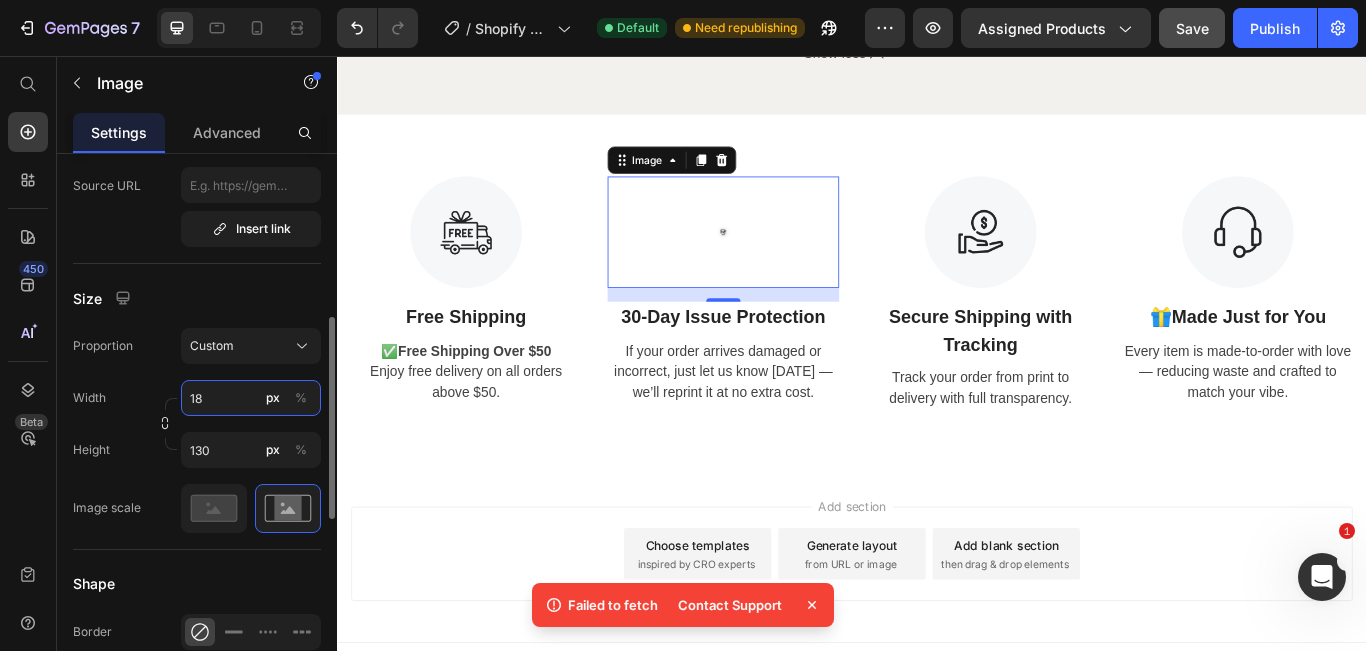 type on "1" 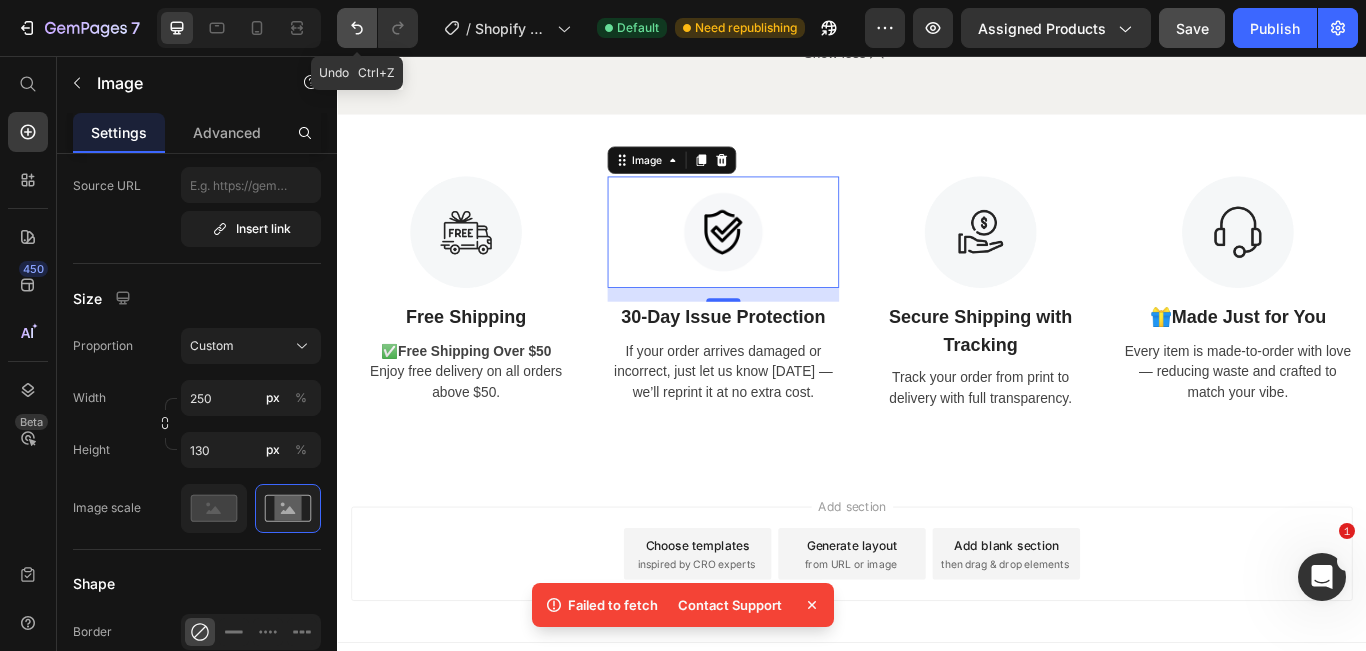 click 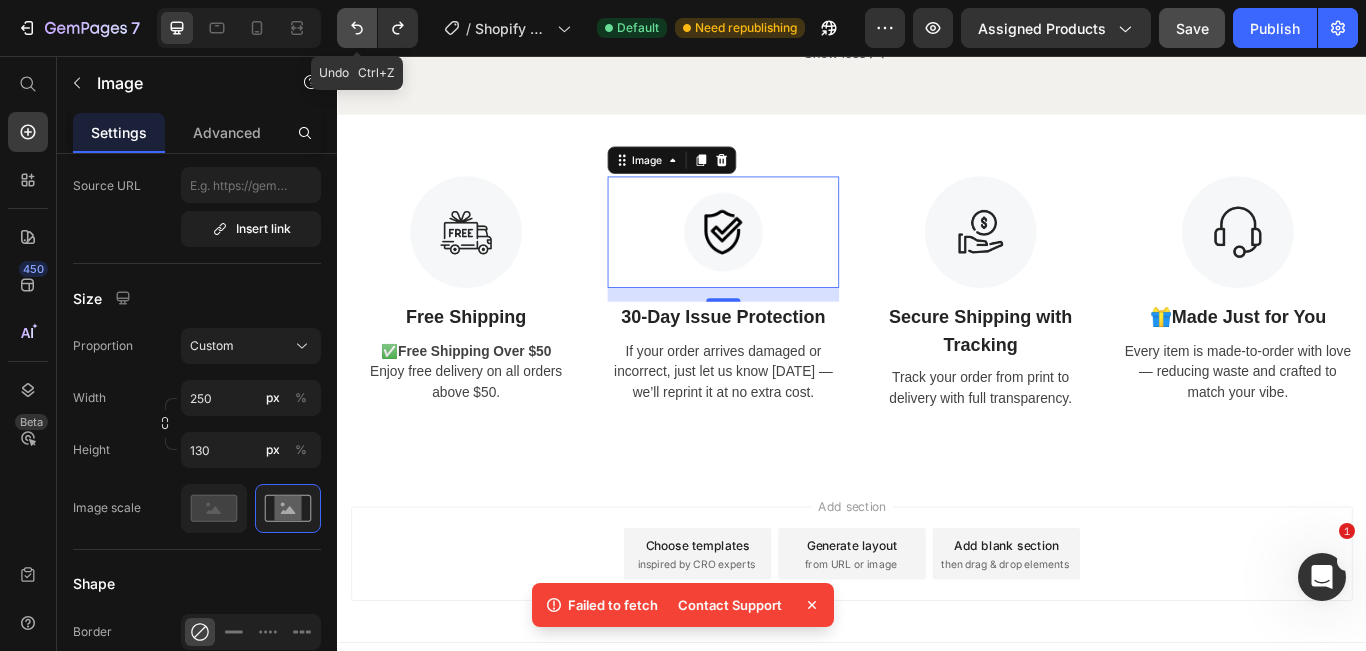 type on "150" 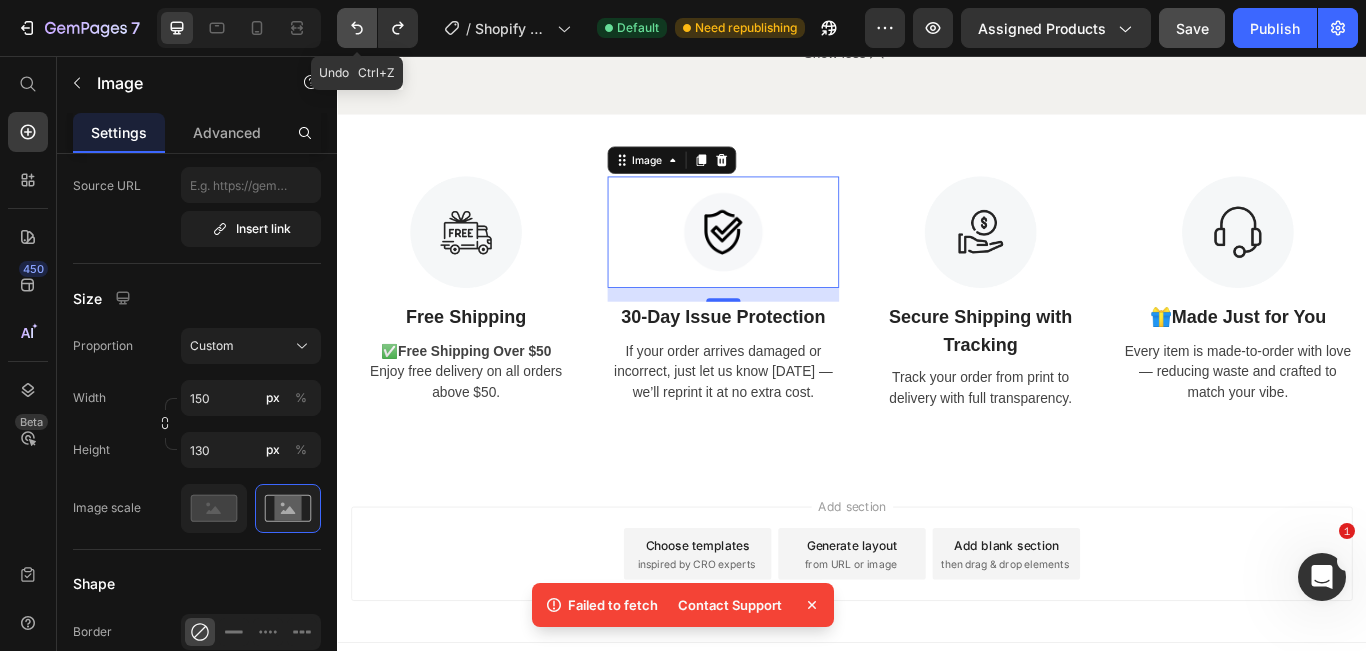 click 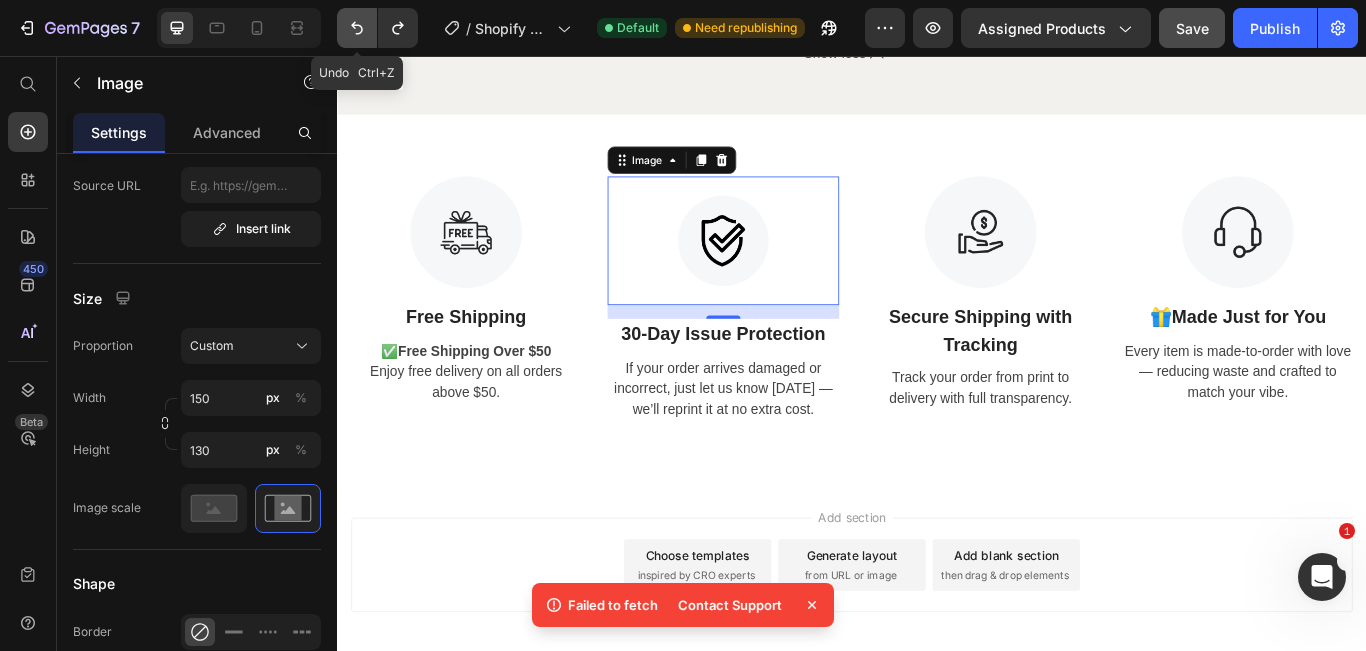 type on "150" 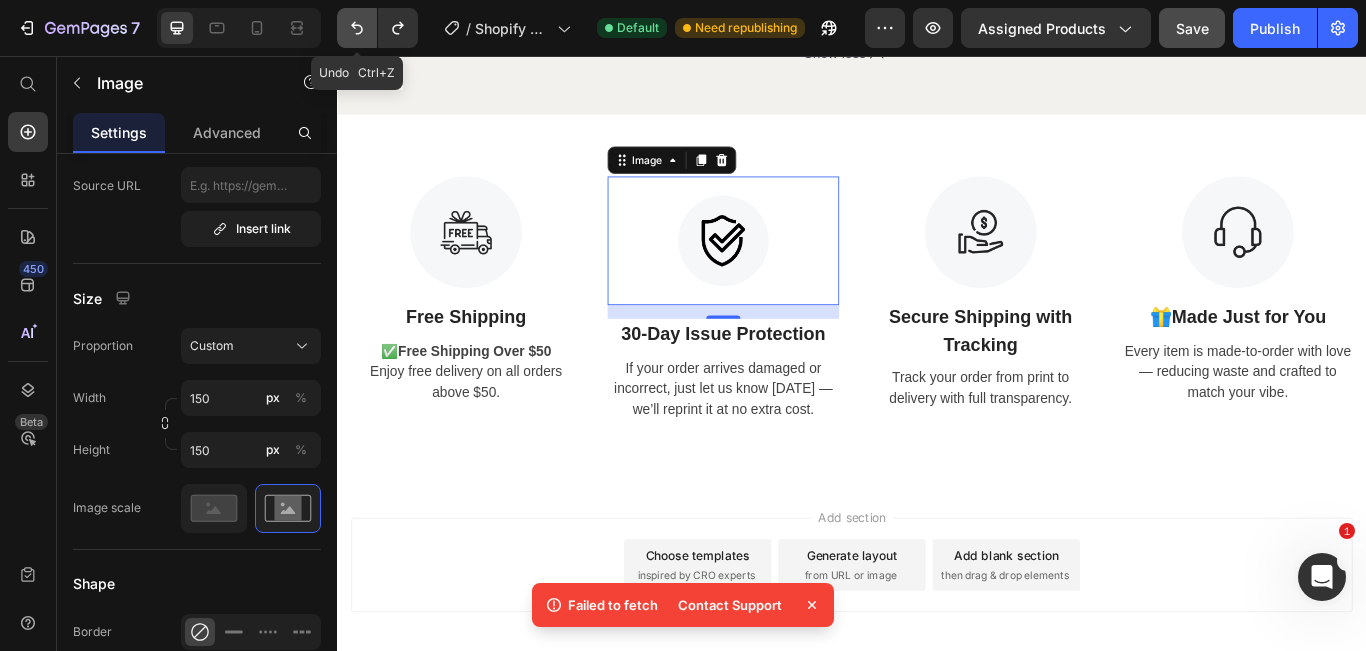 click 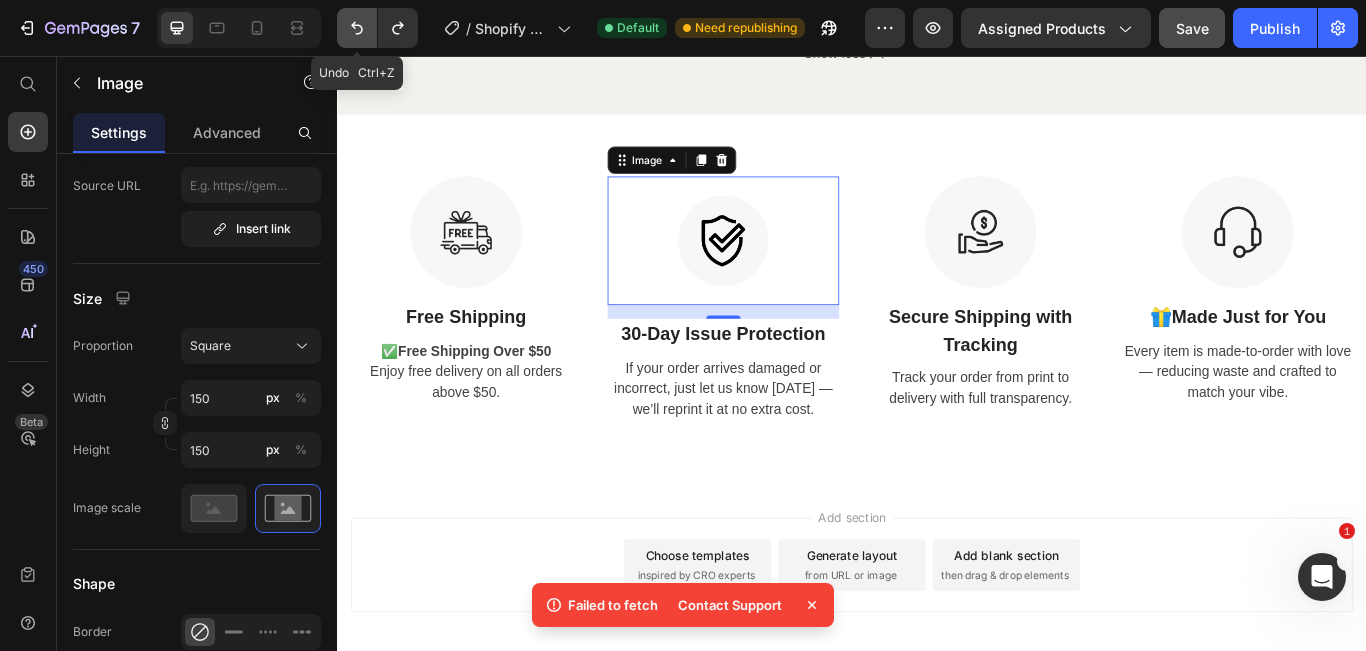 click 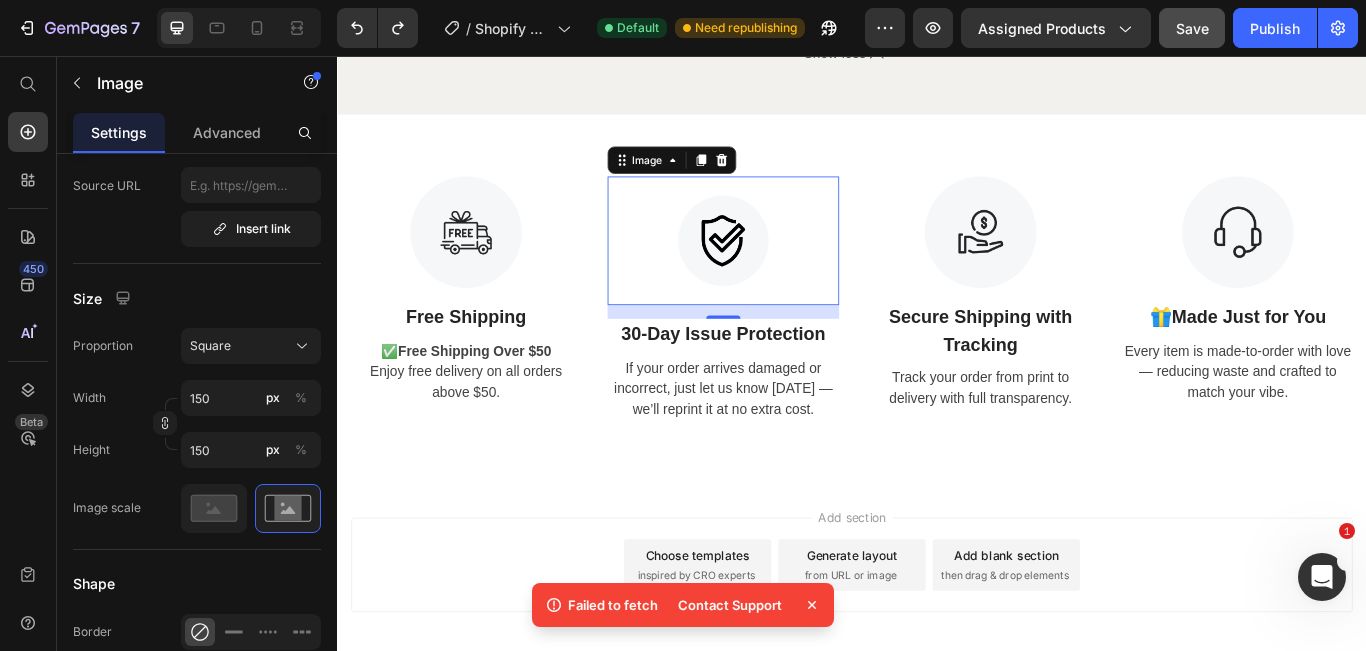 click on "Add section Choose templates inspired by CRO experts Generate layout from URL or image Add blank section then drag & drop elements" at bounding box center [937, 653] 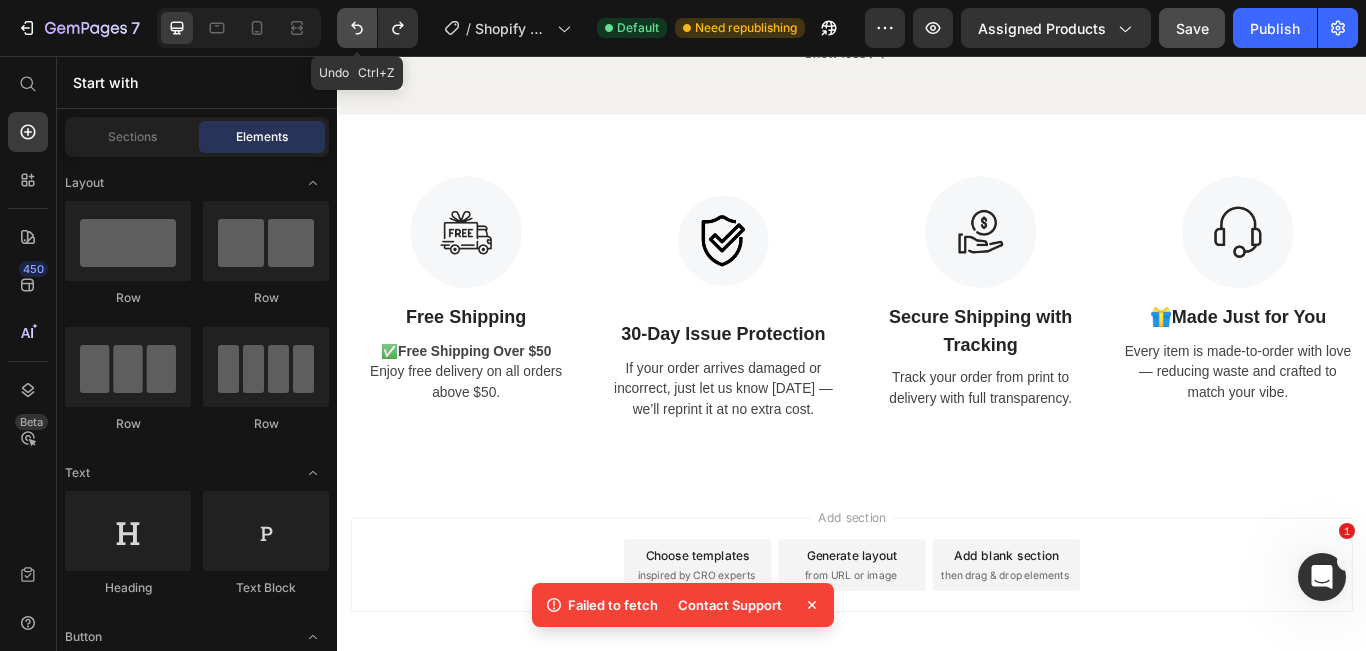 click 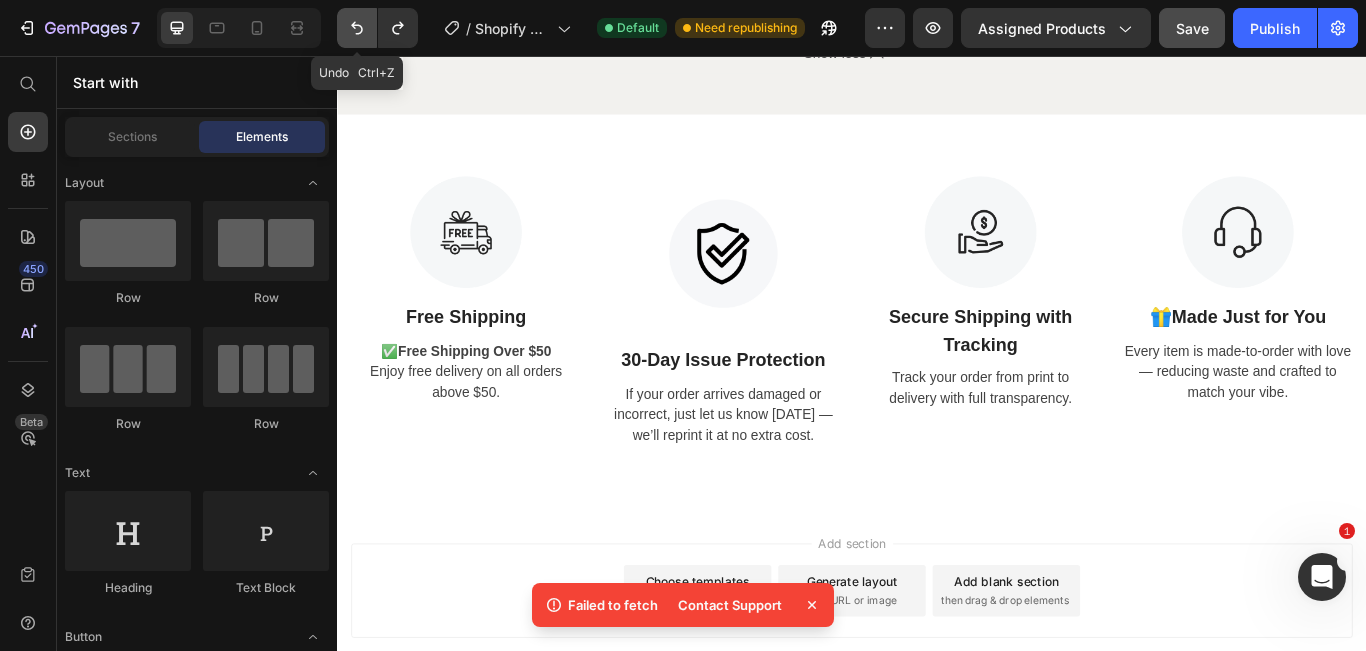 click 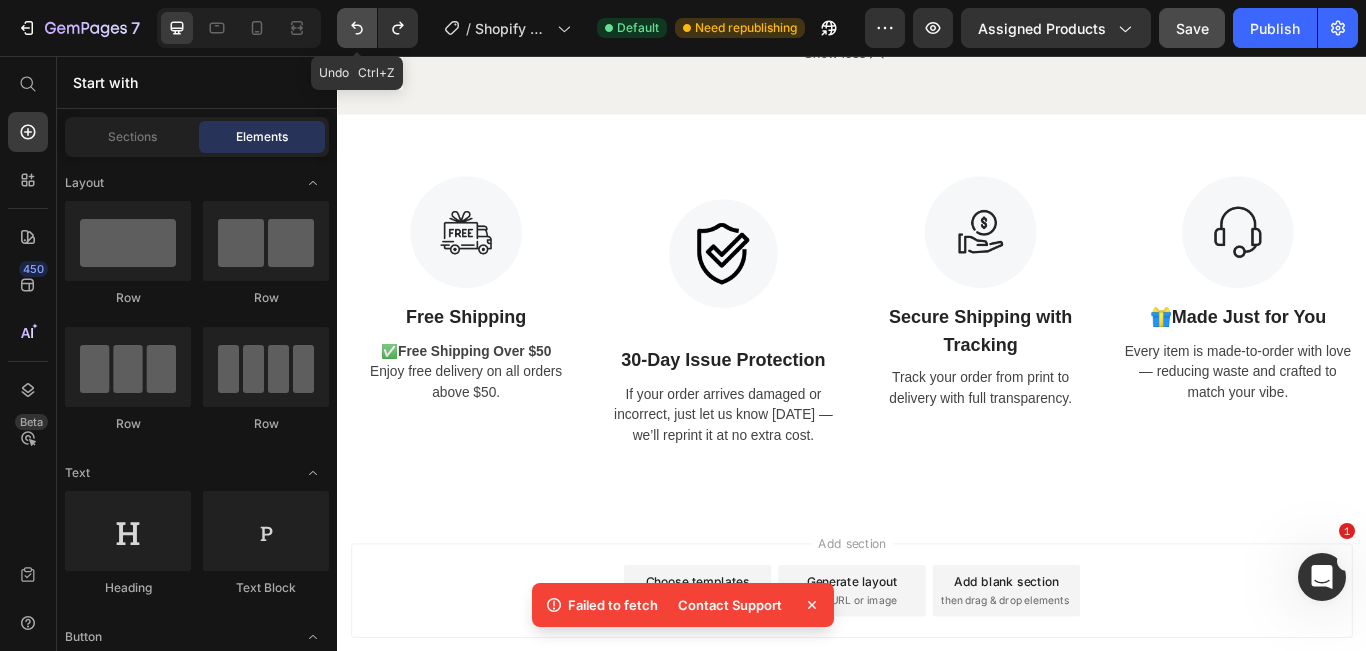 click 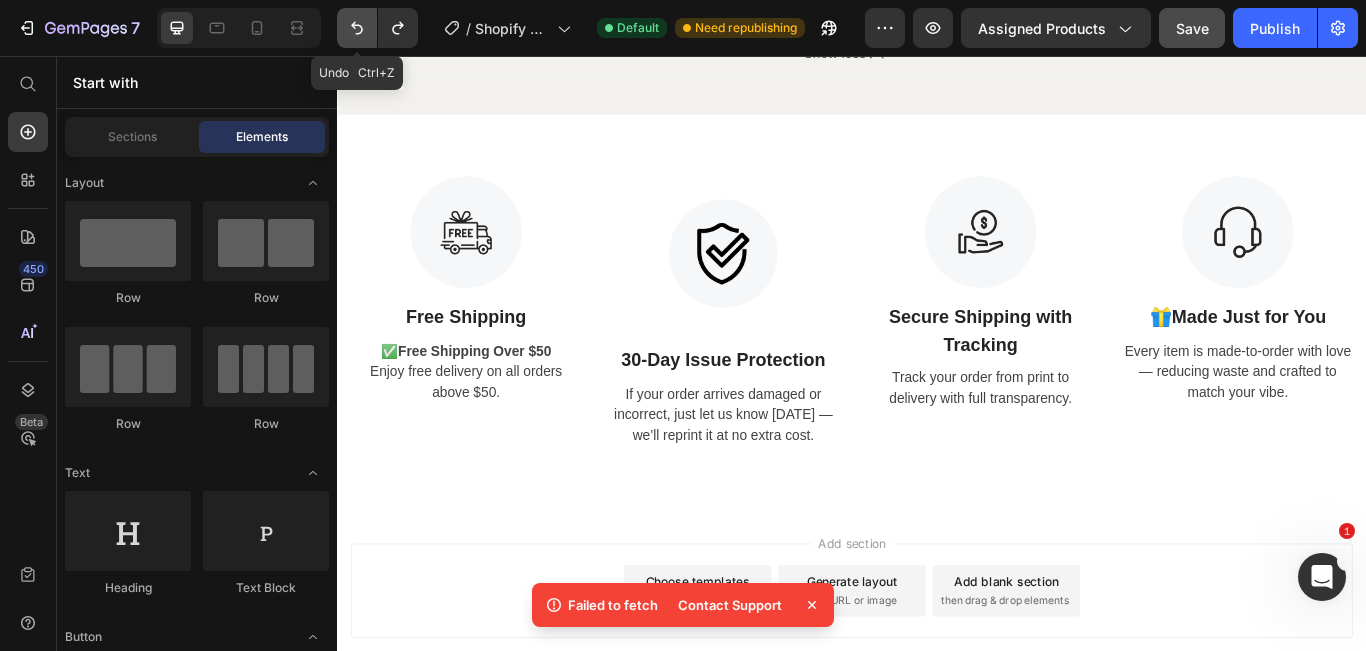 click 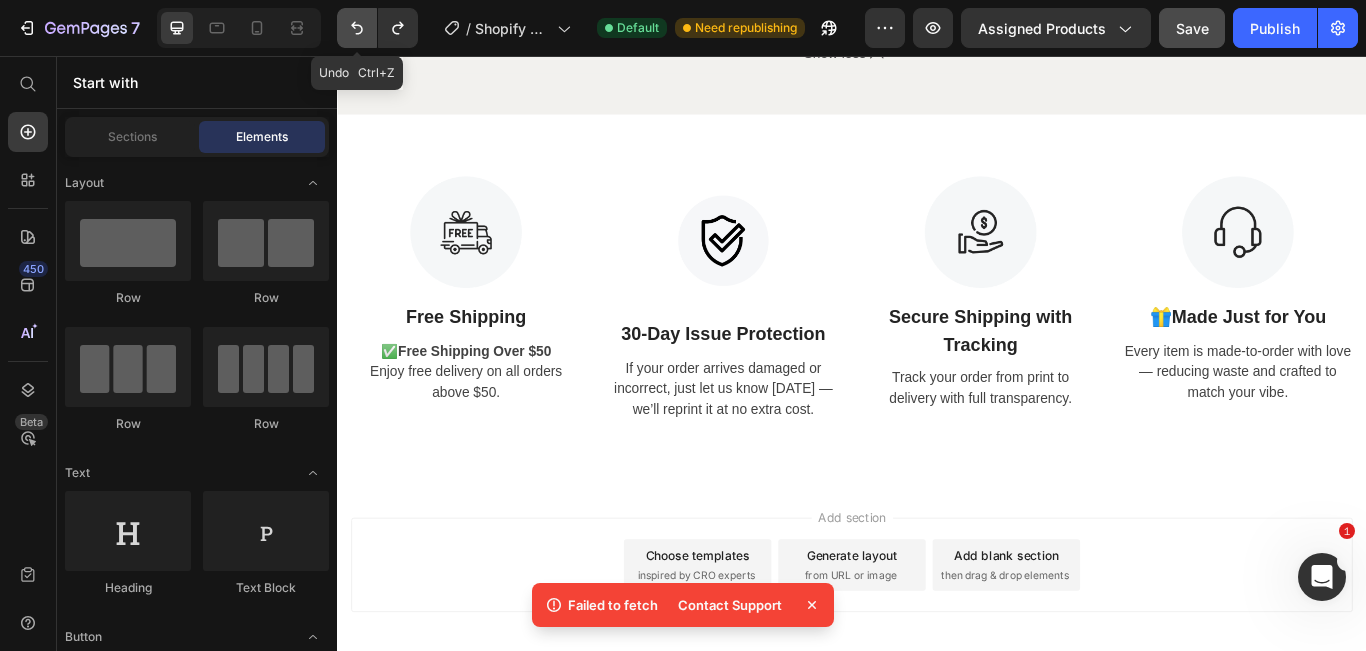 click 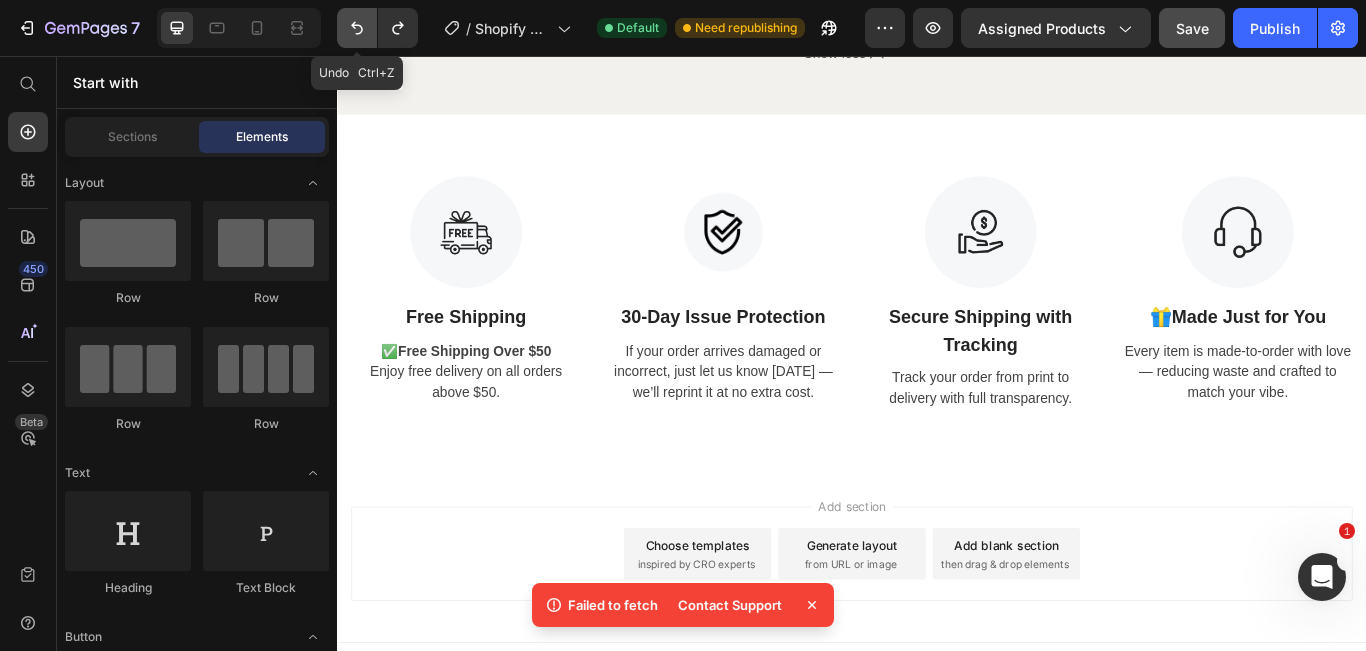 click 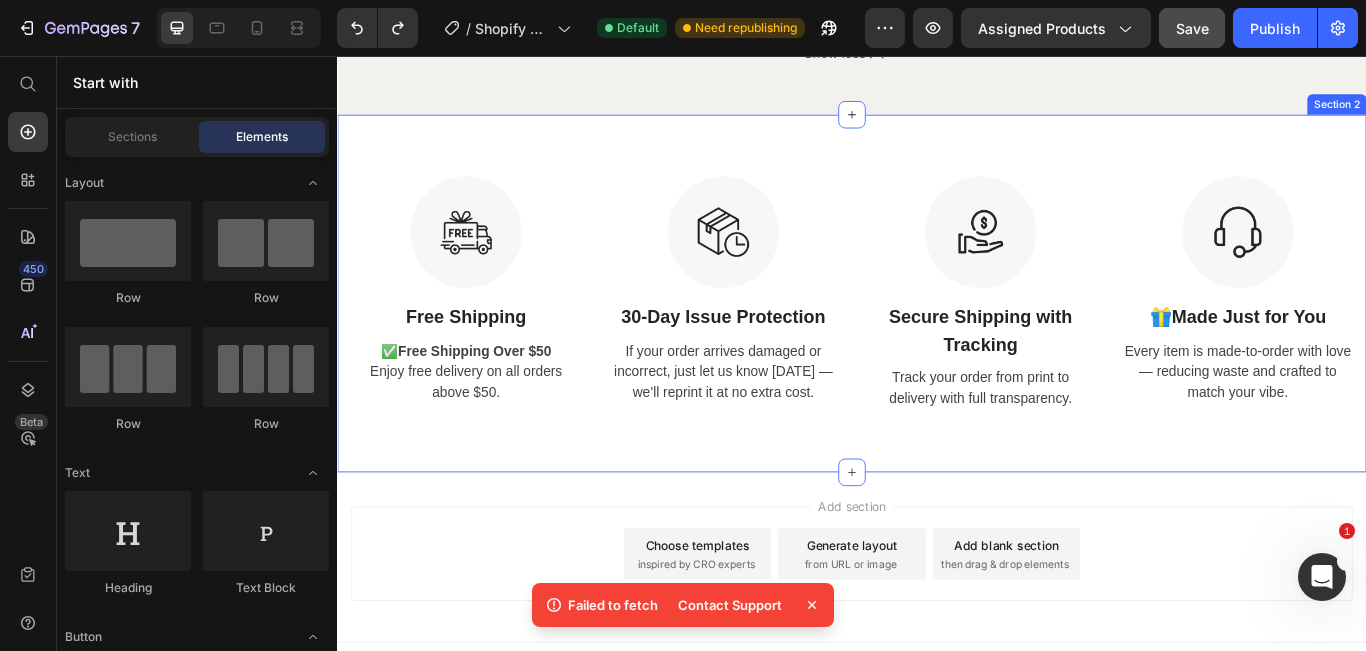 scroll, scrollTop: 2699, scrollLeft: 0, axis: vertical 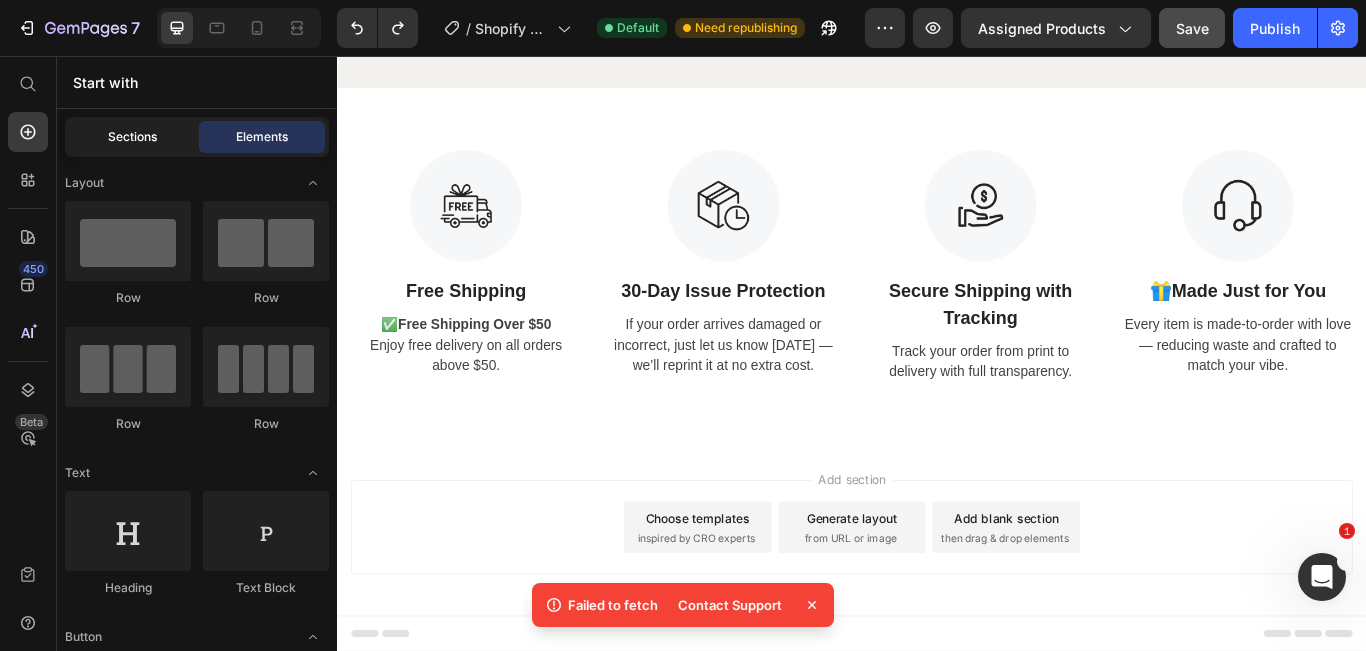 click on "Sections" at bounding box center (132, 137) 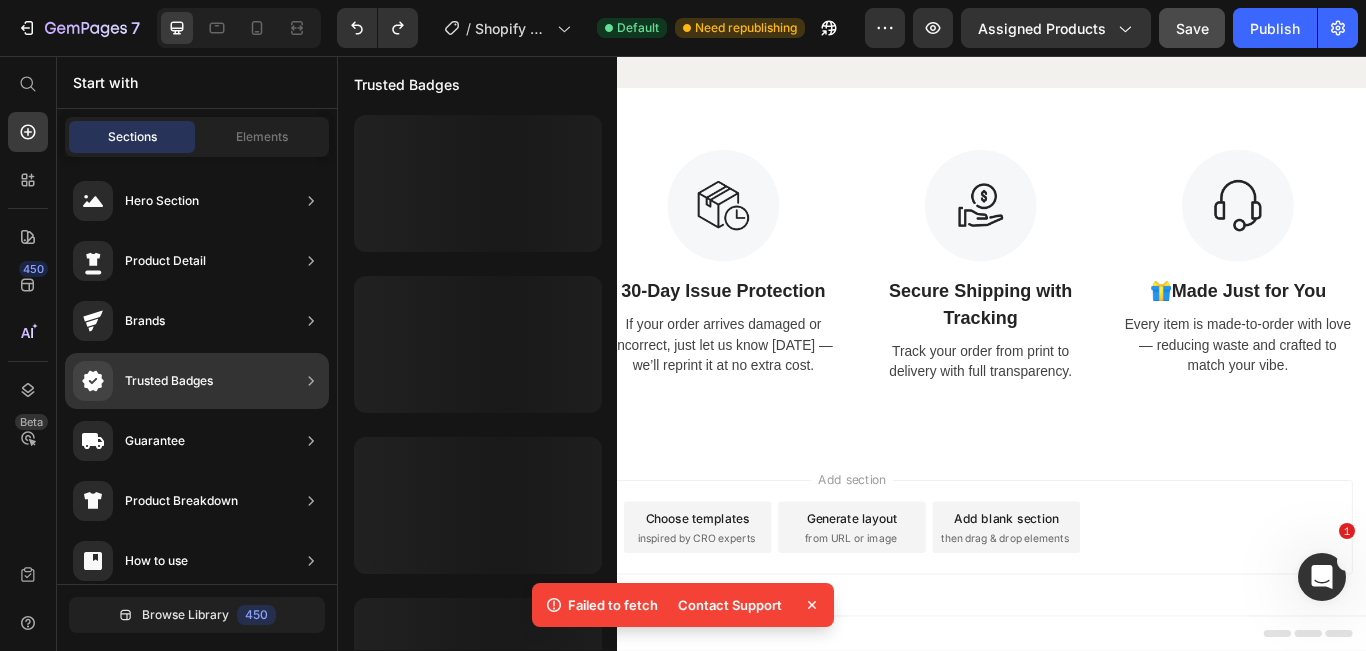 click on "Trusted Badges" at bounding box center [169, 381] 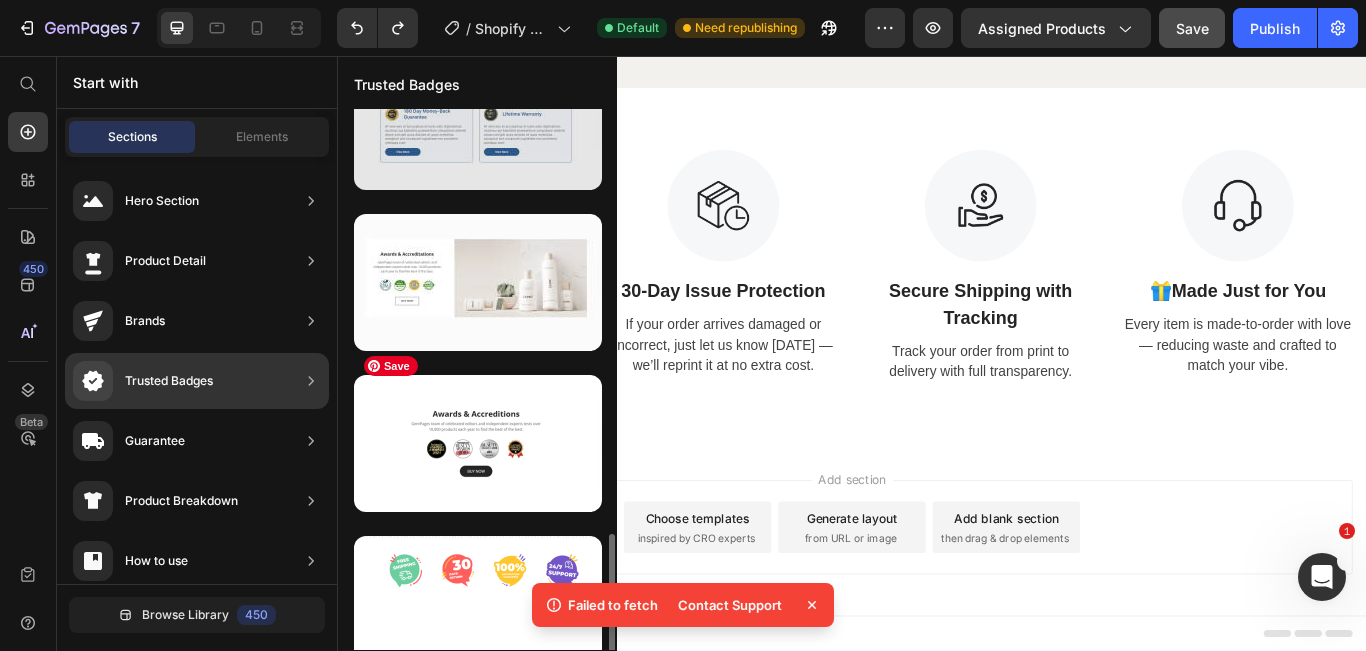 scroll, scrollTop: 413, scrollLeft: 0, axis: vertical 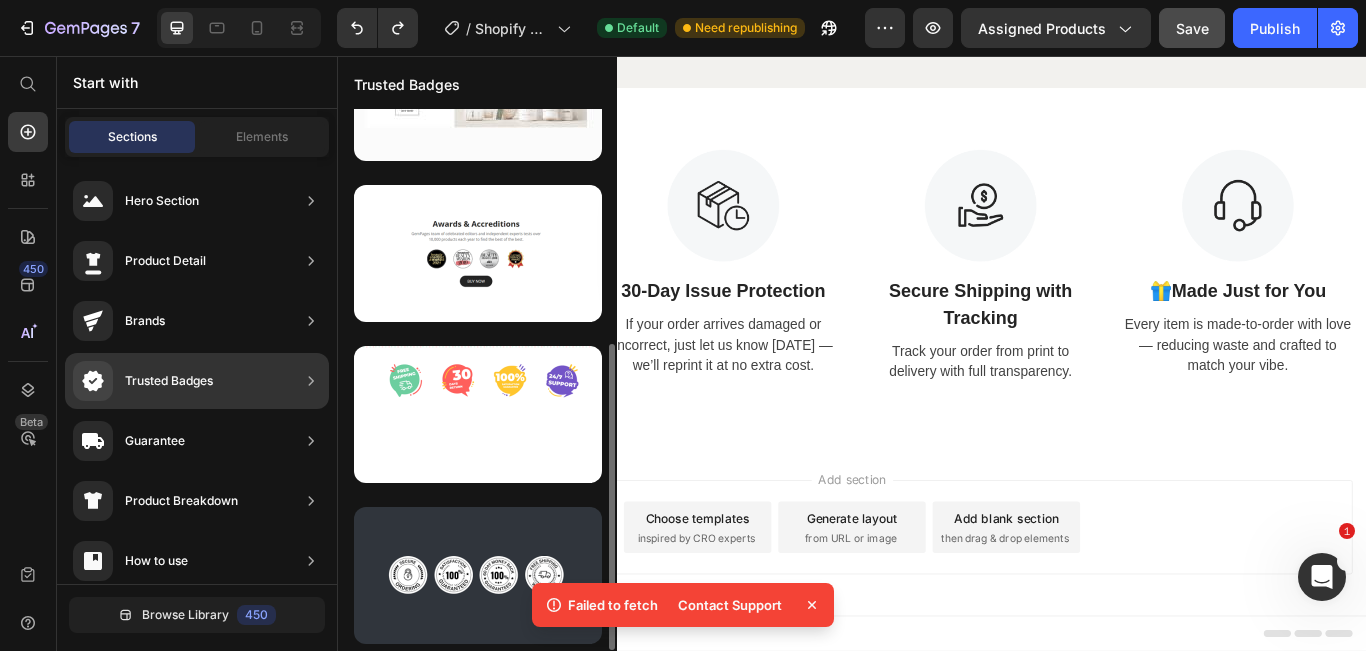 click at bounding box center (478, 414) 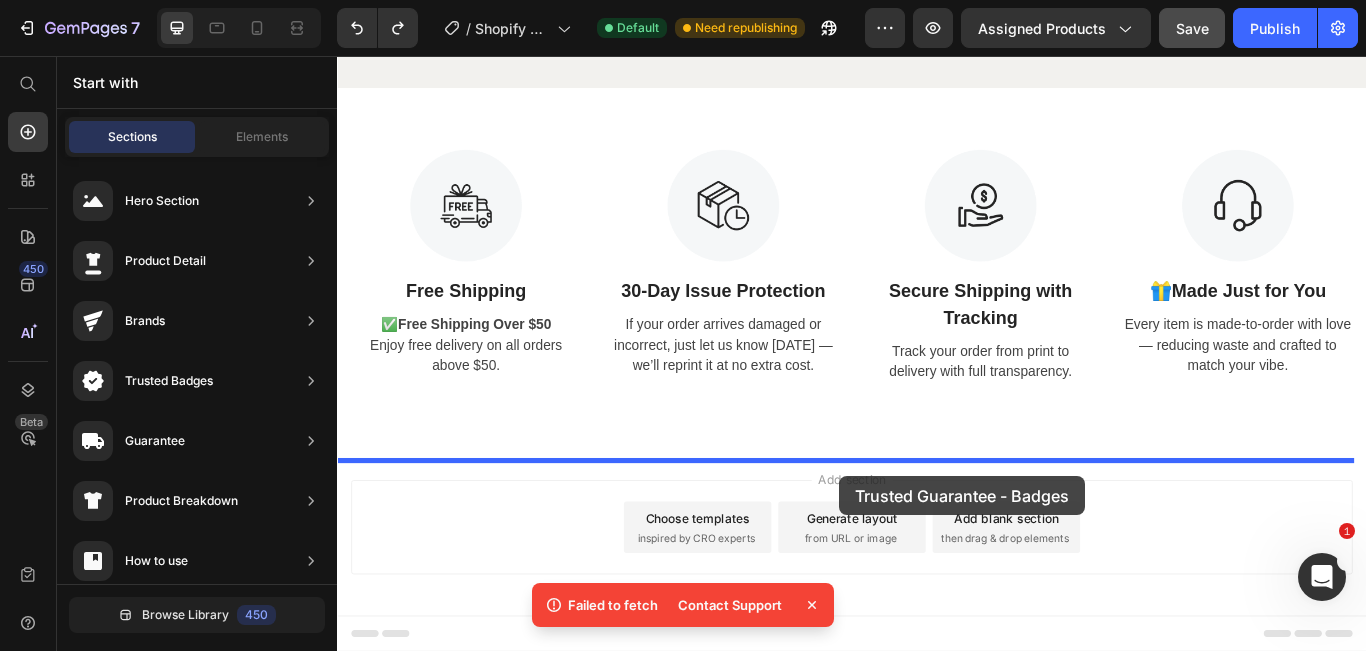 drag, startPoint x: 765, startPoint y: 452, endPoint x: 794, endPoint y: 461, distance: 30.364452 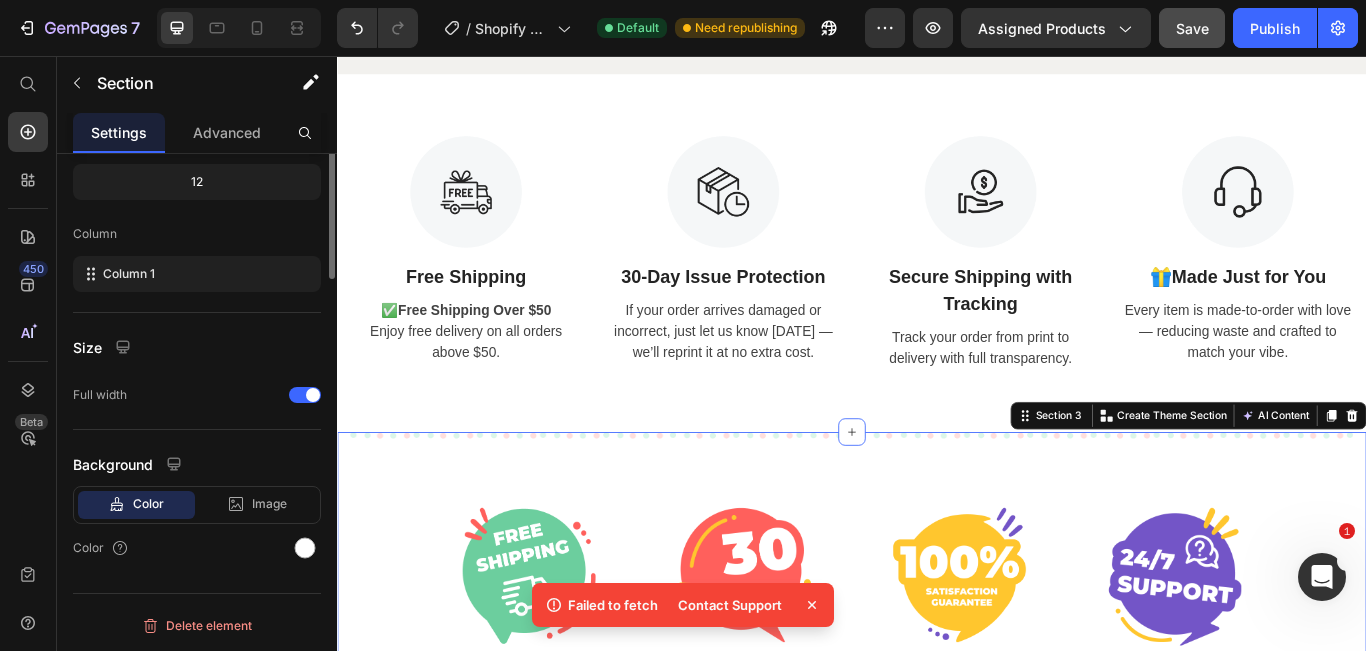 scroll, scrollTop: 0, scrollLeft: 0, axis: both 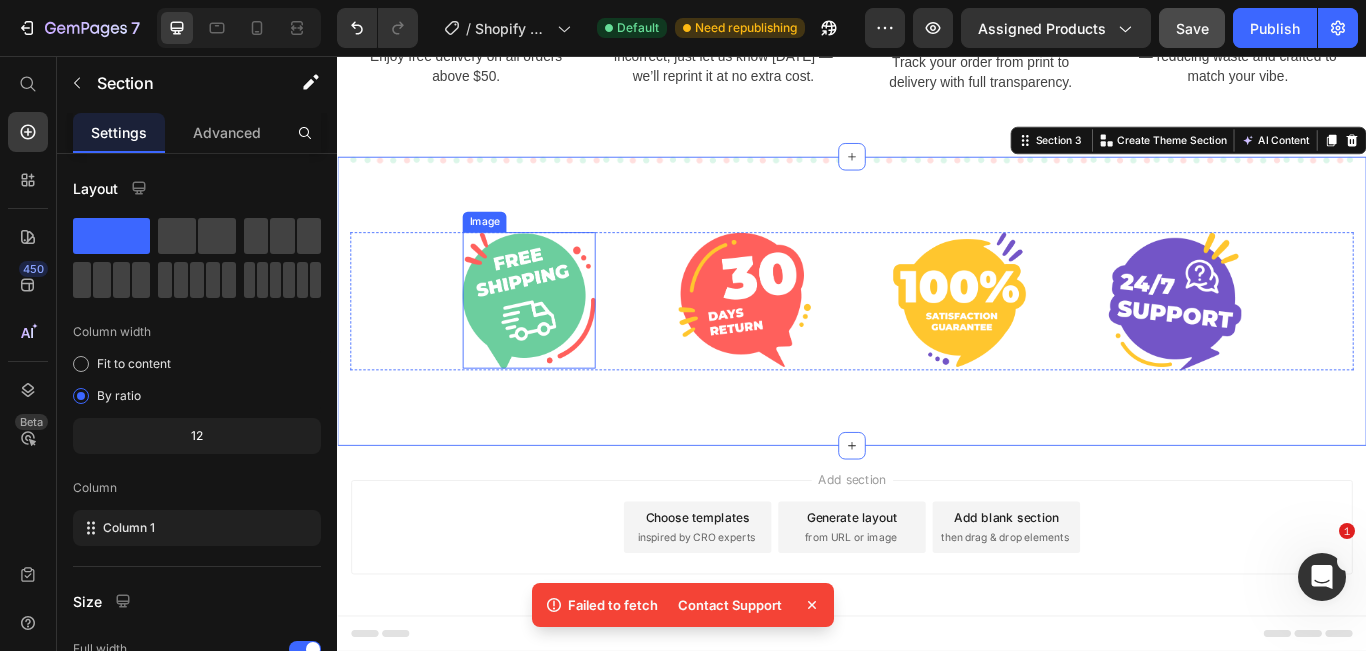 click at bounding box center (560, 340) 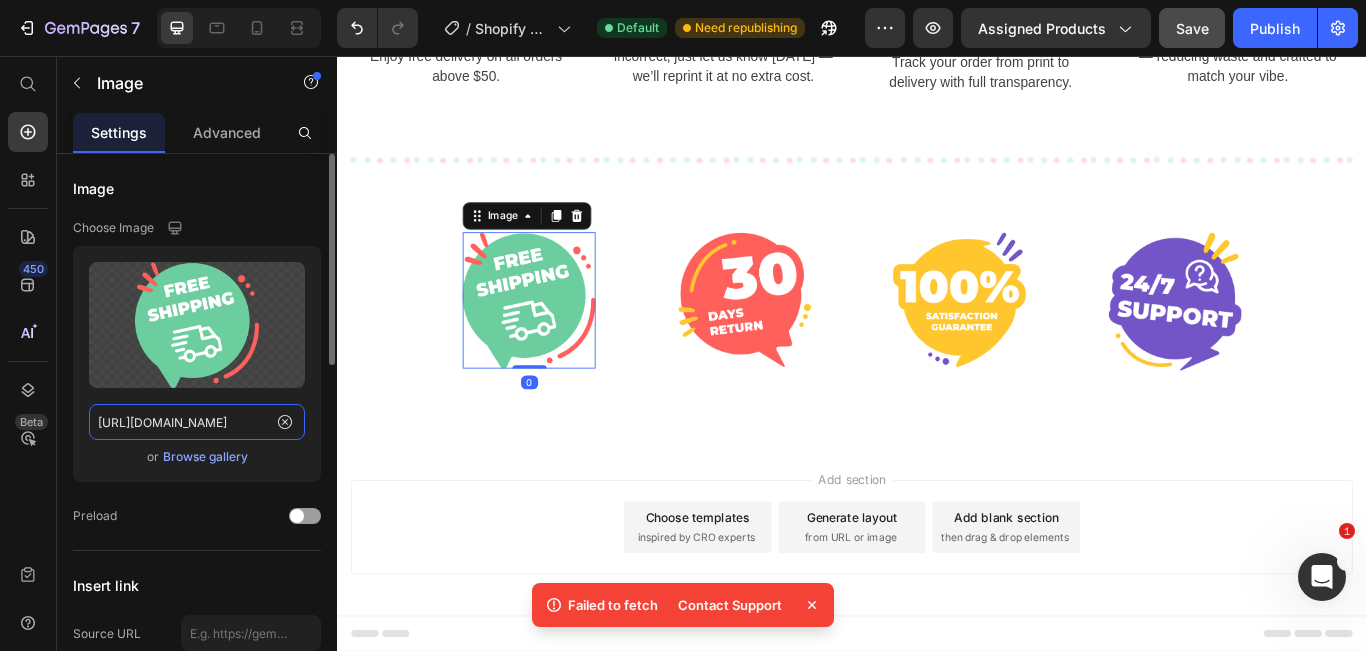 click on "[URL][DOMAIN_NAME]" 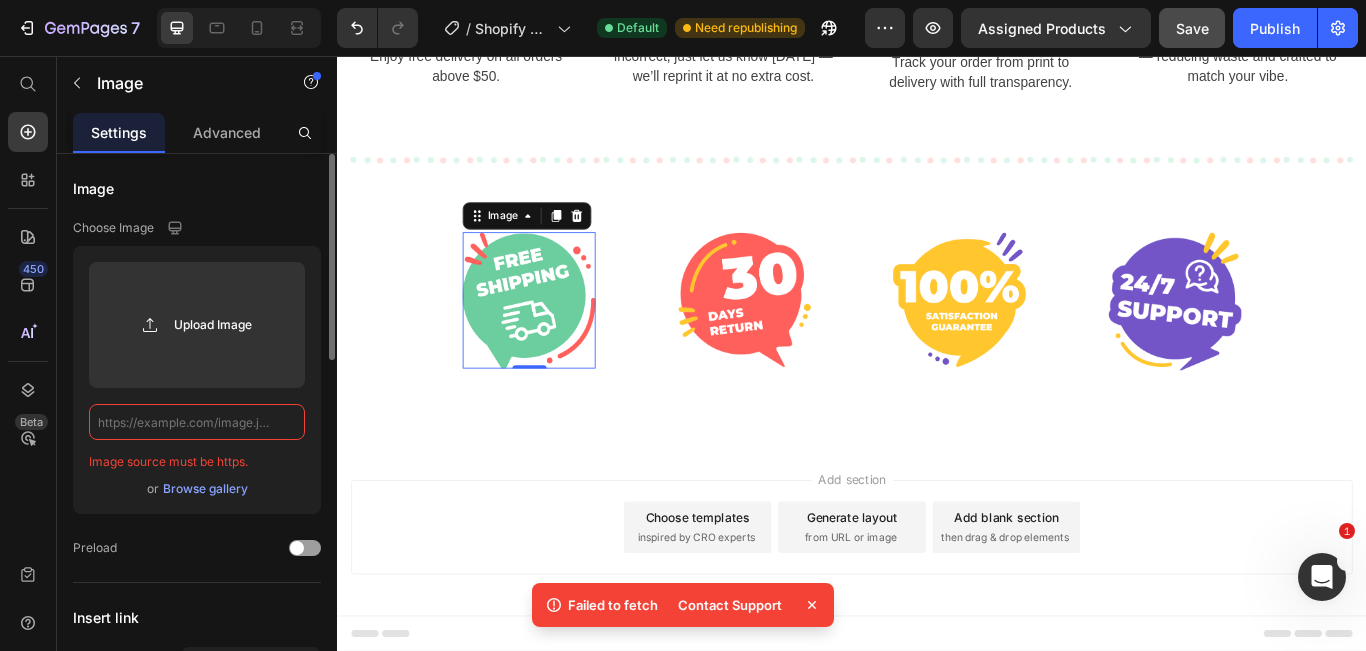 paste on "[URL][DOMAIN_NAME]" 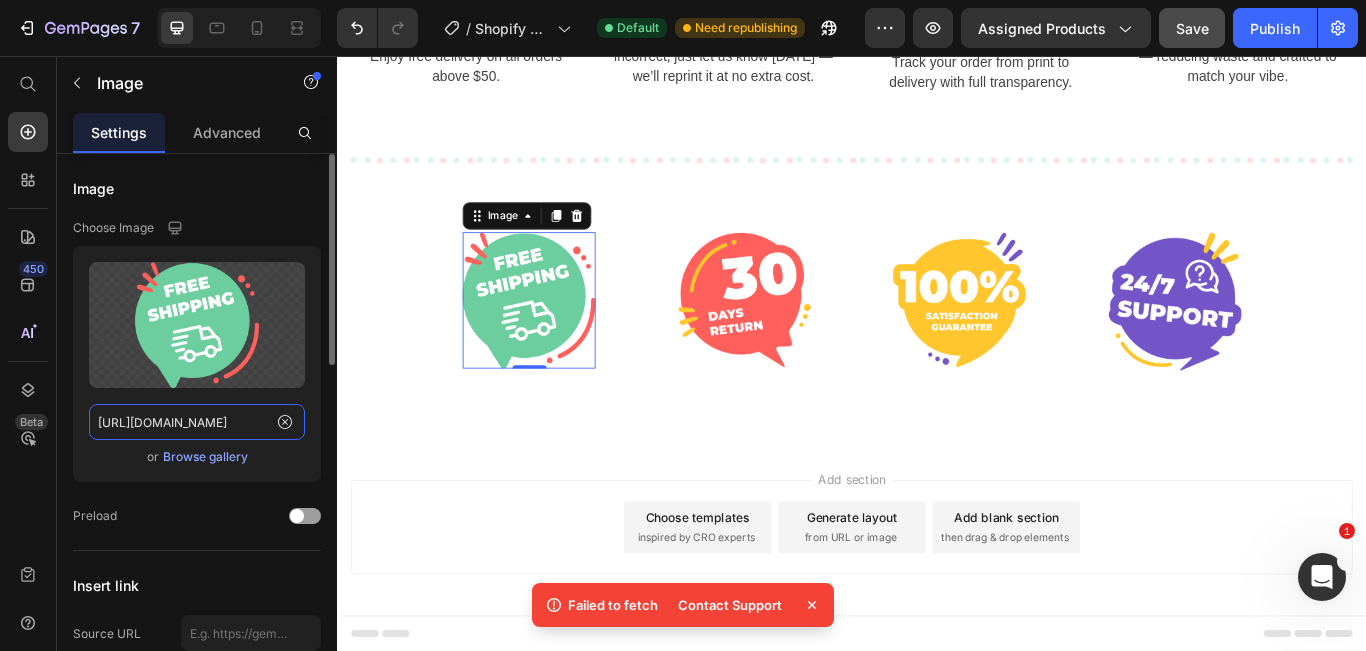 scroll, scrollTop: 0, scrollLeft: 592, axis: horizontal 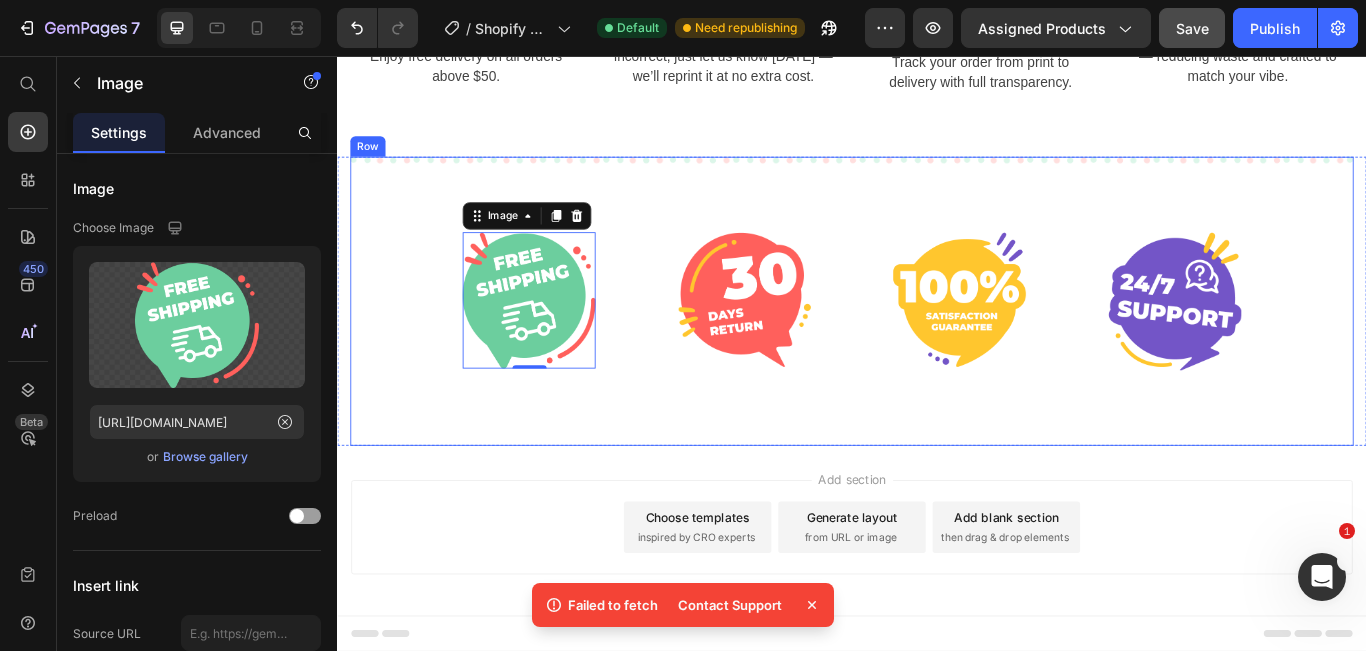 click on "Image   0 Image Image Image Row Row" at bounding box center (937, 341) 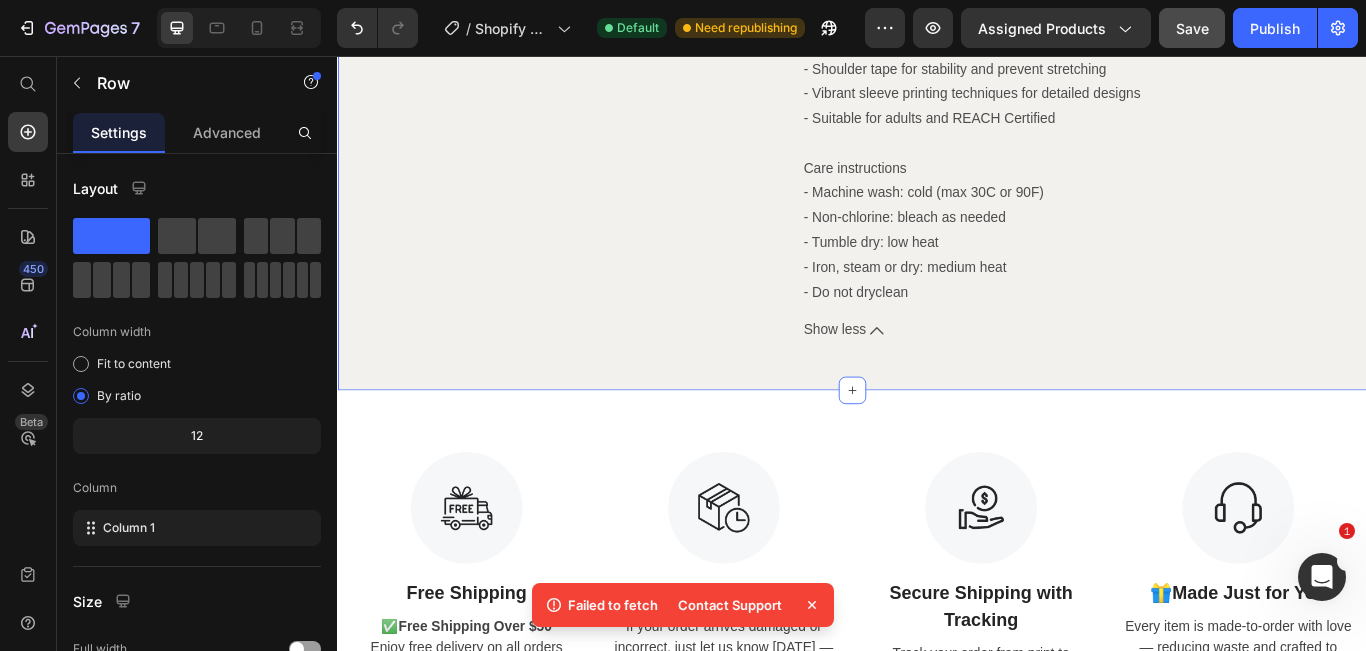 scroll, scrollTop: 2326, scrollLeft: 0, axis: vertical 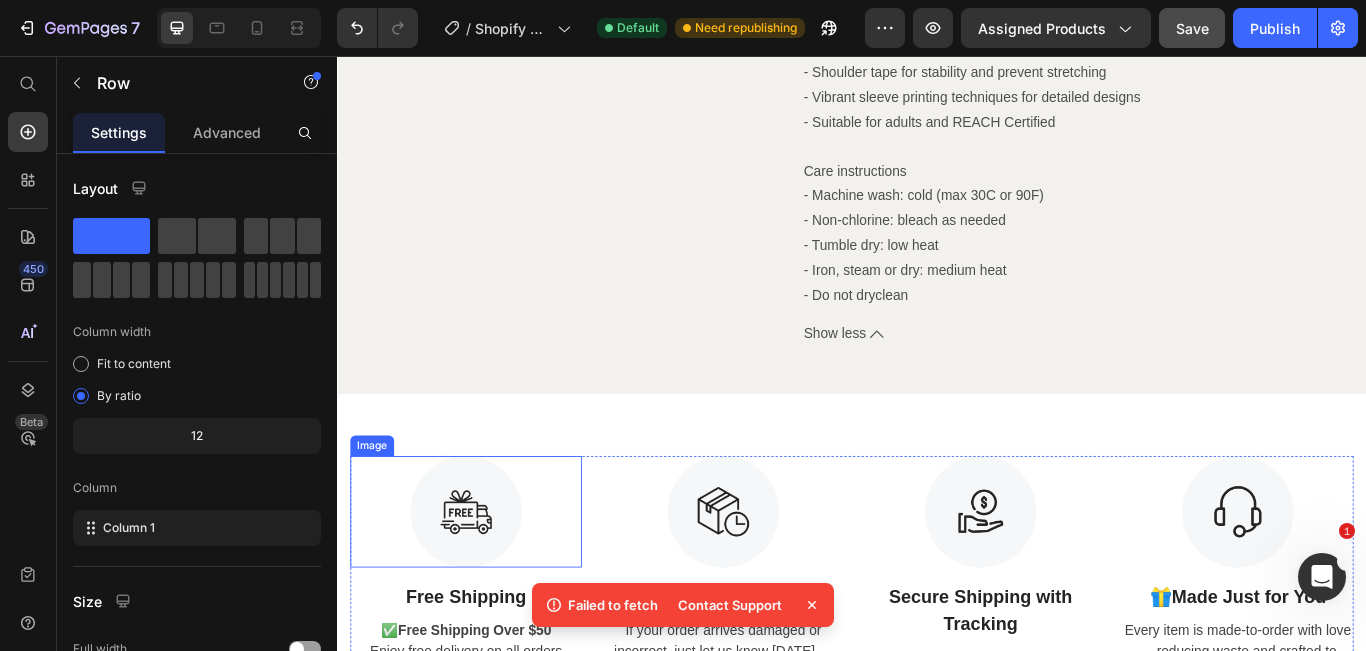 click at bounding box center (487, 587) 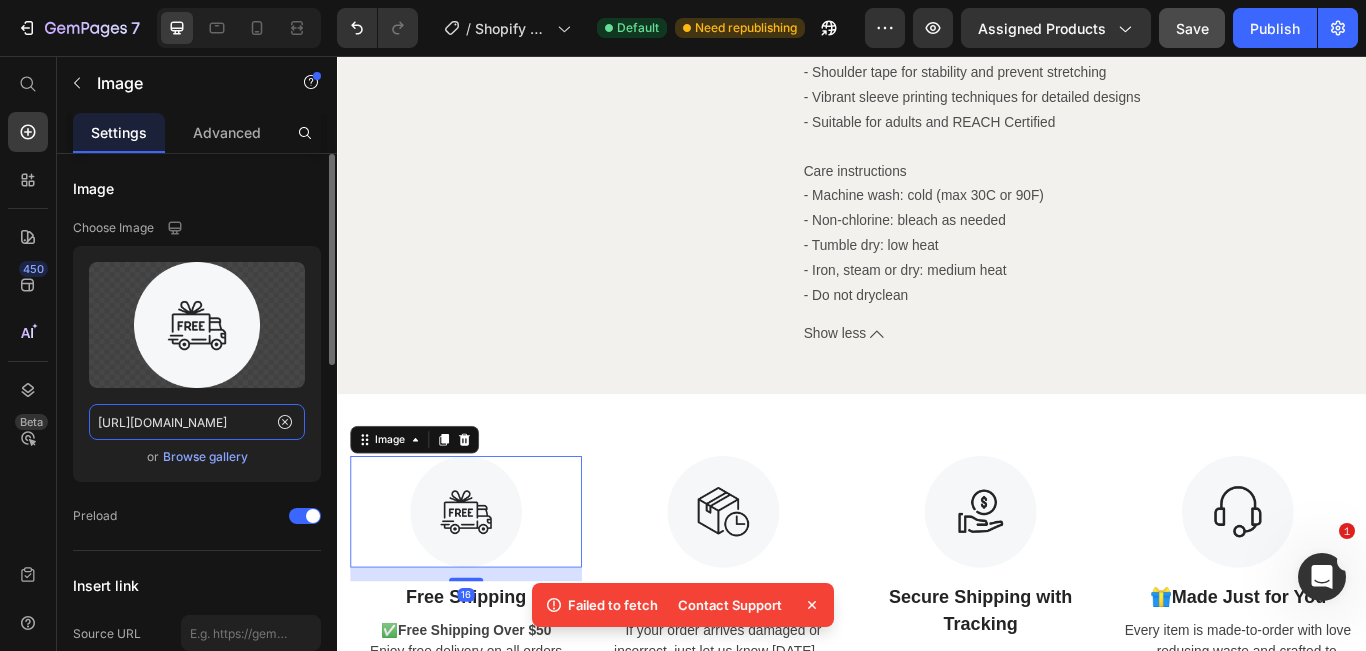 click on "[URL][DOMAIN_NAME]" 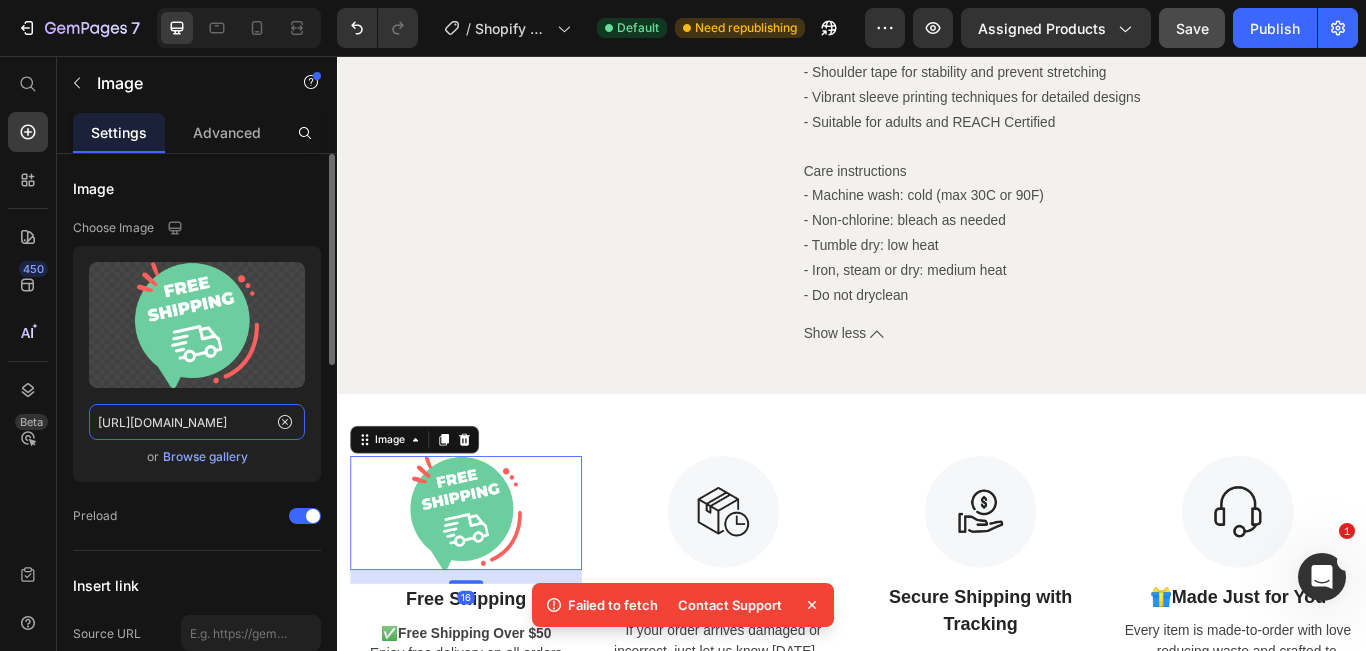 scroll, scrollTop: 0, scrollLeft: 592, axis: horizontal 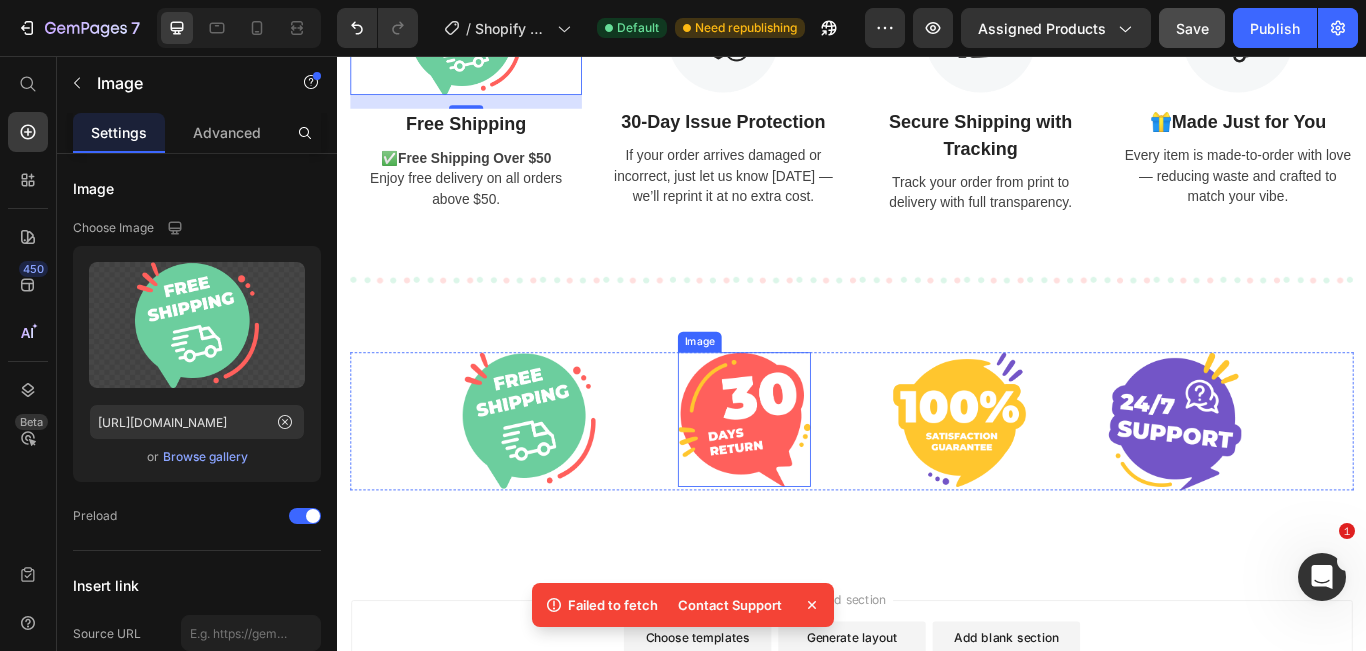 click at bounding box center (811, 479) 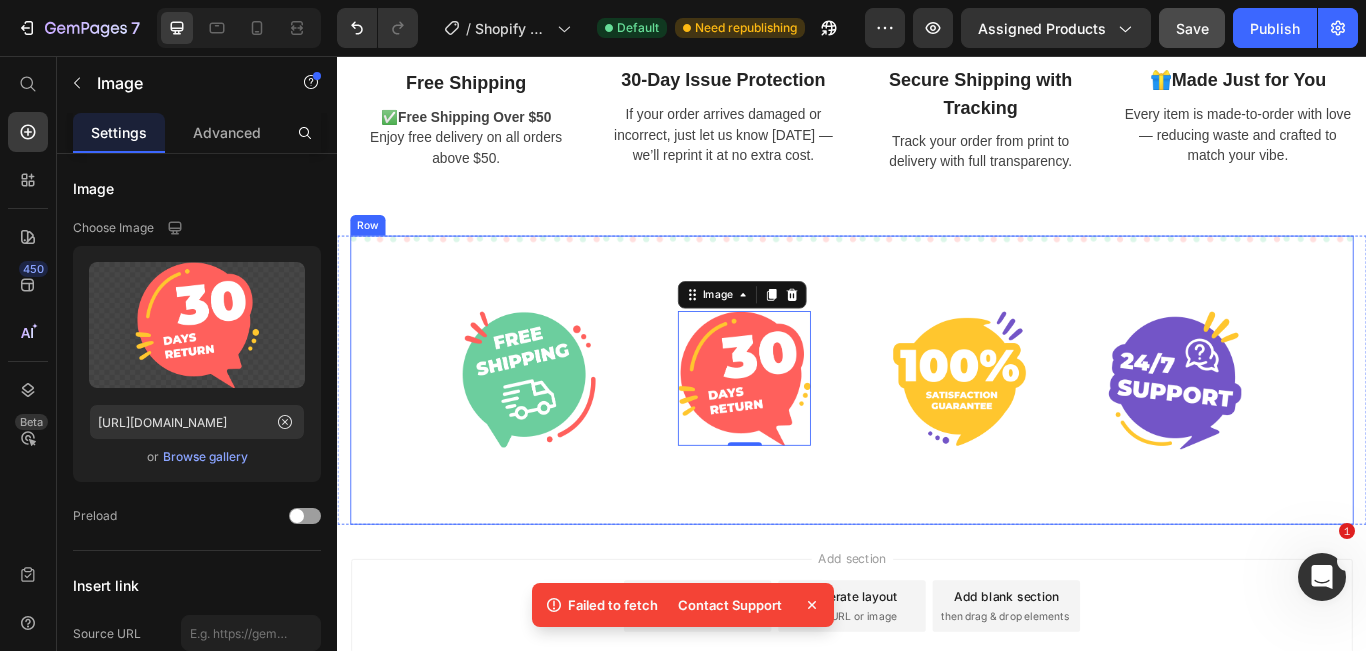 scroll, scrollTop: 2766, scrollLeft: 0, axis: vertical 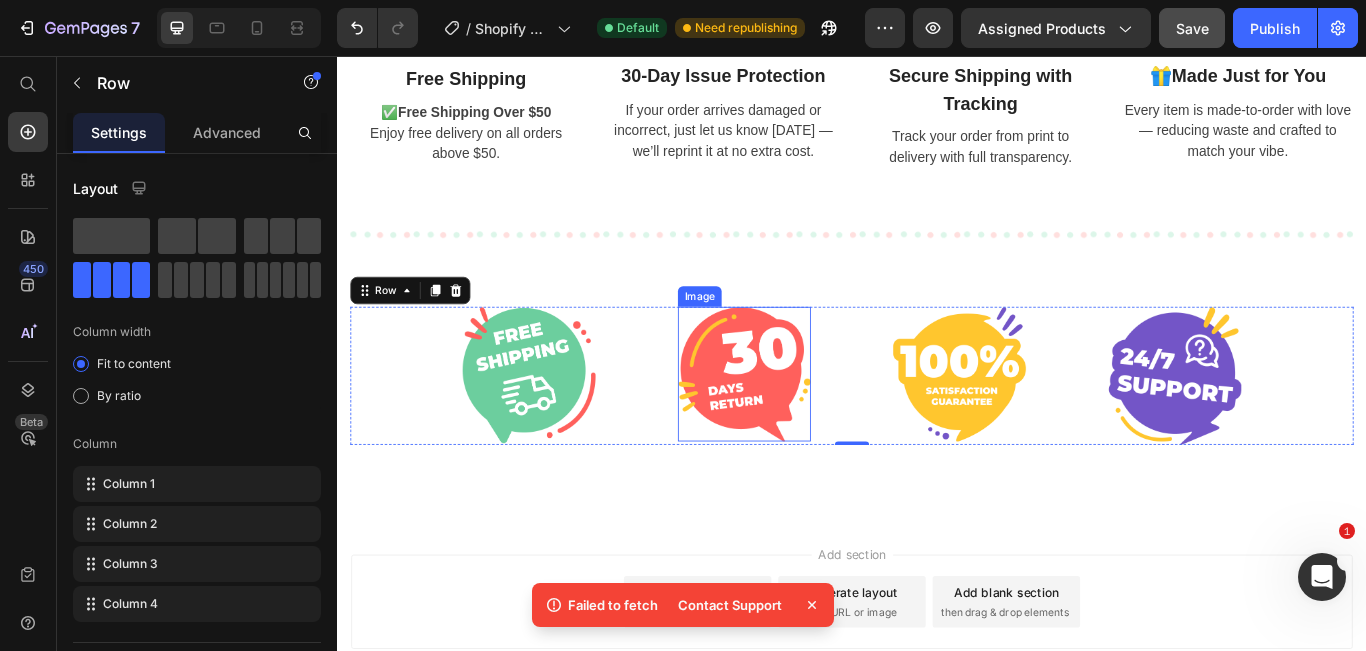 click at bounding box center (811, 426) 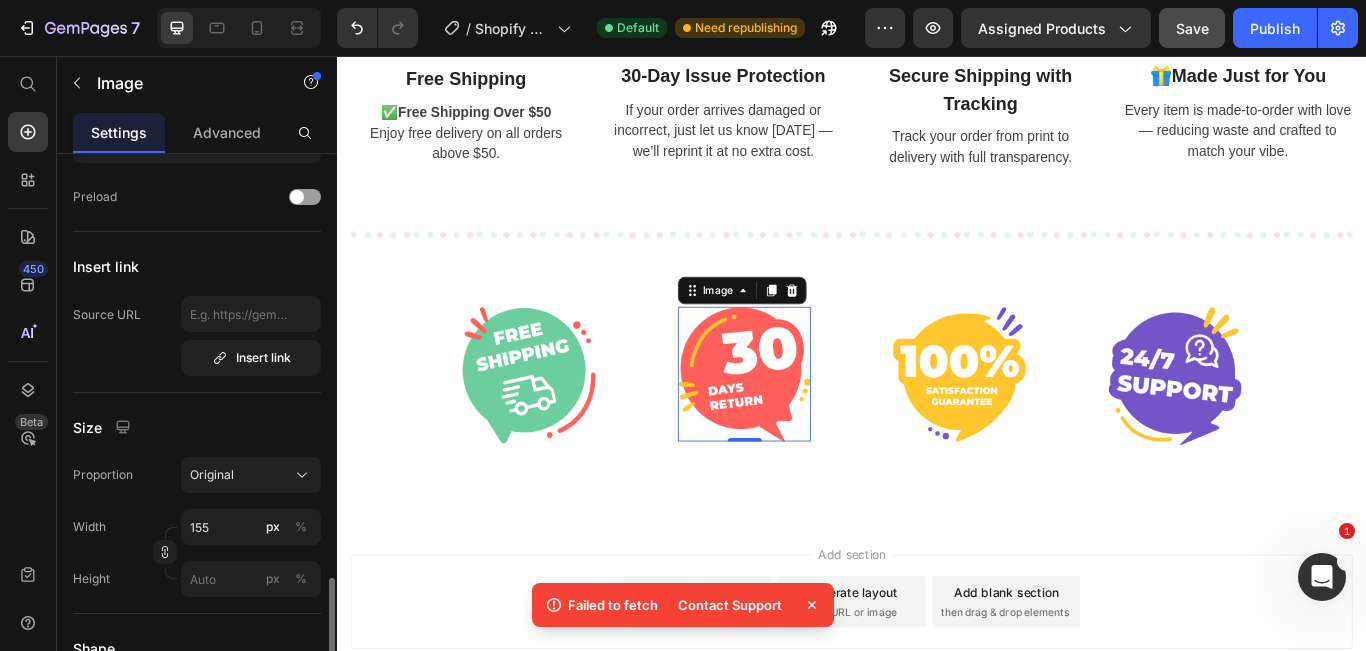 scroll, scrollTop: 538, scrollLeft: 0, axis: vertical 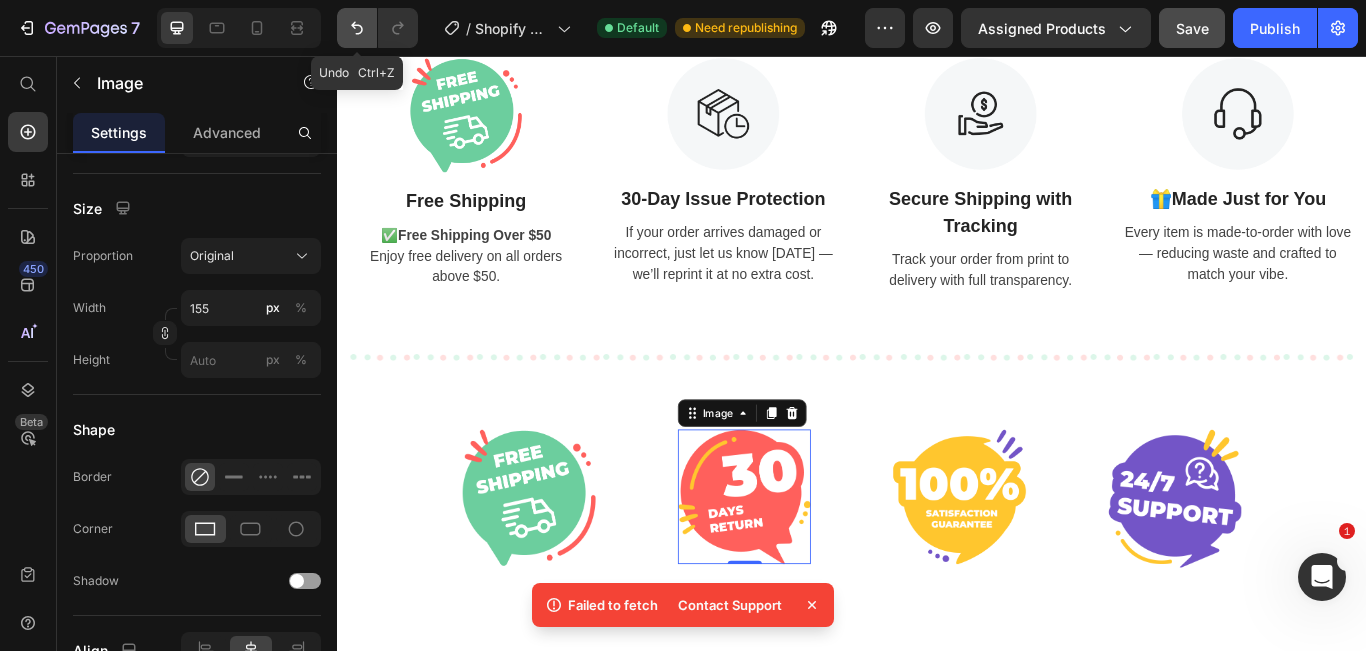 click 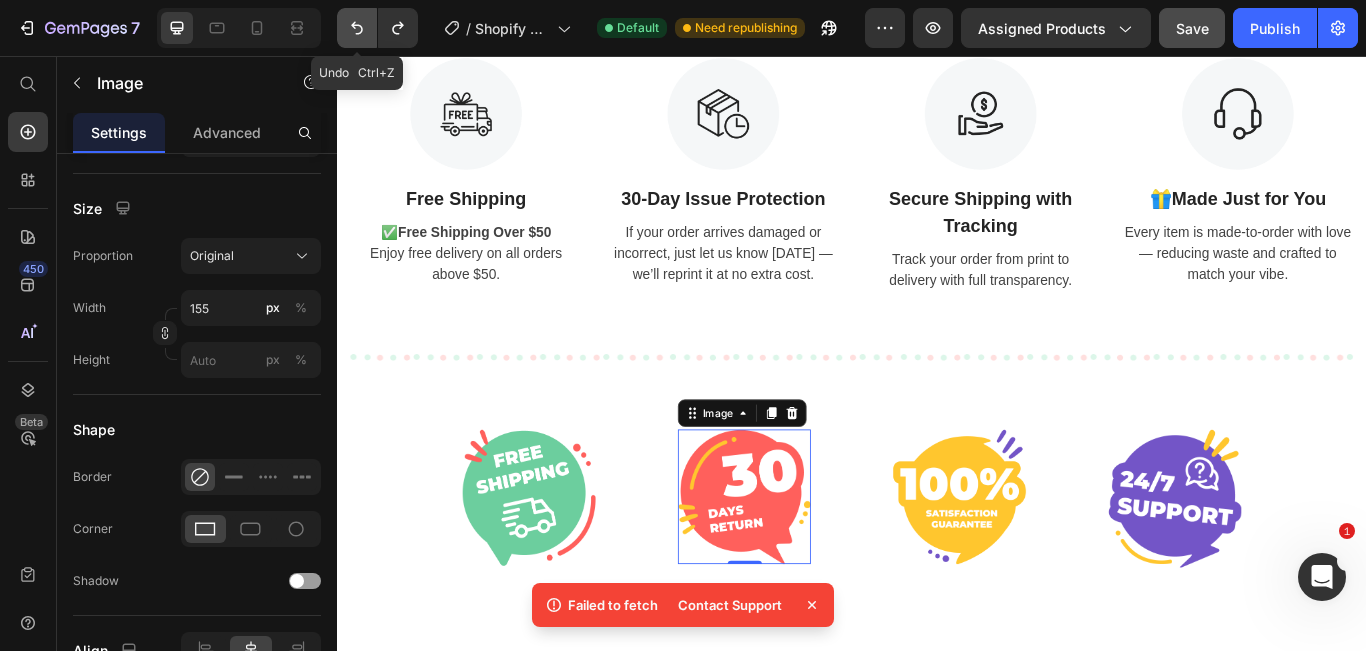 click 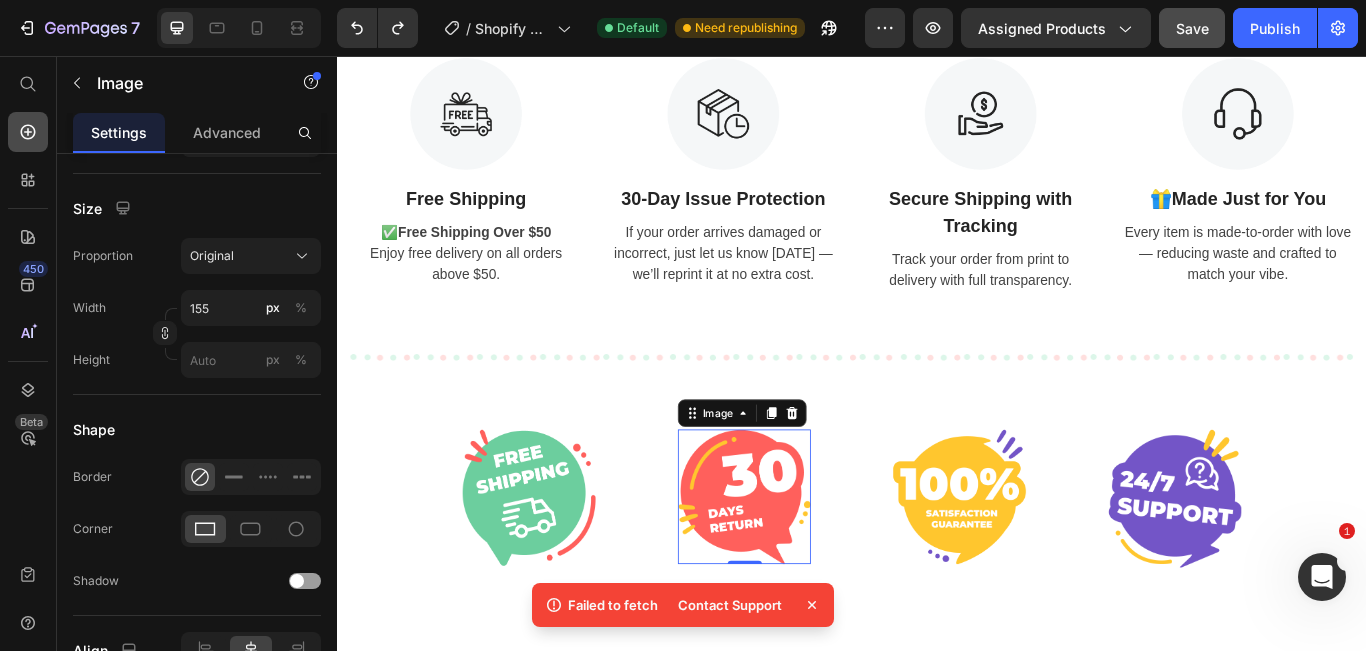 click 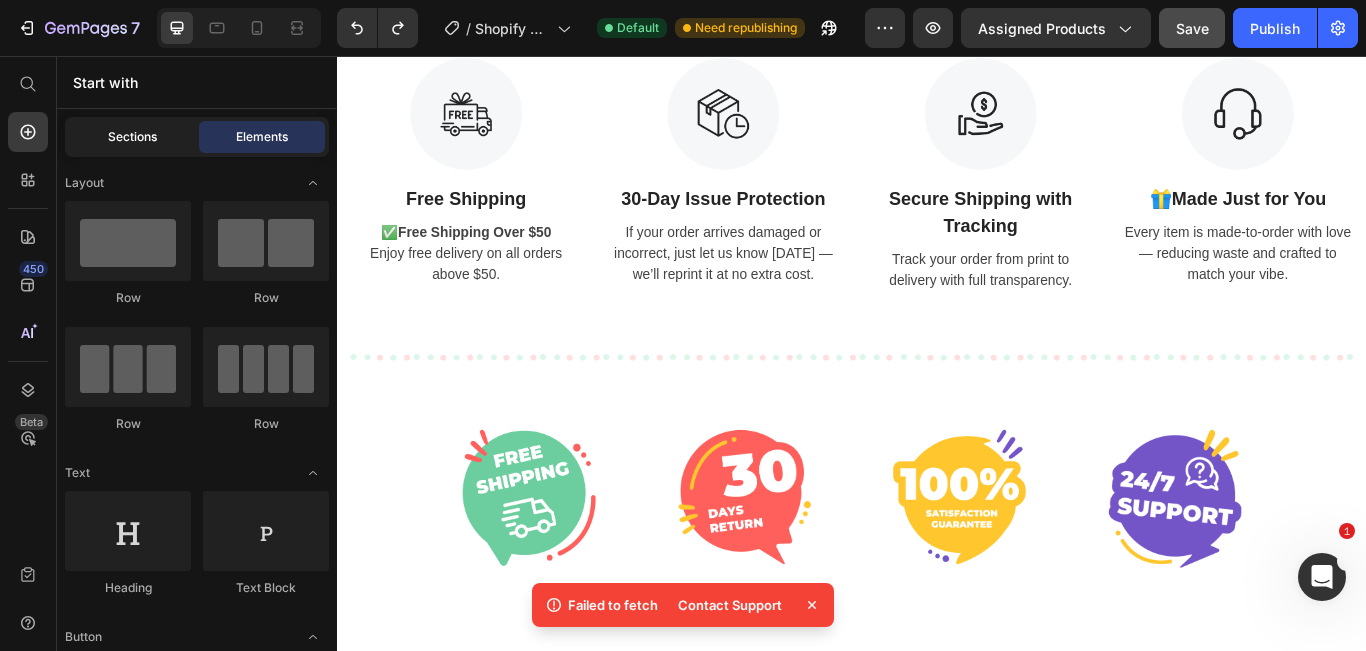 click on "Sections" at bounding box center [132, 137] 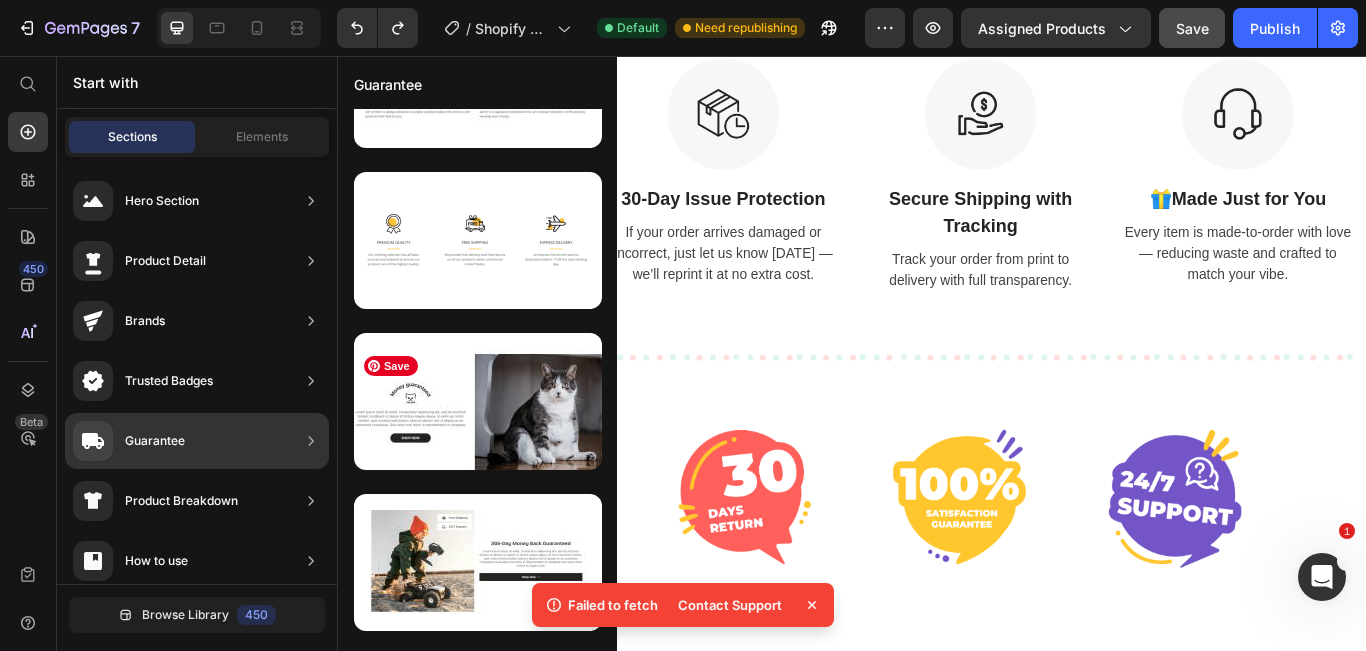 scroll, scrollTop: 4116, scrollLeft: 0, axis: vertical 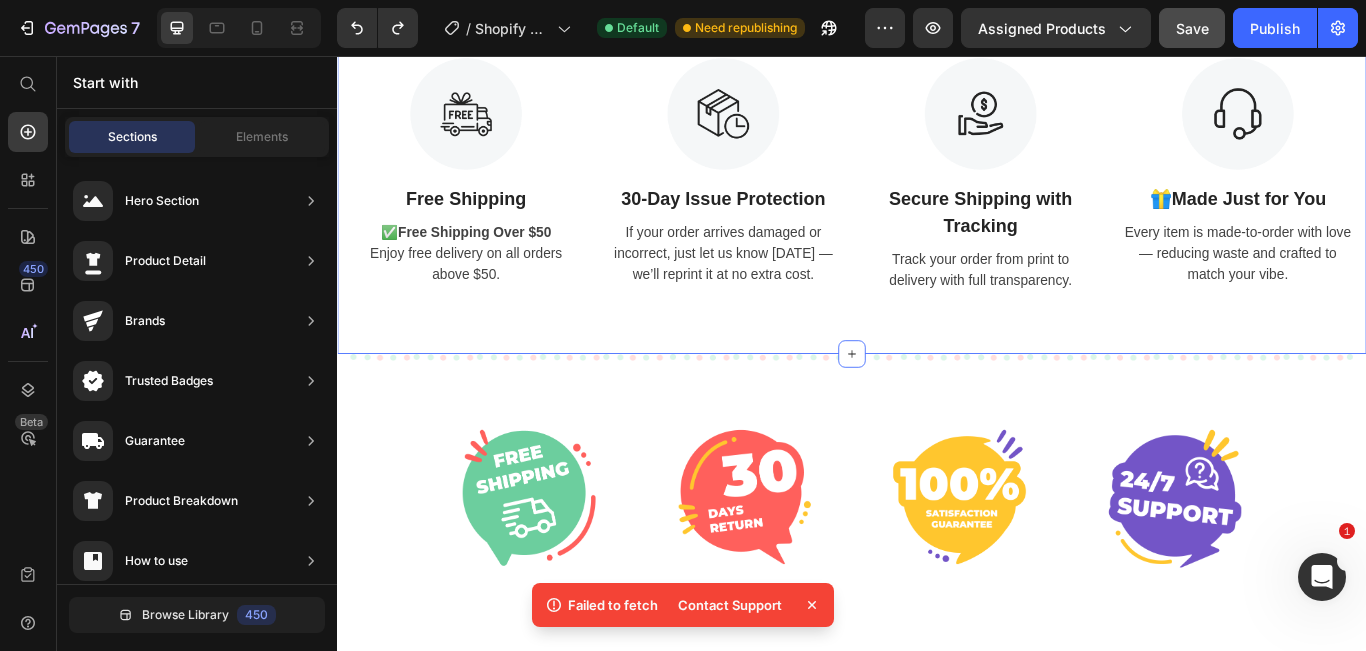 click on "Image Free Shipping Text Block ✅  Free Shipping Over $50 Enjoy free delivery on all orders above $50. Text Image 30-Day Issue Protection Text Block If your order arrives damaged or incorrect, just let us know [DATE] — we’ll reprint it at no extra cost. Text Image Secure Shipping with Tracking Text Block Track your order from print to delivery with full transparency. Text Image 🎁  Made Just for You Text Block Every item is made-to-order with love — reducing waste and crafted to match your vibe. Text Row Section 2" at bounding box center [937, 194] 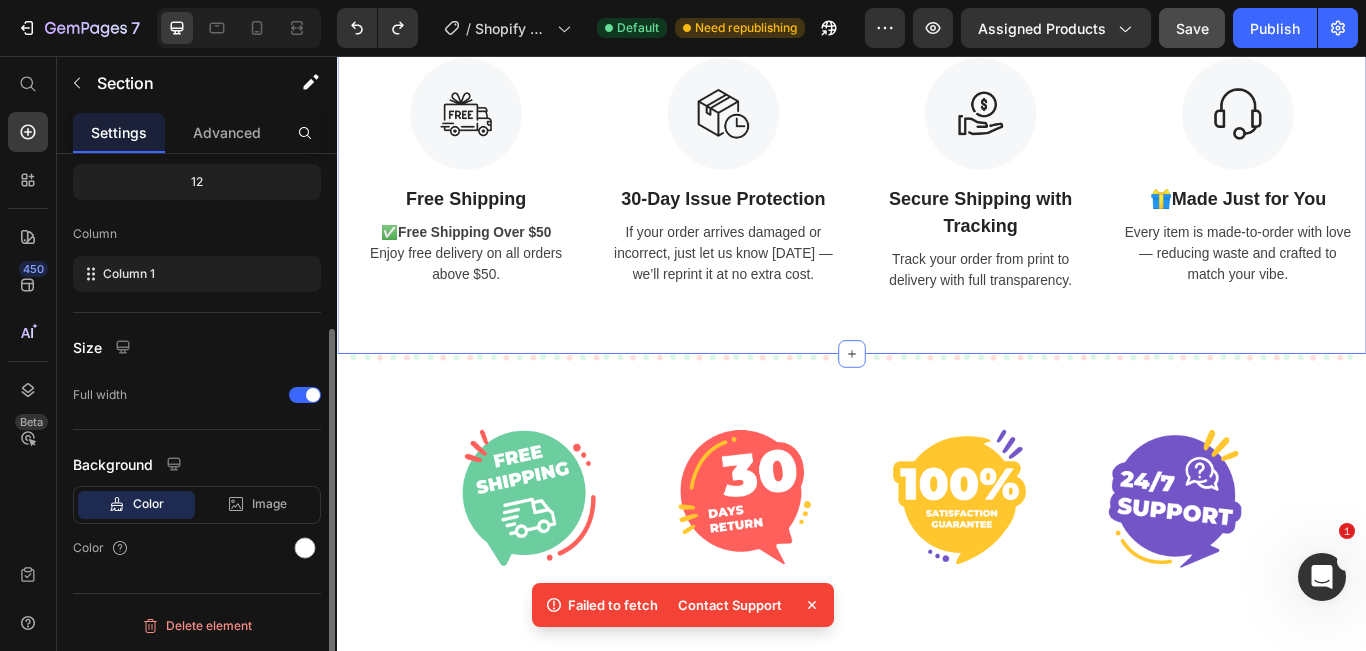 scroll, scrollTop: 0, scrollLeft: 0, axis: both 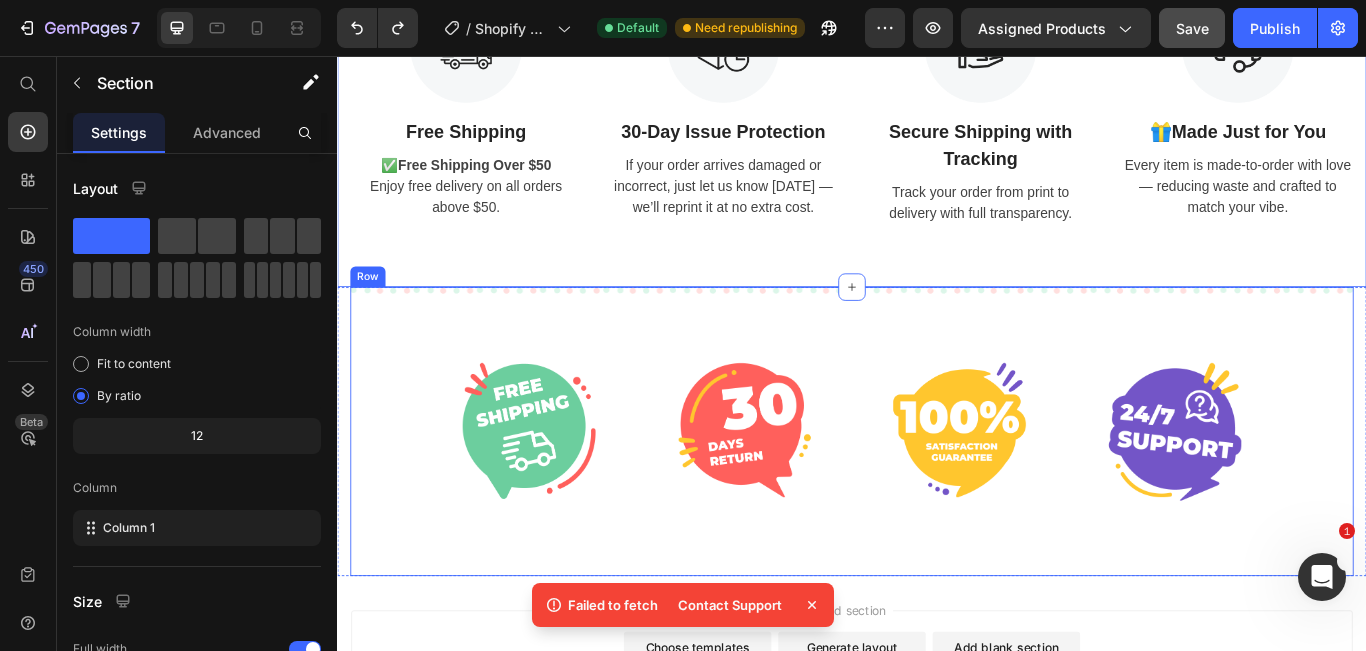 click on "Image Image Image Image Row Row" at bounding box center (937, 493) 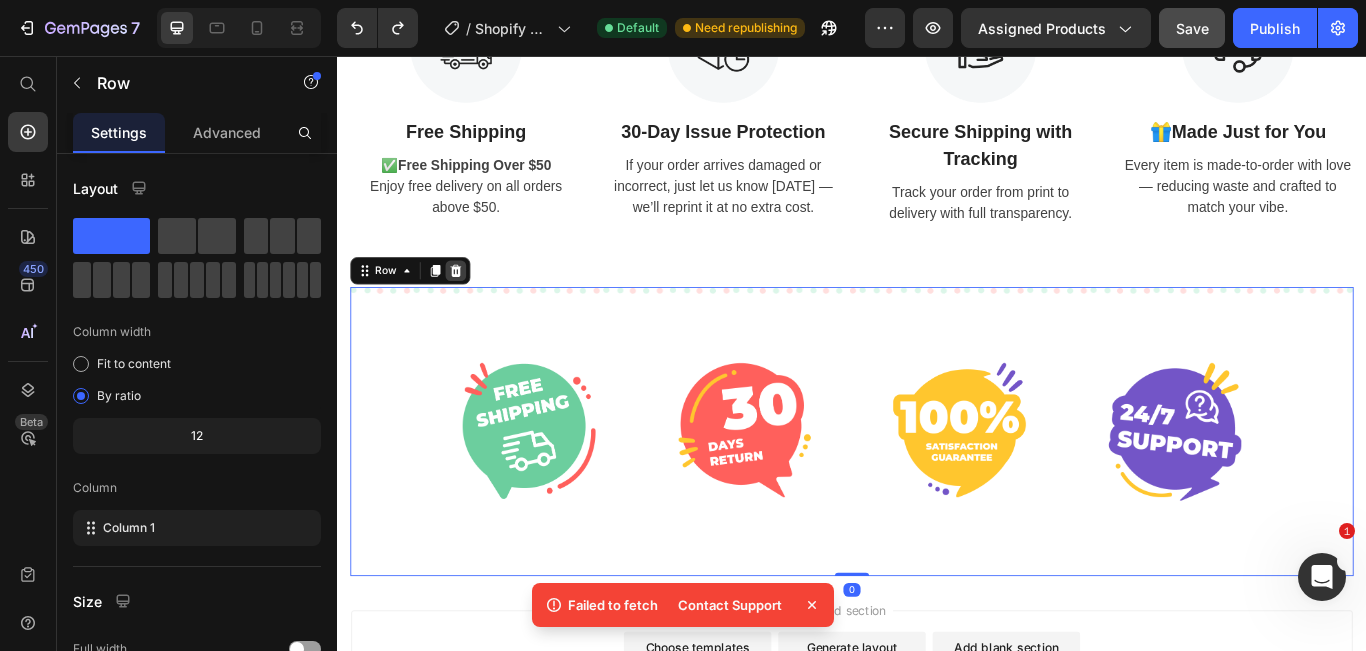 click at bounding box center [475, 306] 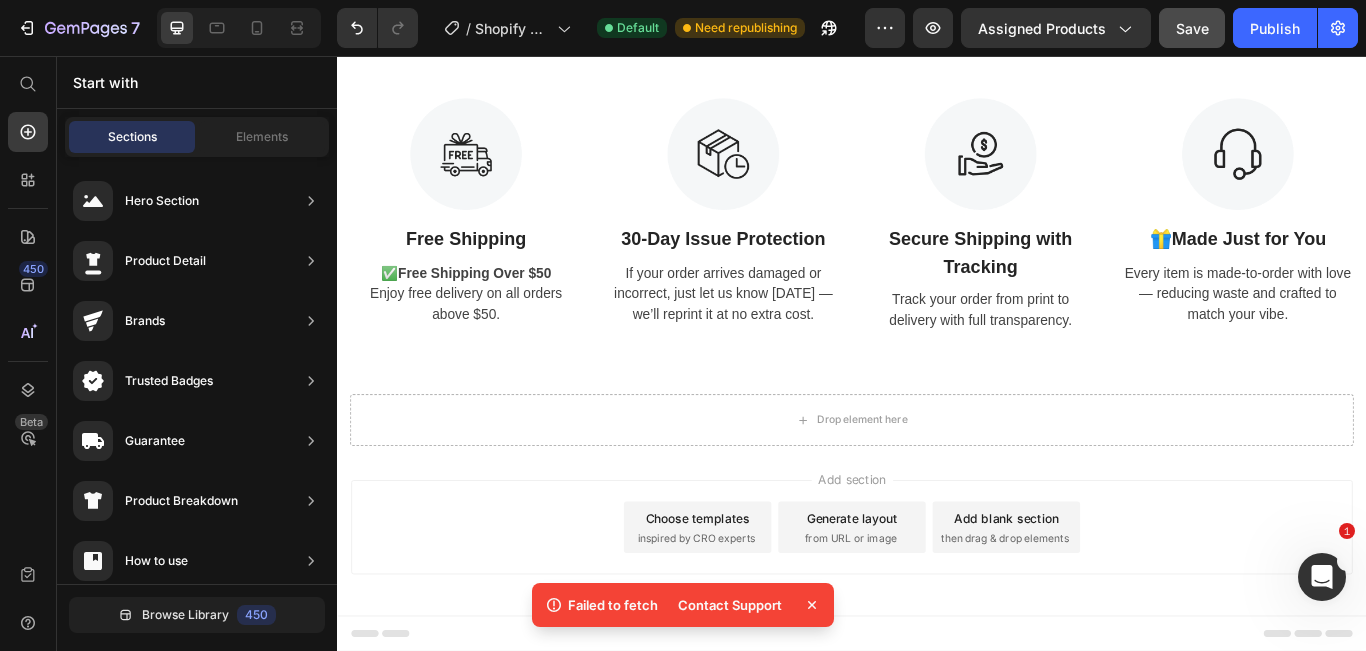 scroll, scrollTop: 2760, scrollLeft: 0, axis: vertical 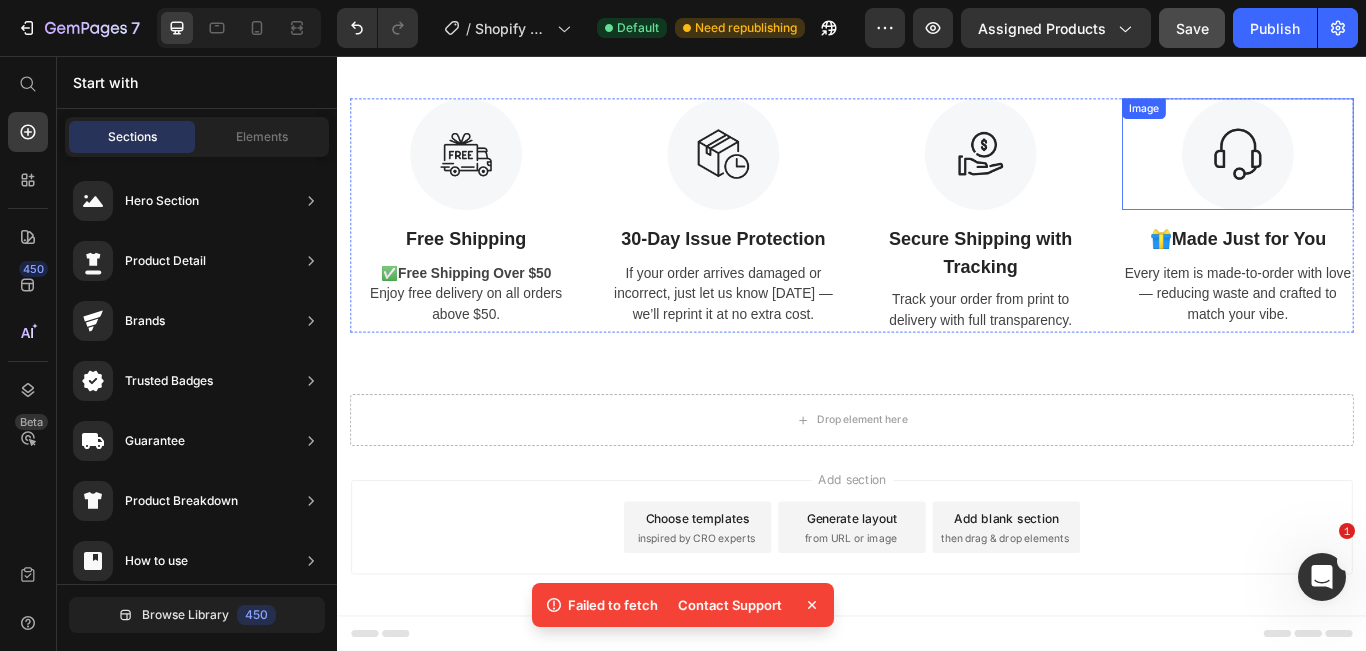click at bounding box center (1387, 170) 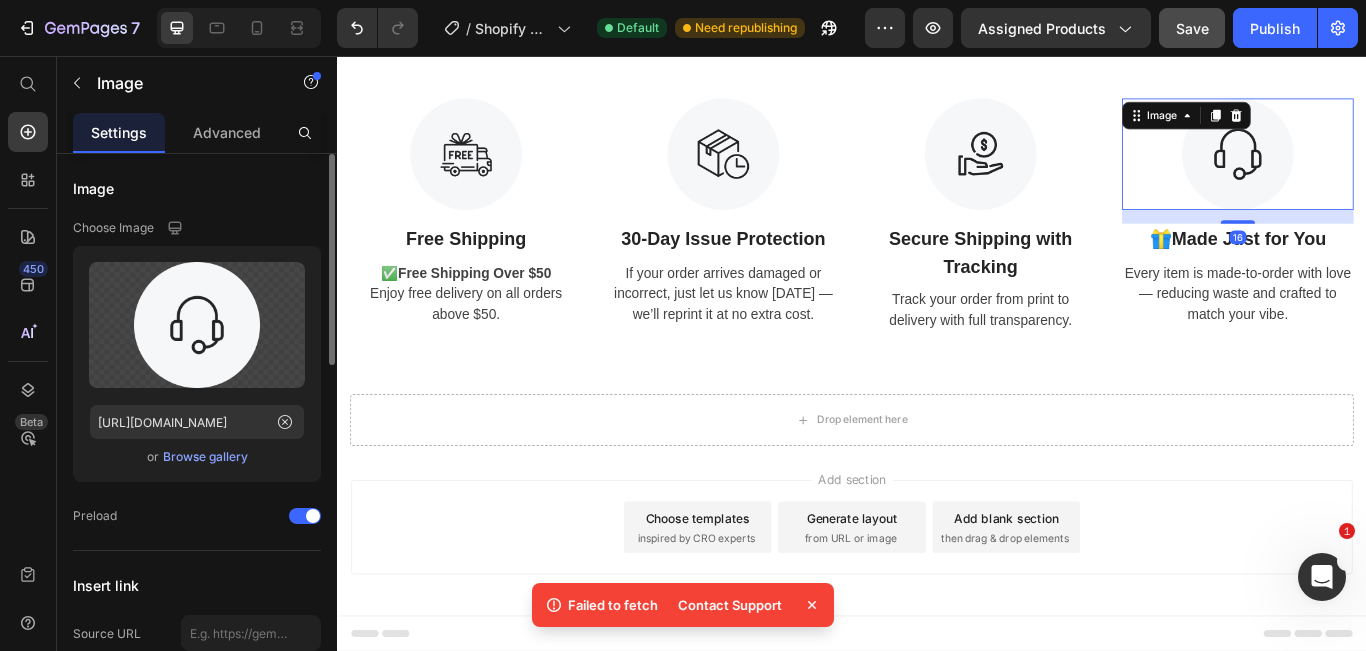 click on "Browse gallery" at bounding box center [205, 457] 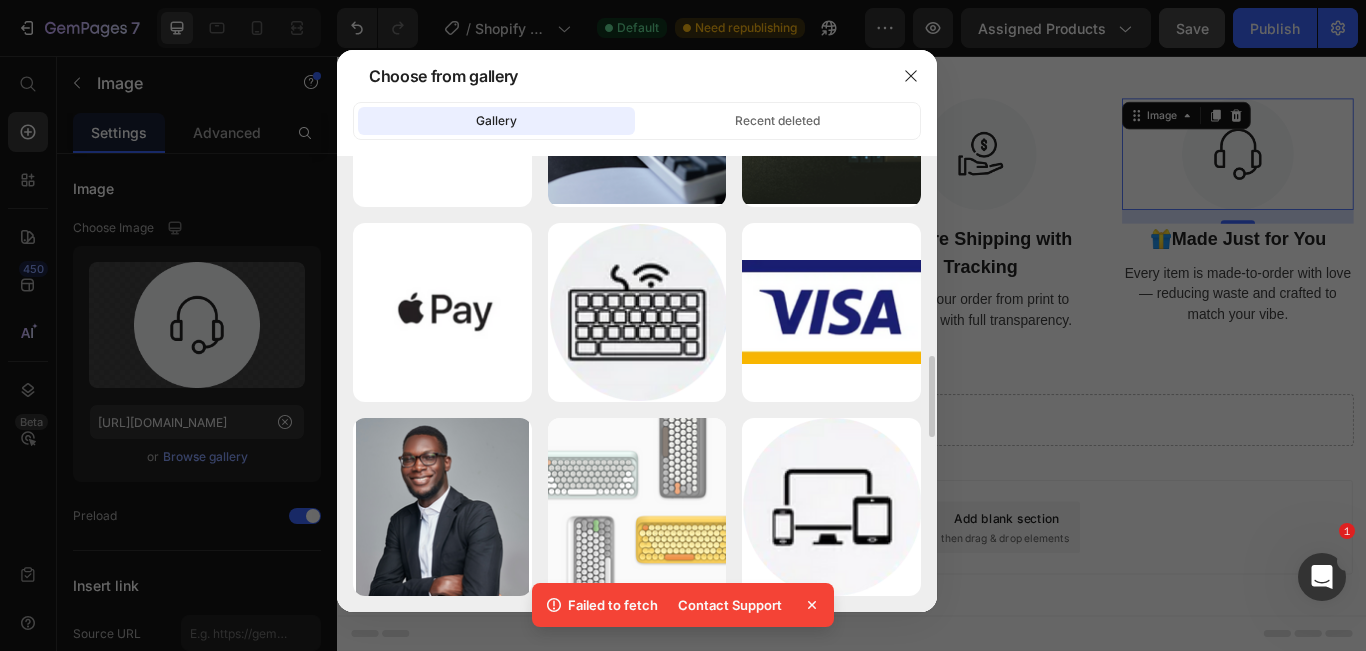 scroll, scrollTop: 1116, scrollLeft: 0, axis: vertical 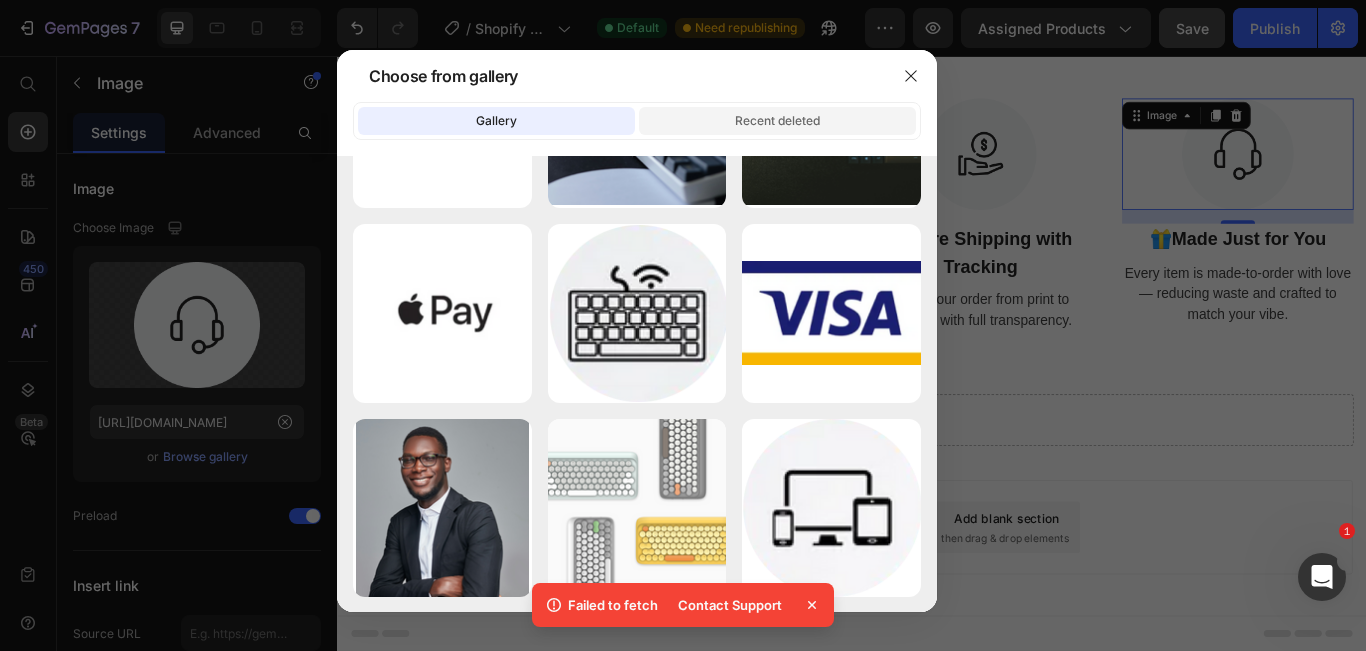 click on "Recent deleted" 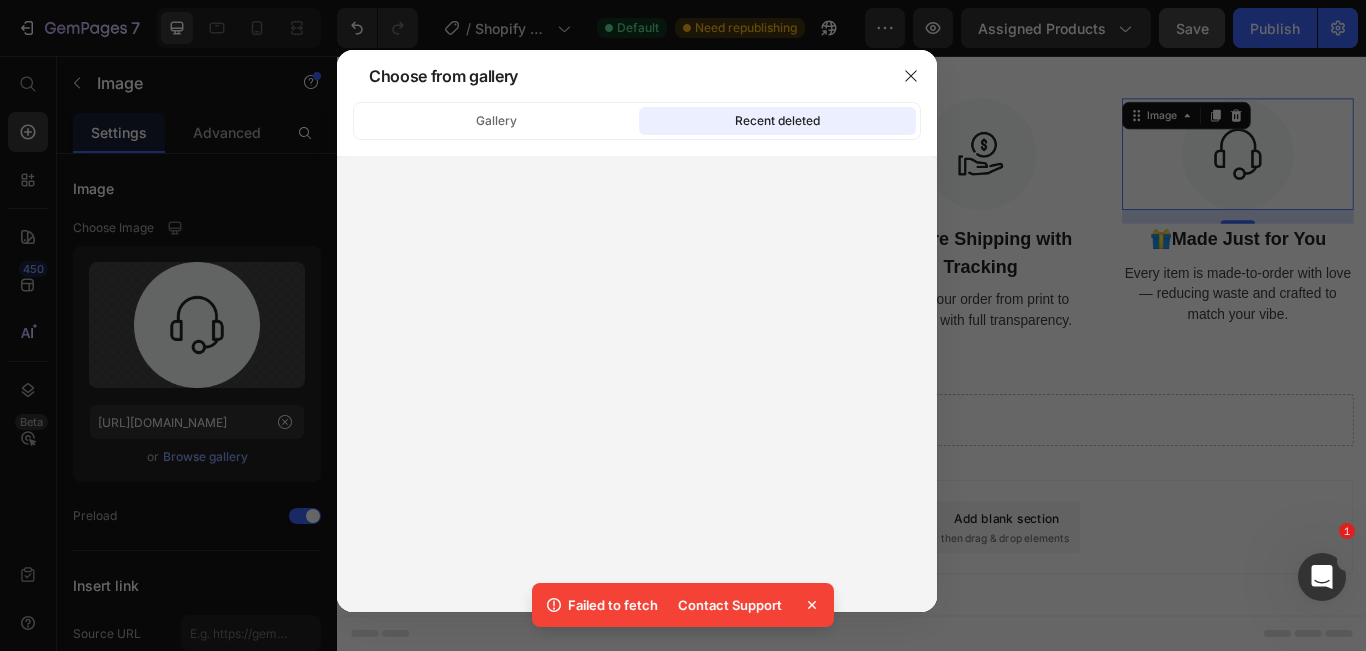 click at bounding box center [637, 384] 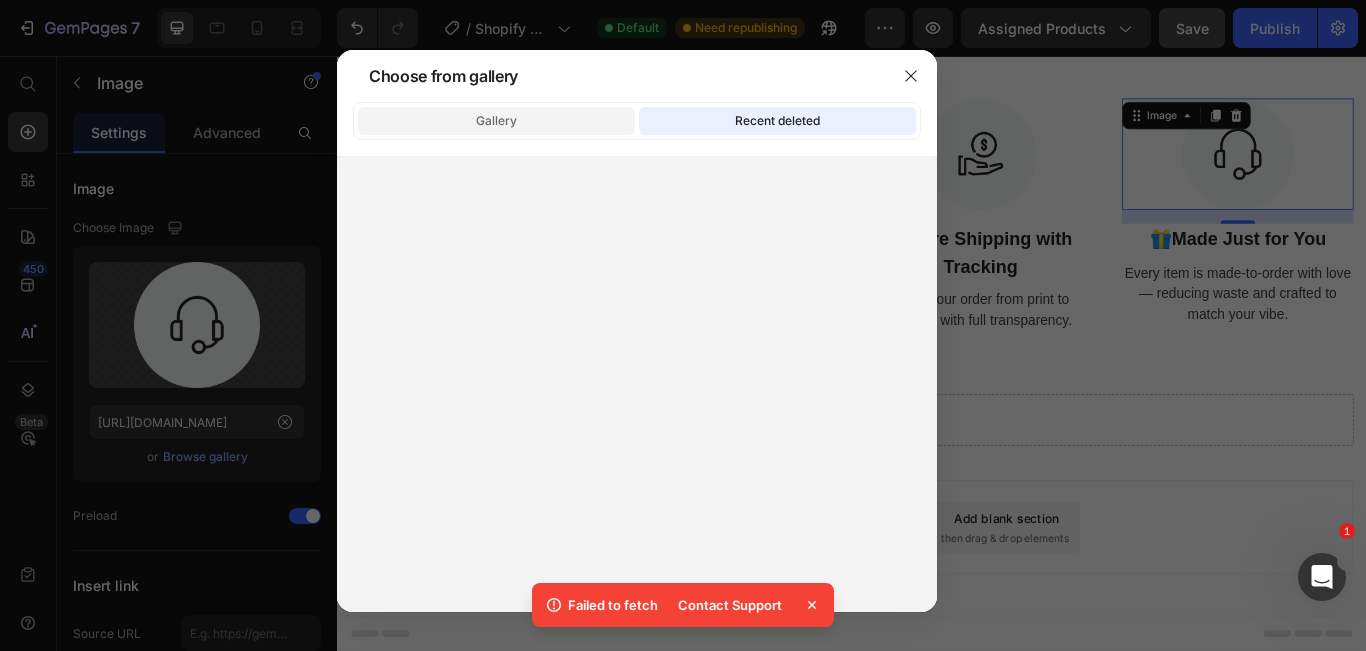click on "Gallery" 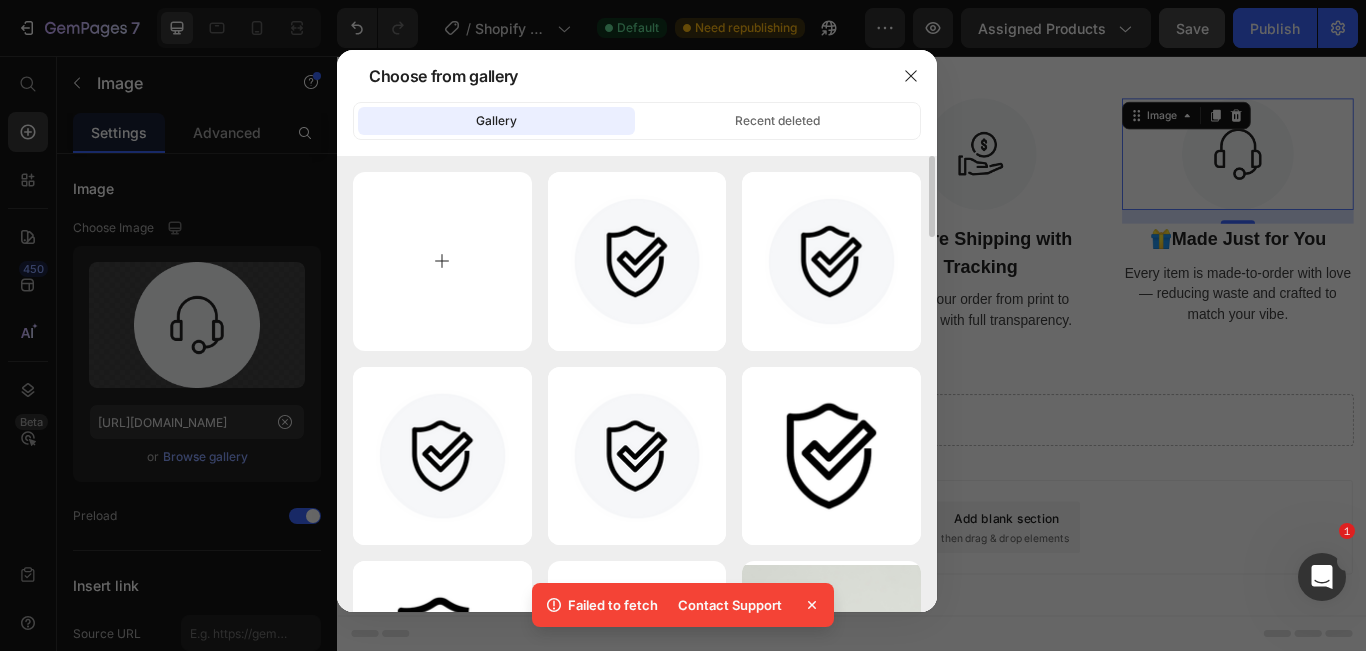 click at bounding box center (442, 261) 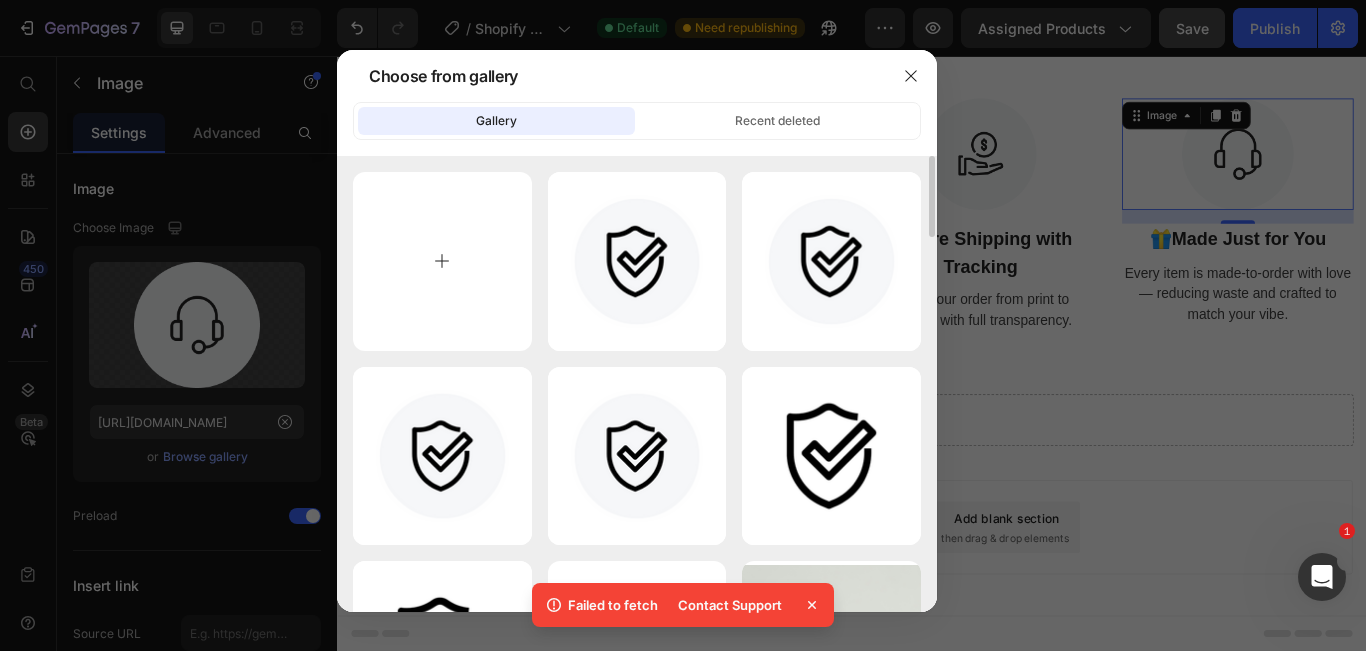 type on "C:\fakepath\Untitled-2.png" 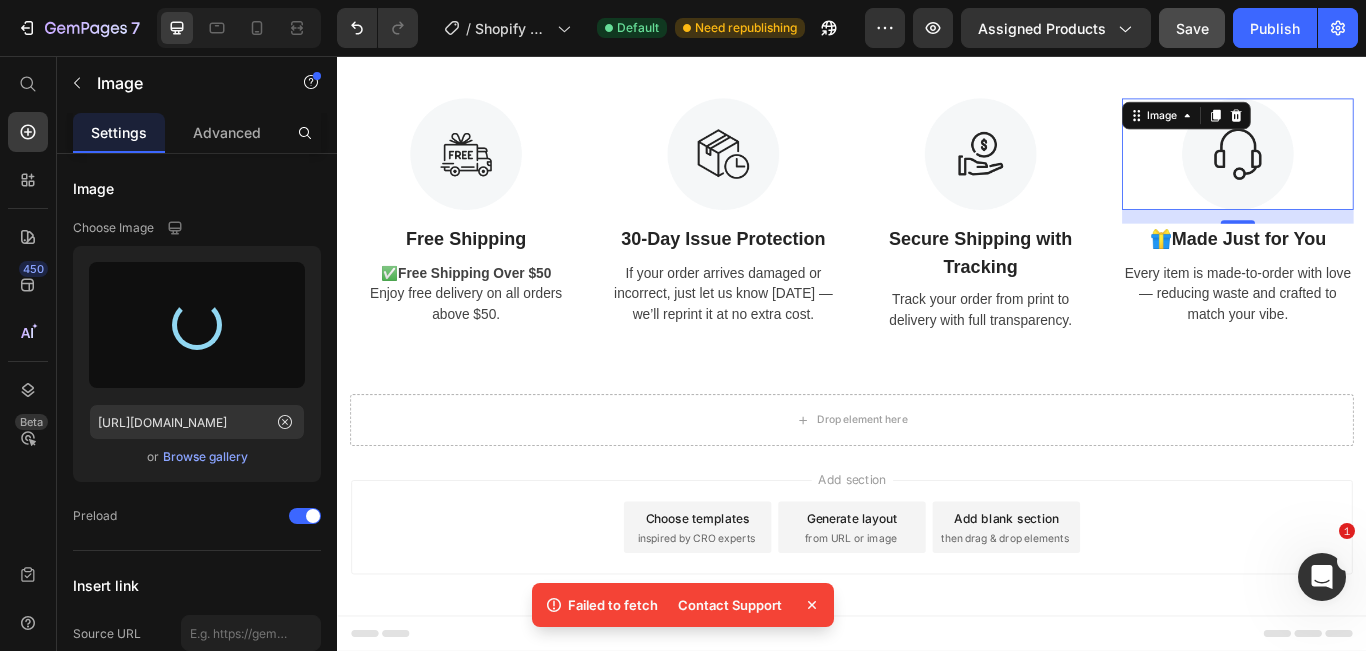 type on "[URL][DOMAIN_NAME]" 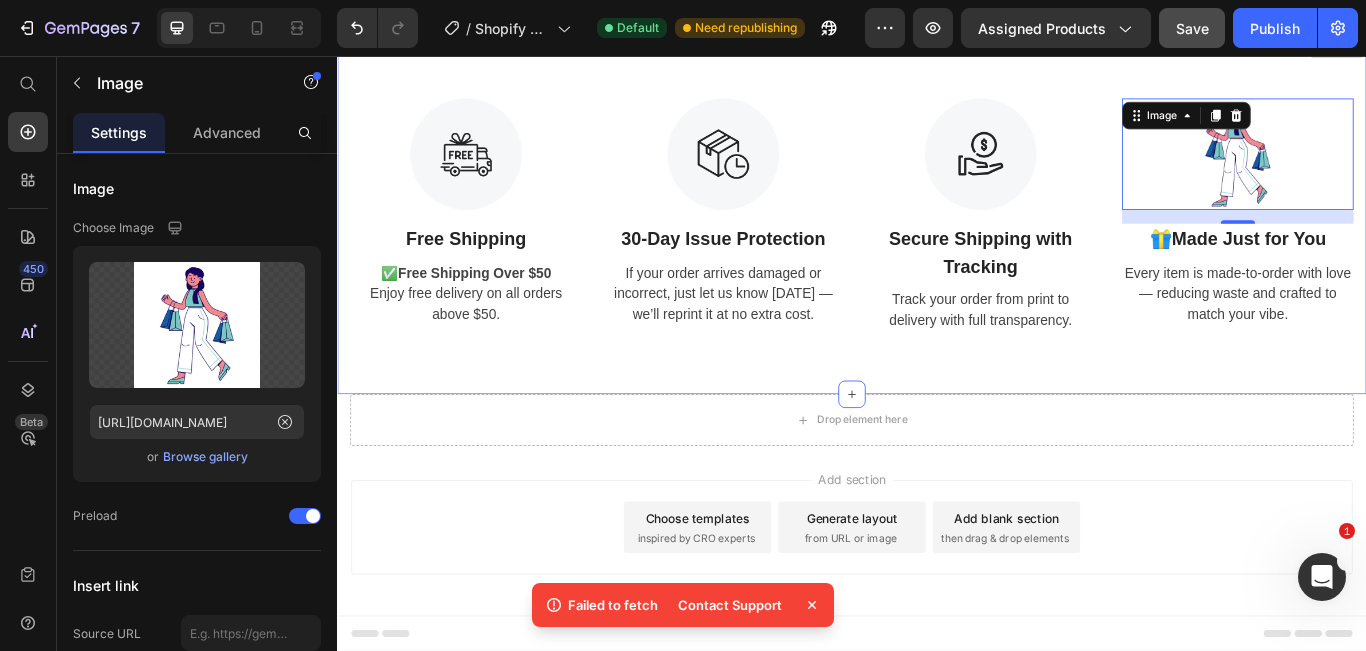 click on "Image Free Shipping Text Block ✅  Free Shipping Over $50 Enjoy free delivery on all orders above $50. Text Image 30-Day Issue Protection Text Block If your order arrives damaged or incorrect, just let us know [DATE] — we’ll reprint it at no extra cost. Text Image Secure Shipping with Tracking Text Block Track your order from print to delivery with full transparency. Text Image   16 🎁  Made Just for You Text Block Every item is made-to-order with love — reducing waste and crafted to match your vibe. Text Row Section 2" at bounding box center (937, 241) 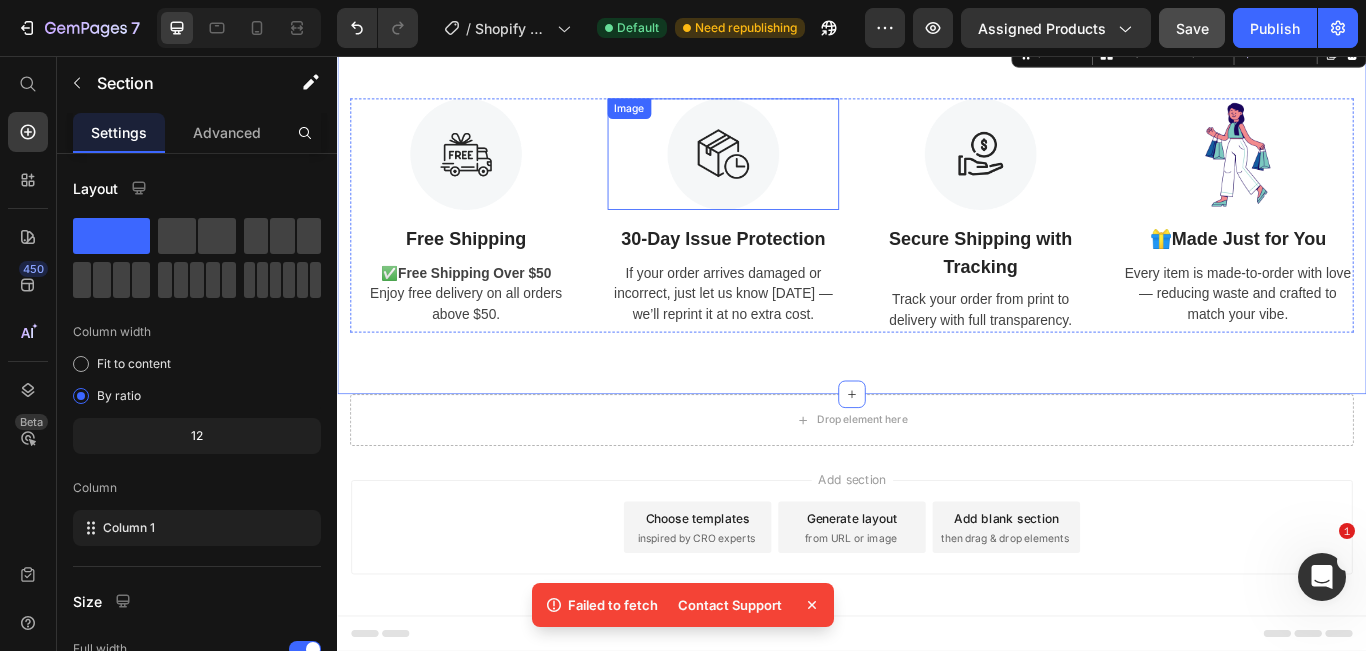 click at bounding box center [787, 170] 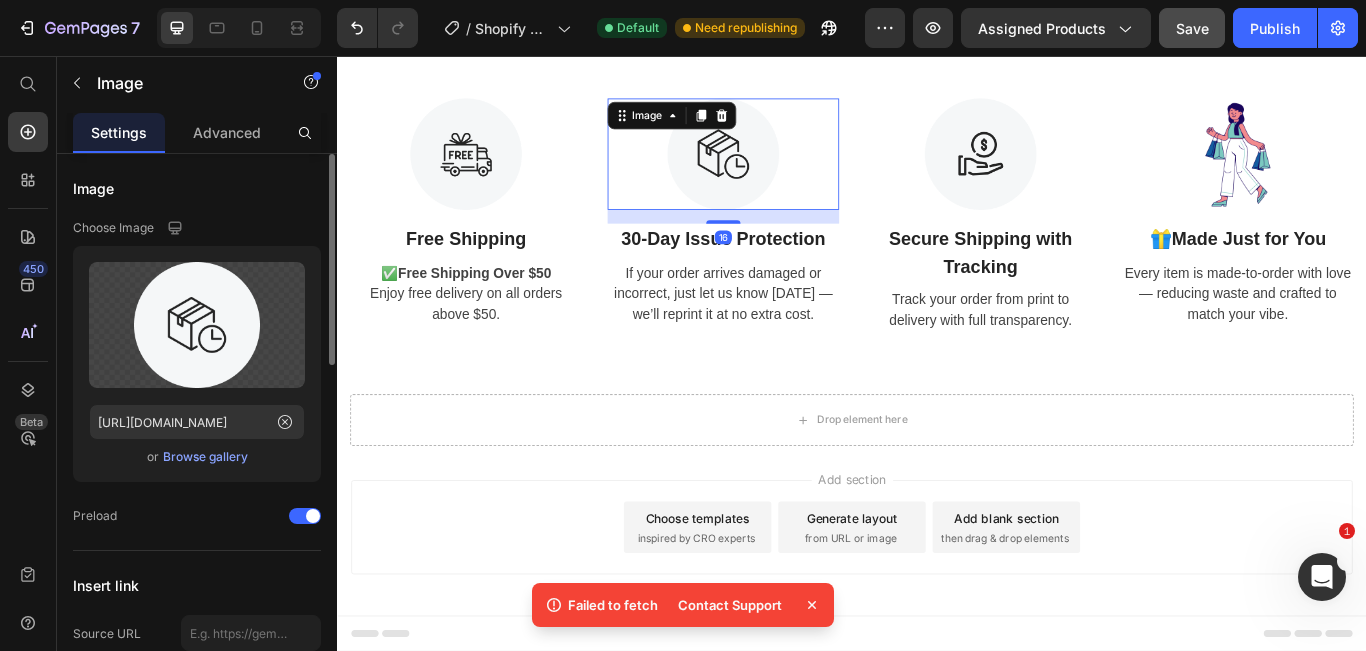 click on "Browse gallery" at bounding box center (205, 457) 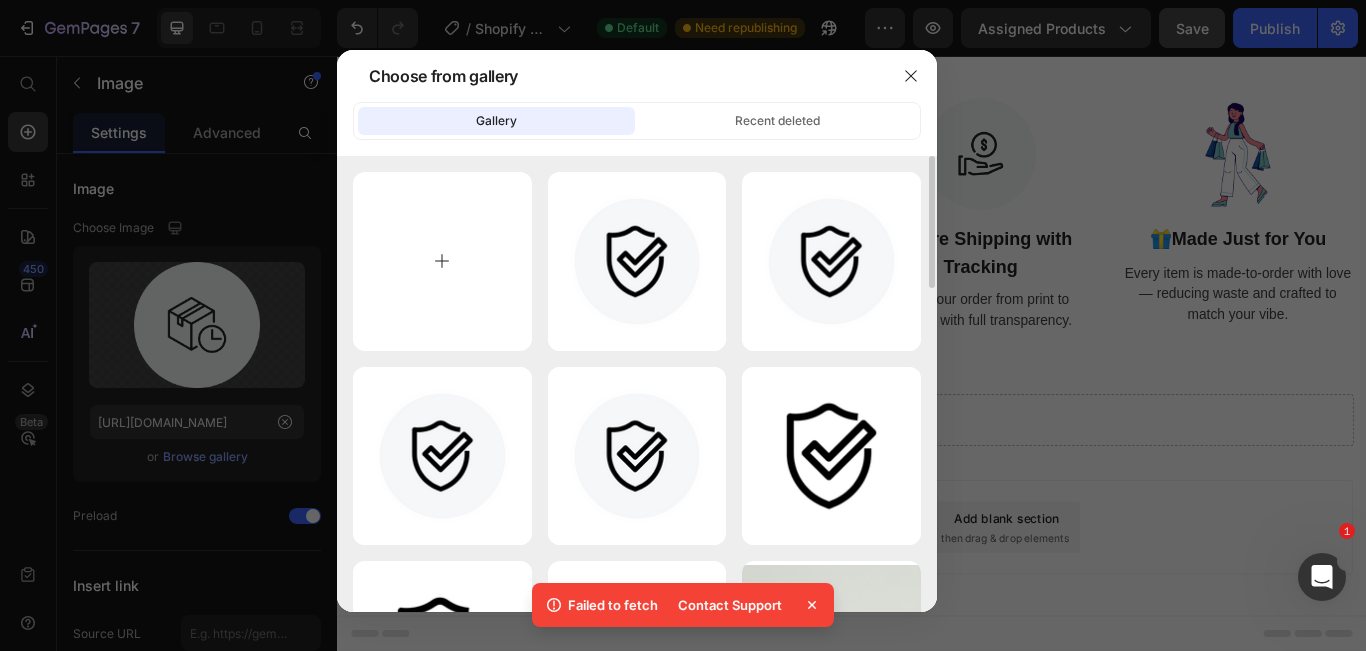 click at bounding box center (442, 261) 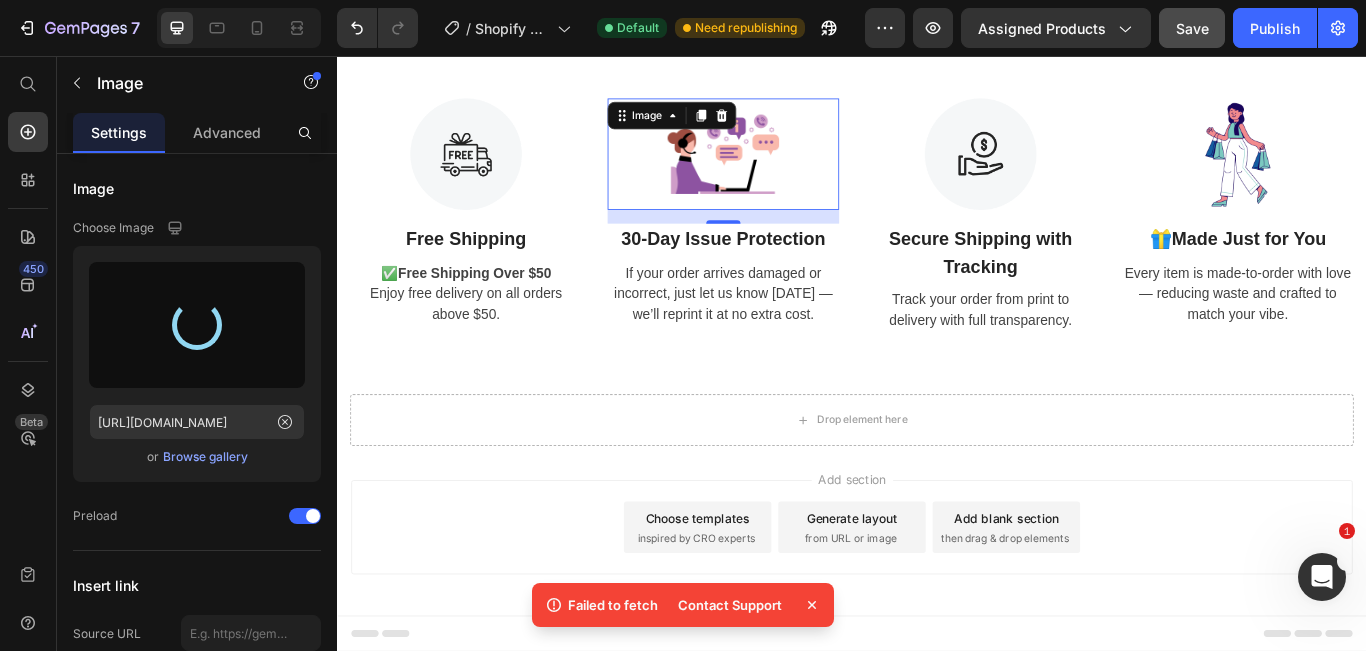 type on "[URL][DOMAIN_NAME]" 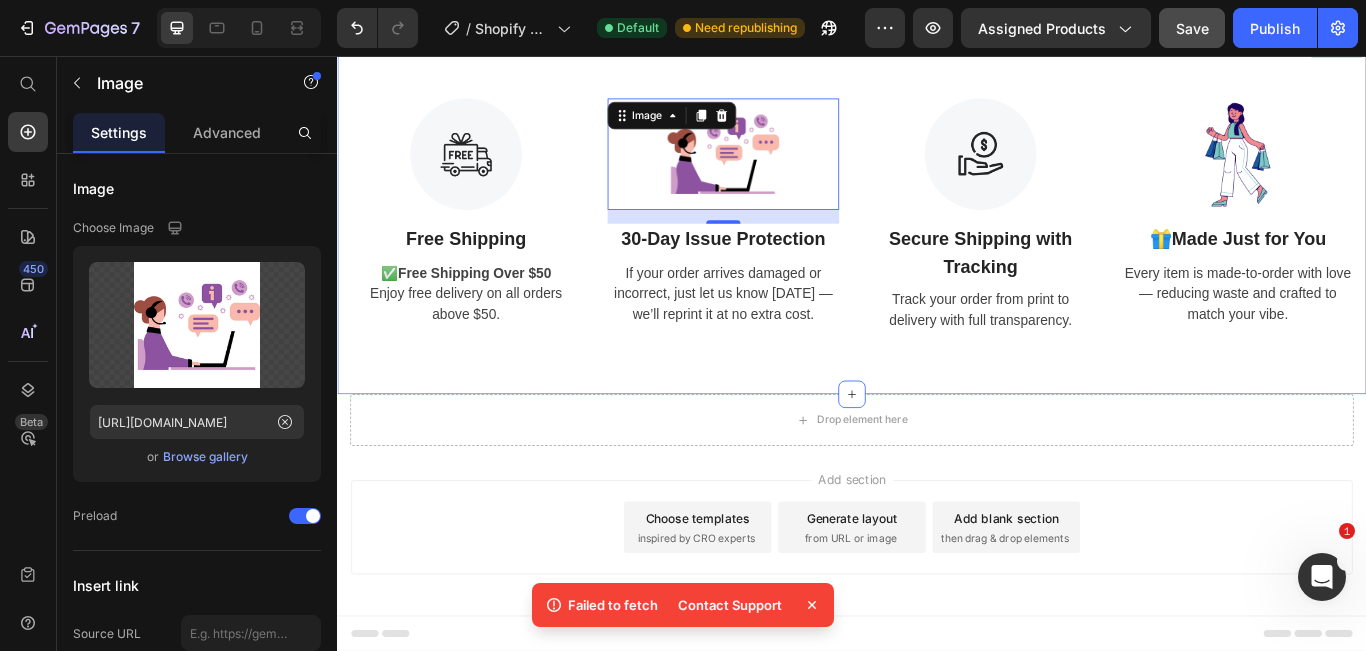 click on "Image Free Shipping Text Block ✅  Free Shipping Over $50 Enjoy free delivery on all orders above $50. Text Image   16 30-Day Issue Protection Text Block If your order arrives damaged or incorrect, just let us know [DATE] — we’ll reprint it at no extra cost. Text Image Secure Shipping with Tracking Text Block Track your order from print to delivery with full transparency. Text Image 🎁  Made Just for You Text Block Every item is made-to-order with love — reducing waste and crafted to match your vibe. Text Row Section 2" at bounding box center (937, 241) 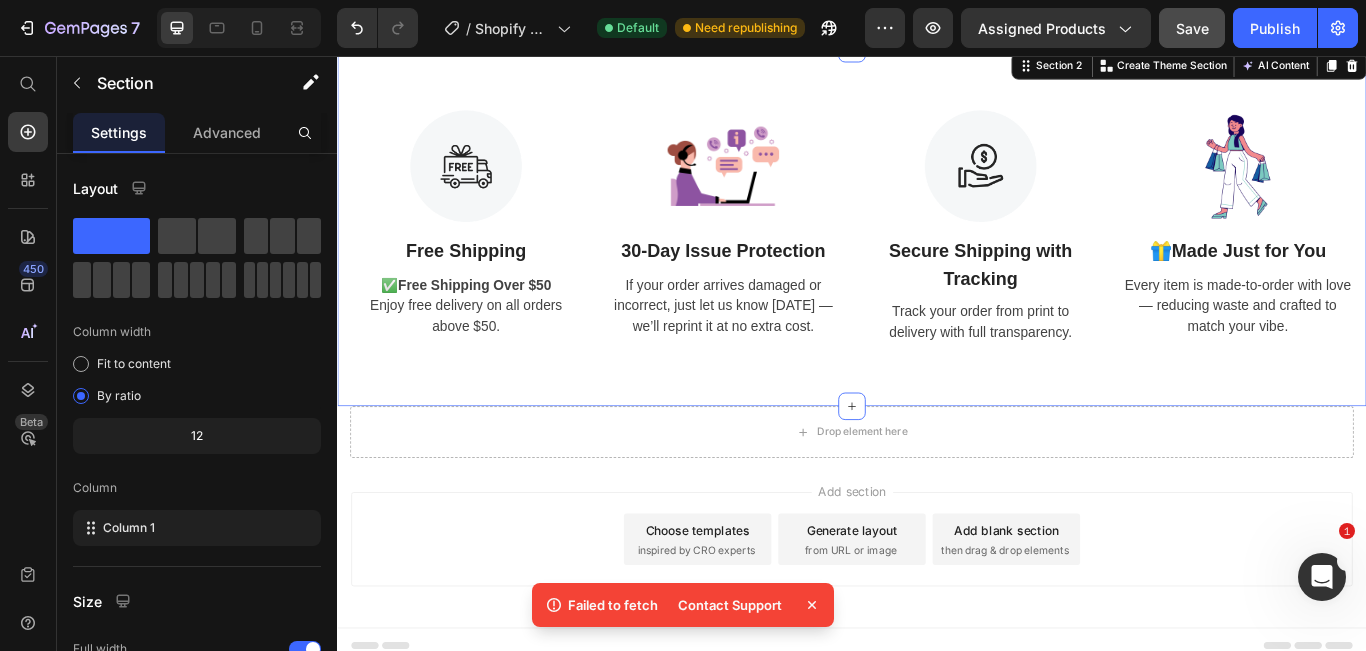 scroll, scrollTop: 2735, scrollLeft: 0, axis: vertical 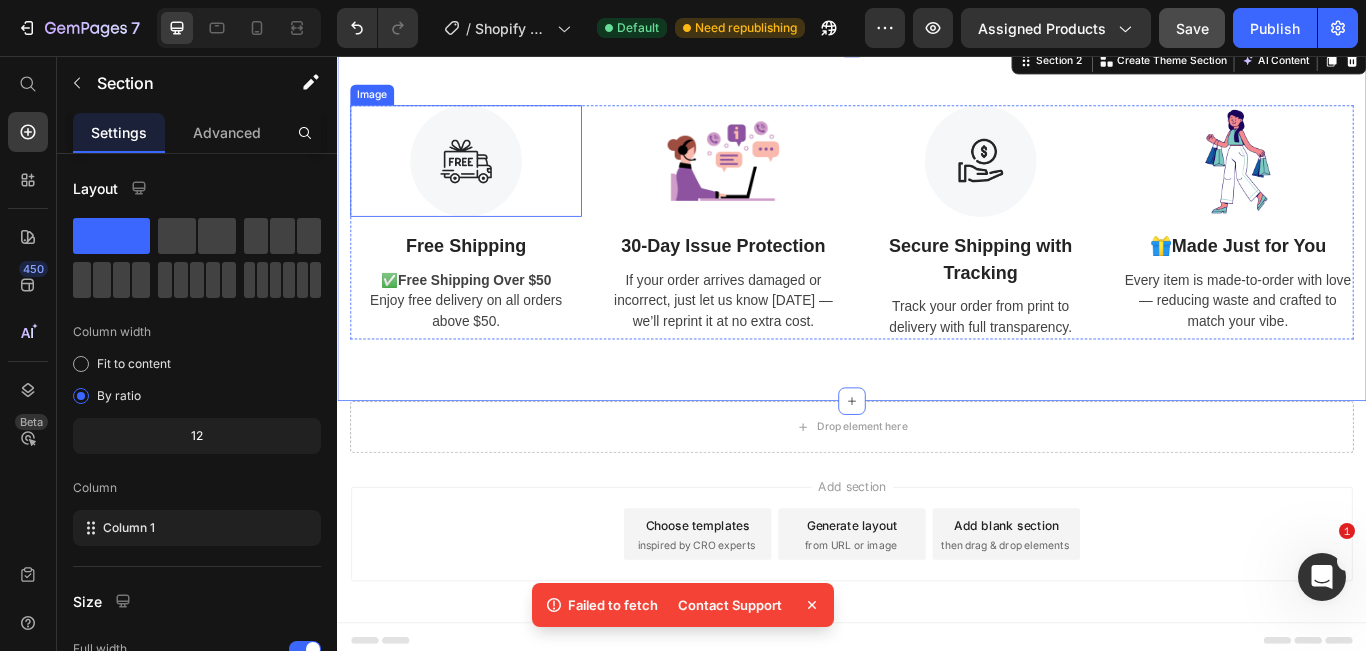 click at bounding box center [487, 178] 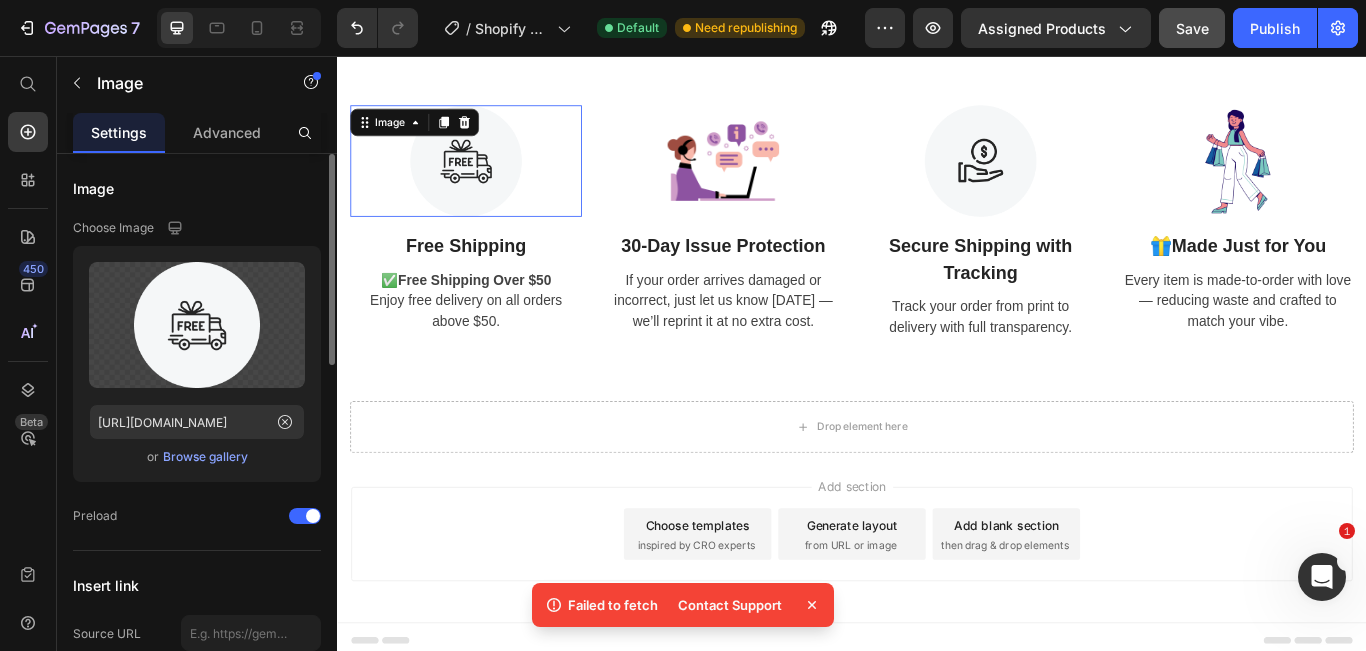 click on "Browse gallery" at bounding box center (205, 457) 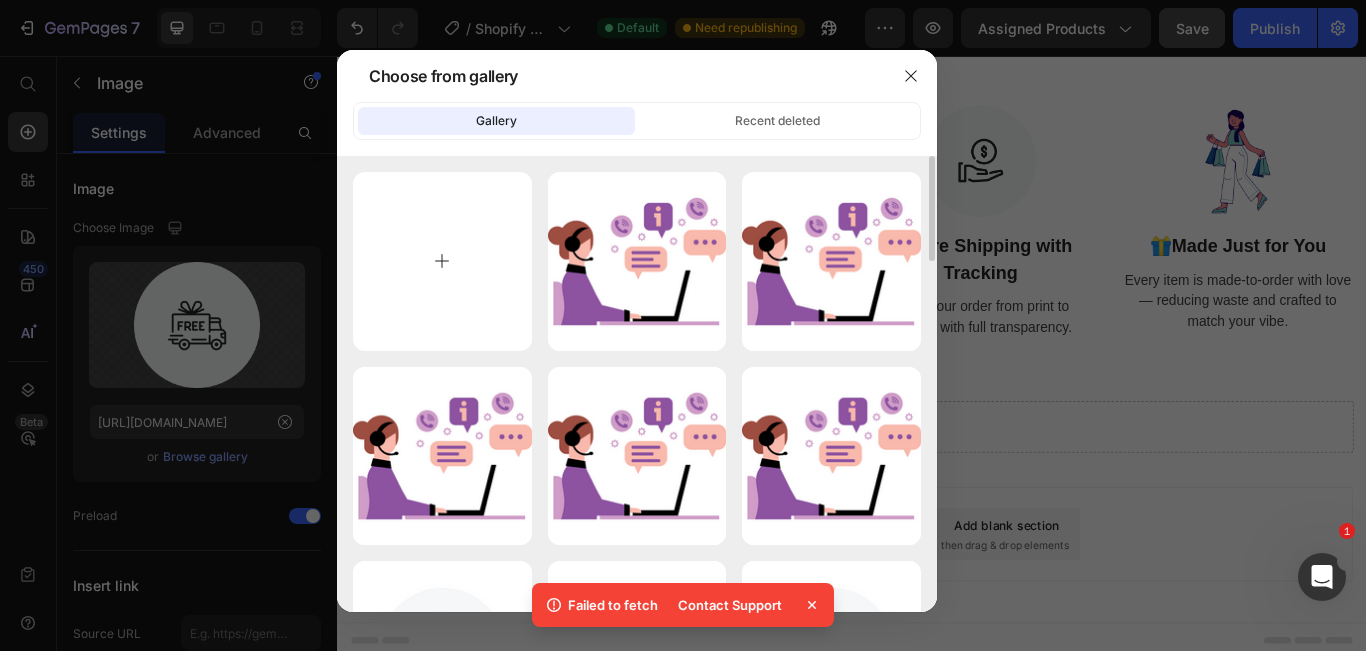 click at bounding box center (442, 261) 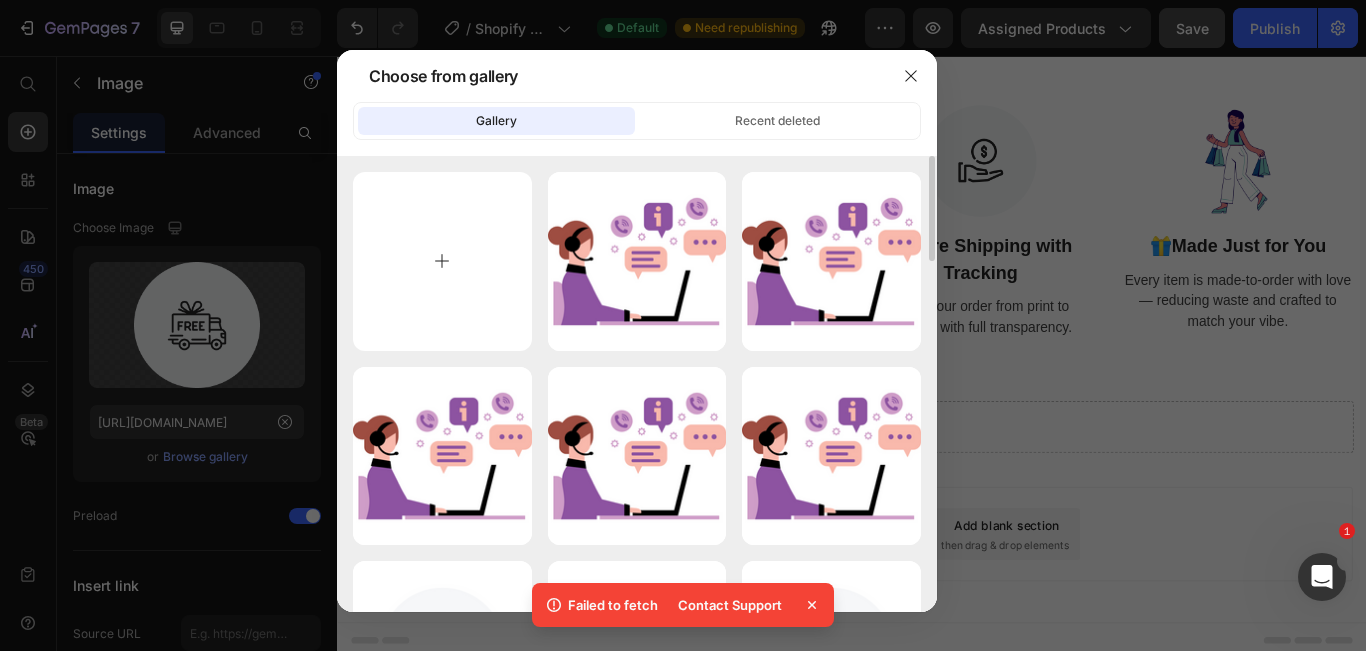 type on "C:\fakepath\free shipping.png" 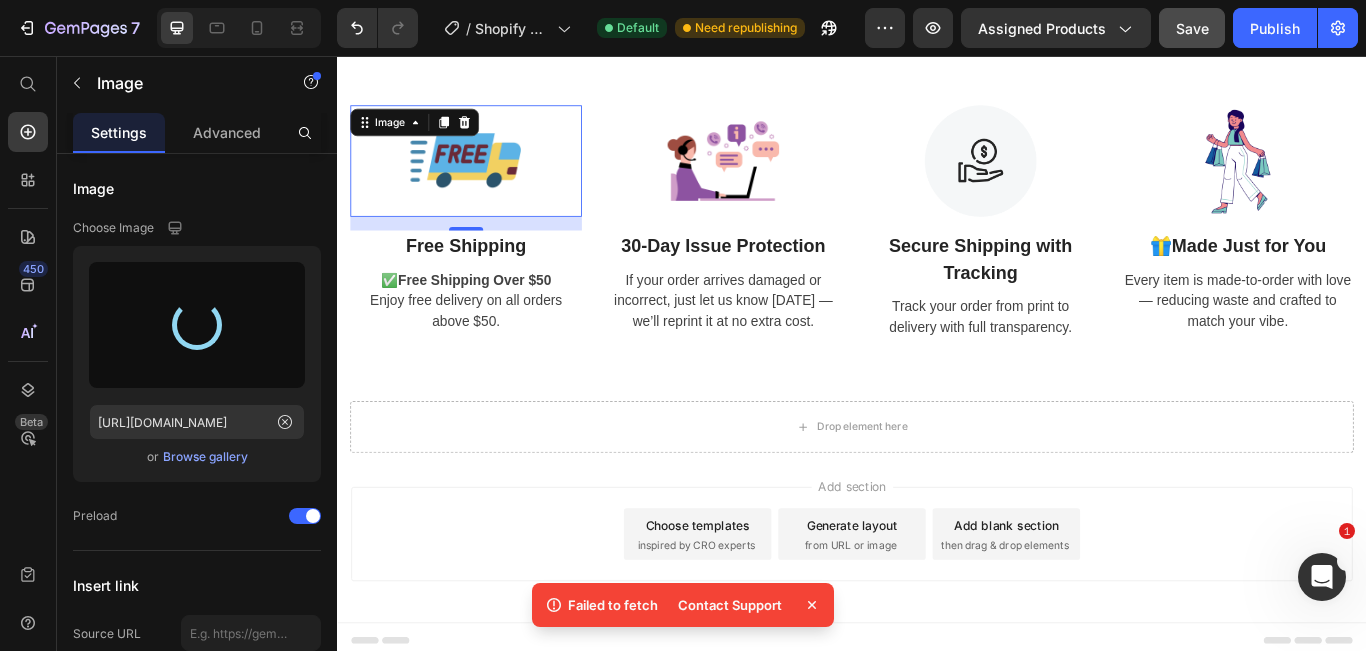 type on "[URL][DOMAIN_NAME]" 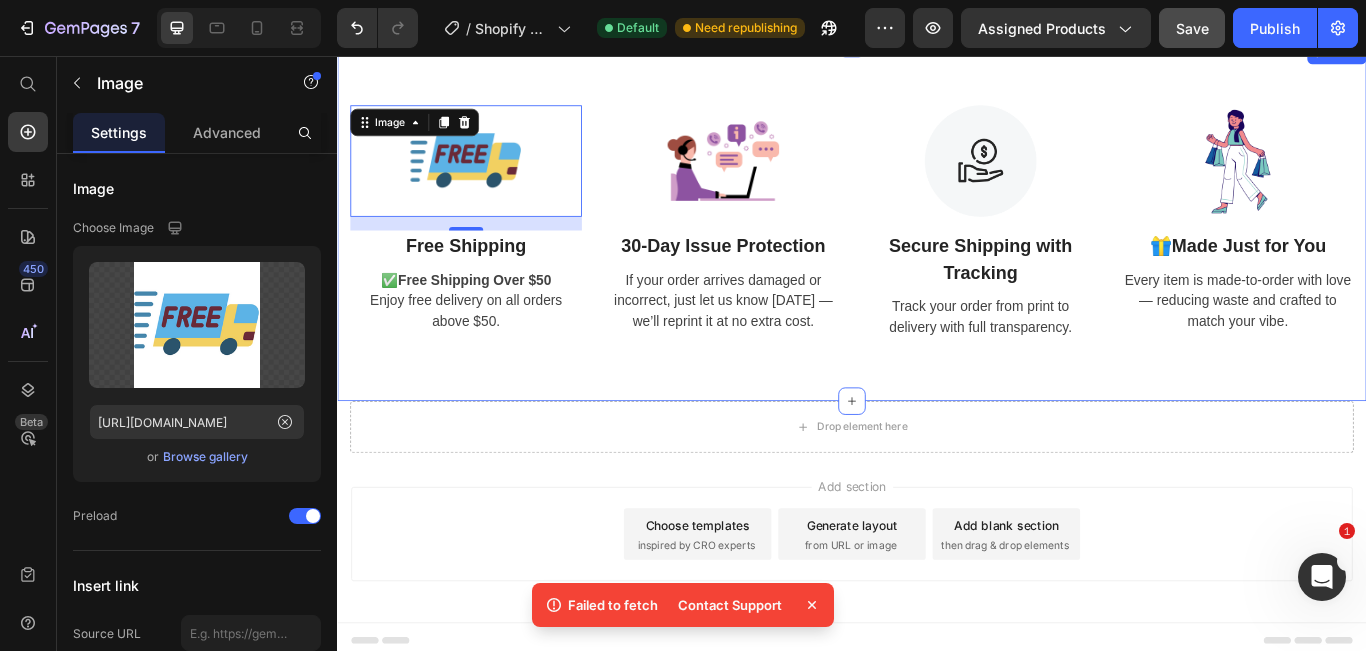 click on "Image   16 Free Shipping Text Block ✅  Free Shipping Over $50 Enjoy free delivery on all orders above $50. Text Image 30-Day Issue Protection Text Block If your order arrives damaged or incorrect, just let us know [DATE] — we’ll reprint it at no extra cost. Text Image Secure Shipping with Tracking Text Block Track your order from print to delivery with full transparency. Text Image 🎁  Made Just for You Text Block Every item is made-to-order with love — reducing waste and crafted to match your vibe. Text Row Section 2" at bounding box center (937, 249) 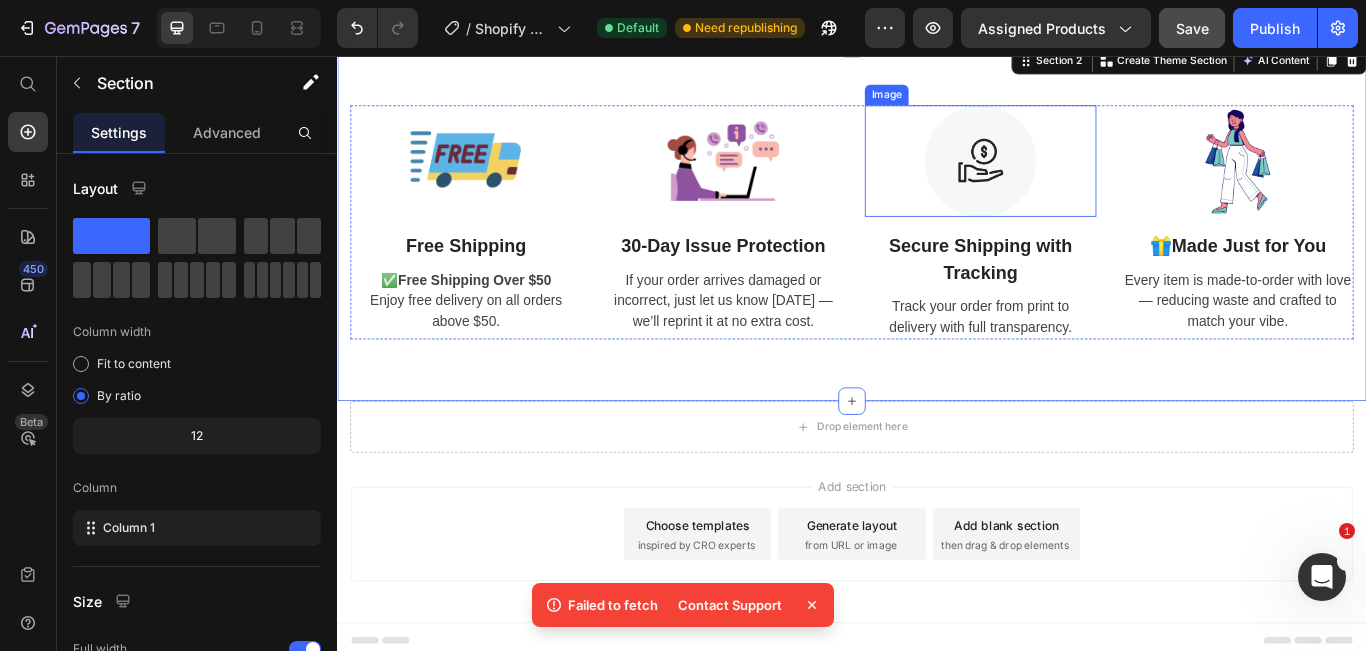 click at bounding box center [1087, 178] 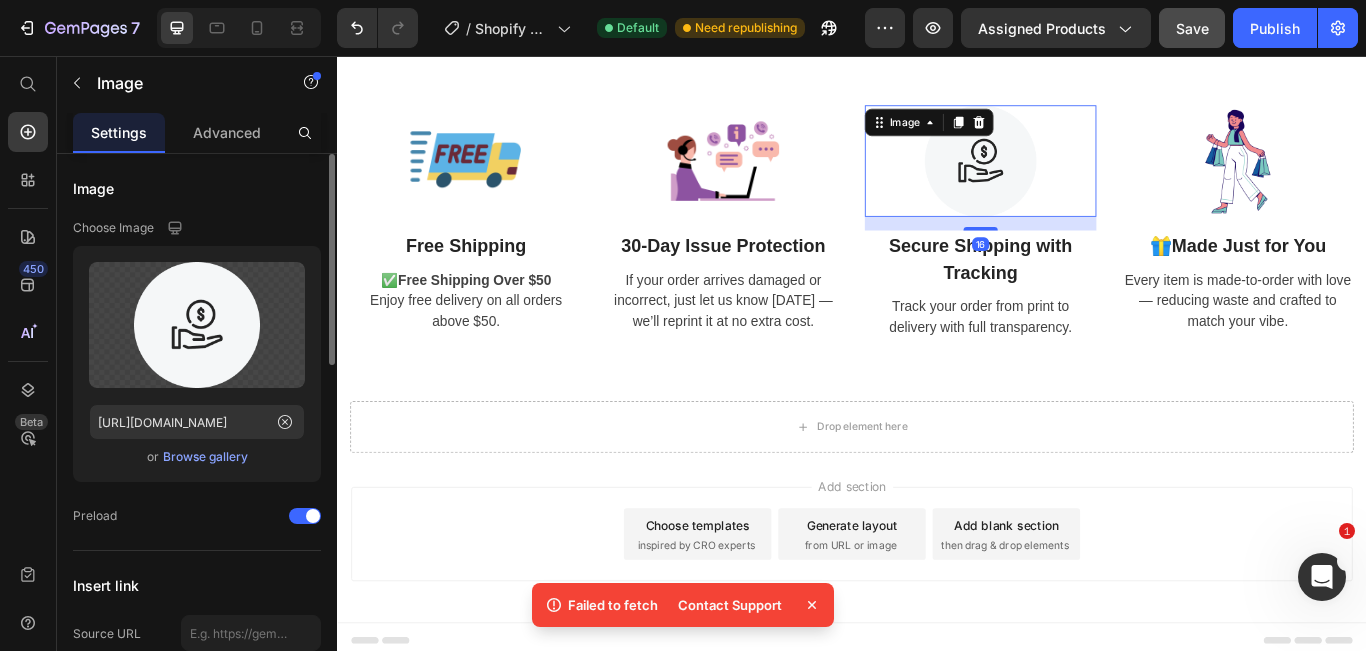 click on "Browse gallery" at bounding box center [205, 457] 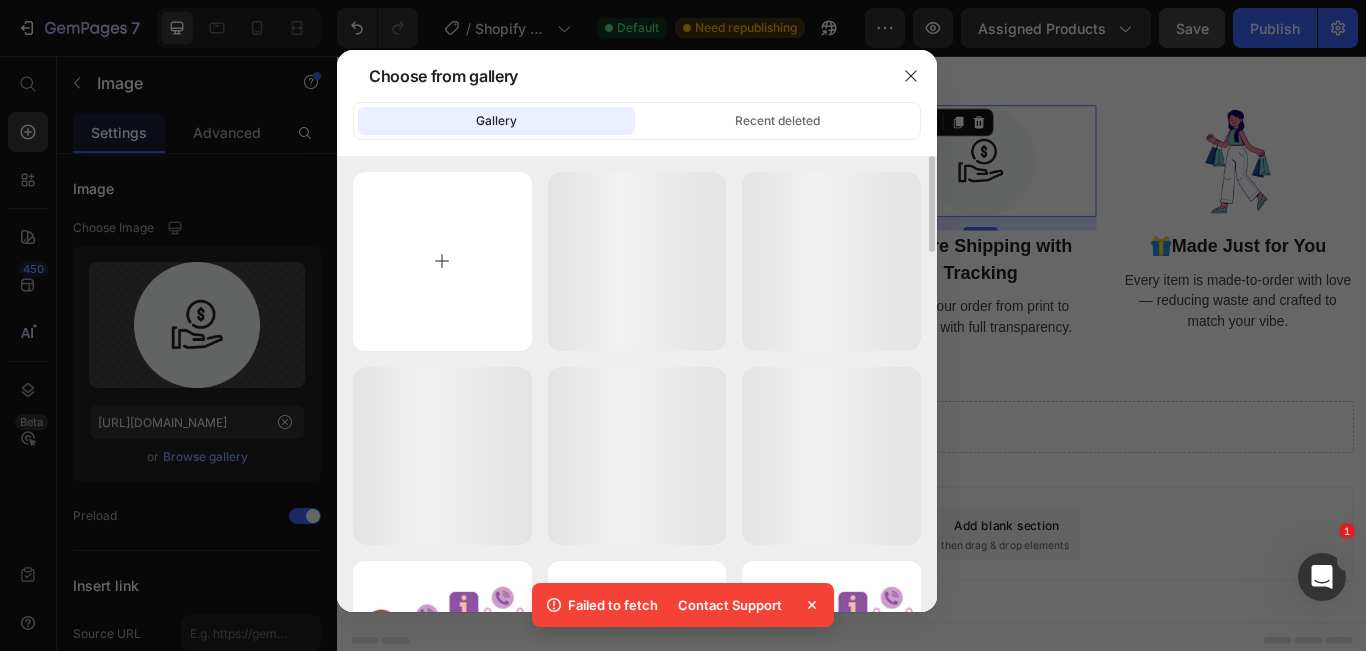 click at bounding box center (442, 261) 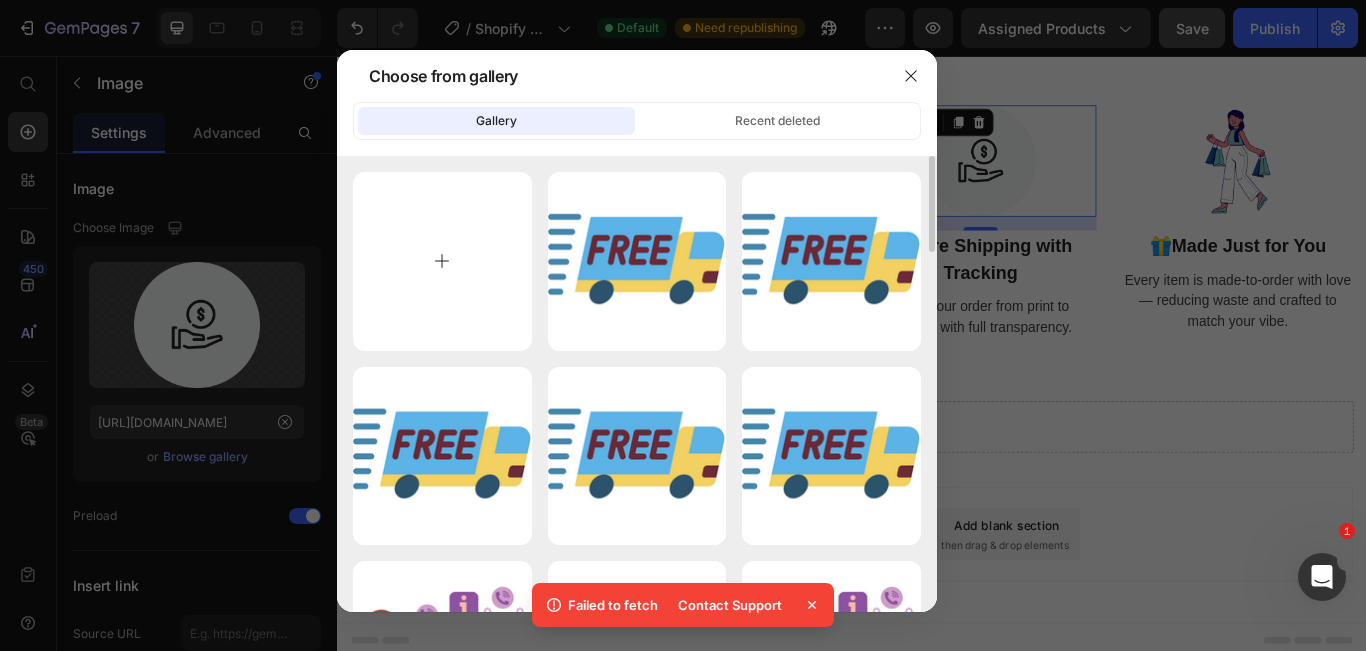 type on "C:\fakepath\shipping.png" 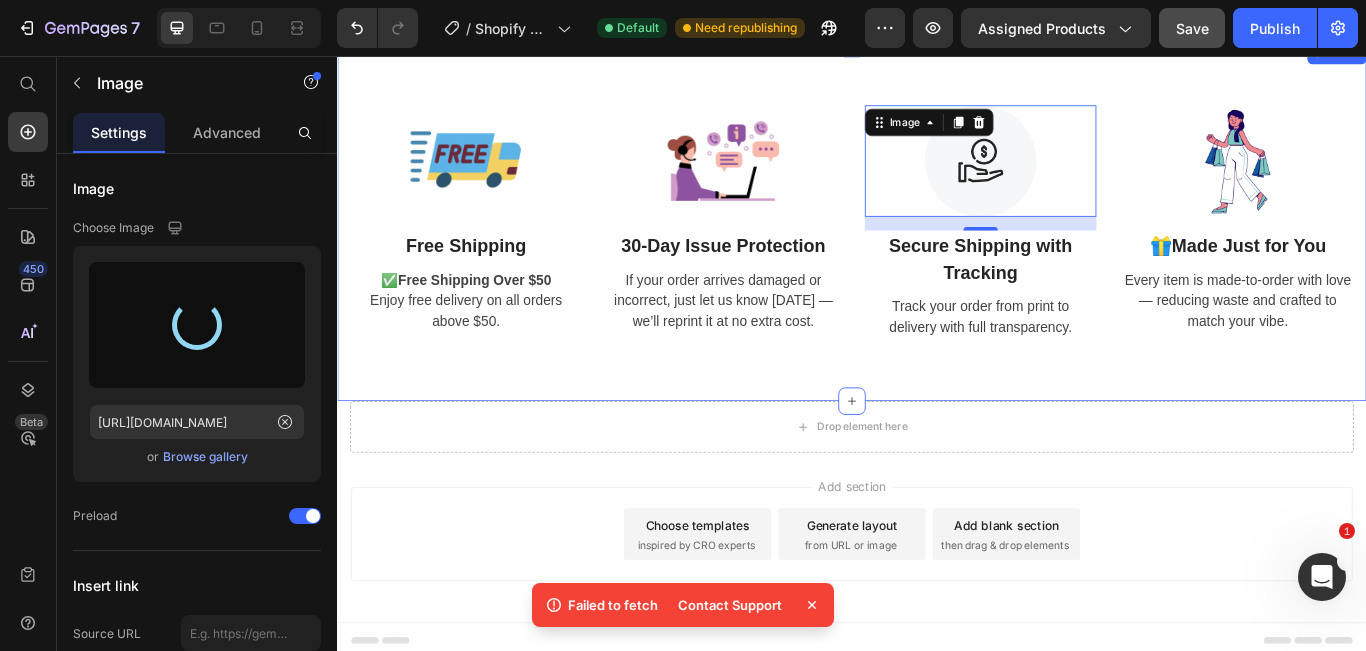 type on "[URL][DOMAIN_NAME]" 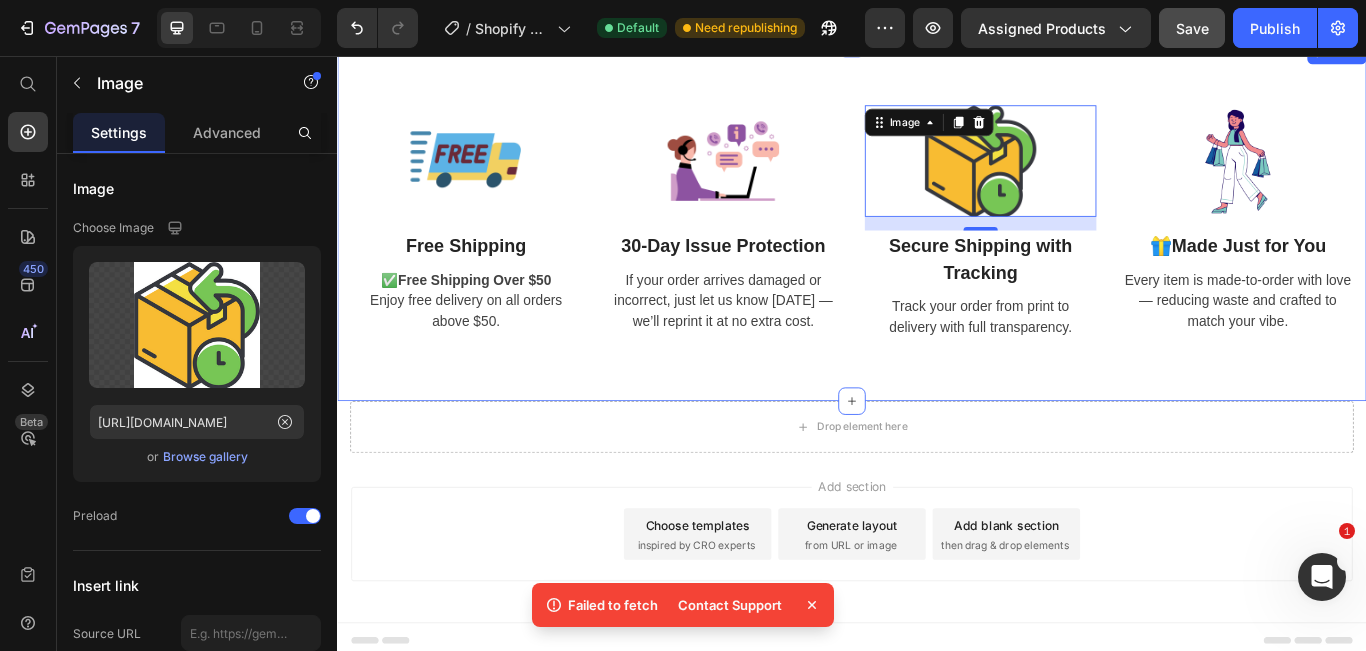 click on "Image Free Shipping Text Block ✅  Free Shipping Over $50 Enjoy free delivery on all orders above $50. Text Image 30-Day Issue Protection Text Block If your order arrives damaged or incorrect, just let us know [DATE] — we’ll reprint it at no extra cost. Text Image   16 Secure Shipping with Tracking Text Block Track your order from print to delivery with full transparency. Text Image 🎁  Made Just for You Text Block Every item is made-to-order with love — reducing waste and crafted to match your vibe. Text Row Section 2" at bounding box center [937, 249] 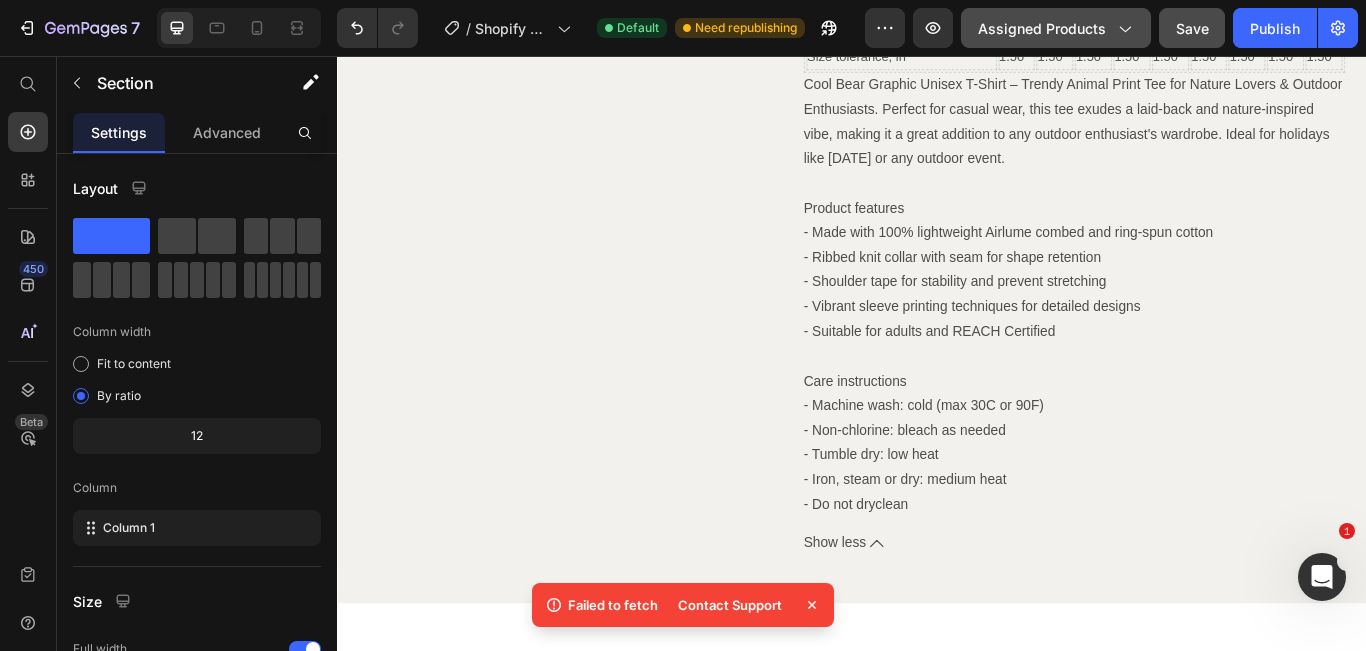 scroll, scrollTop: 332, scrollLeft: 0, axis: vertical 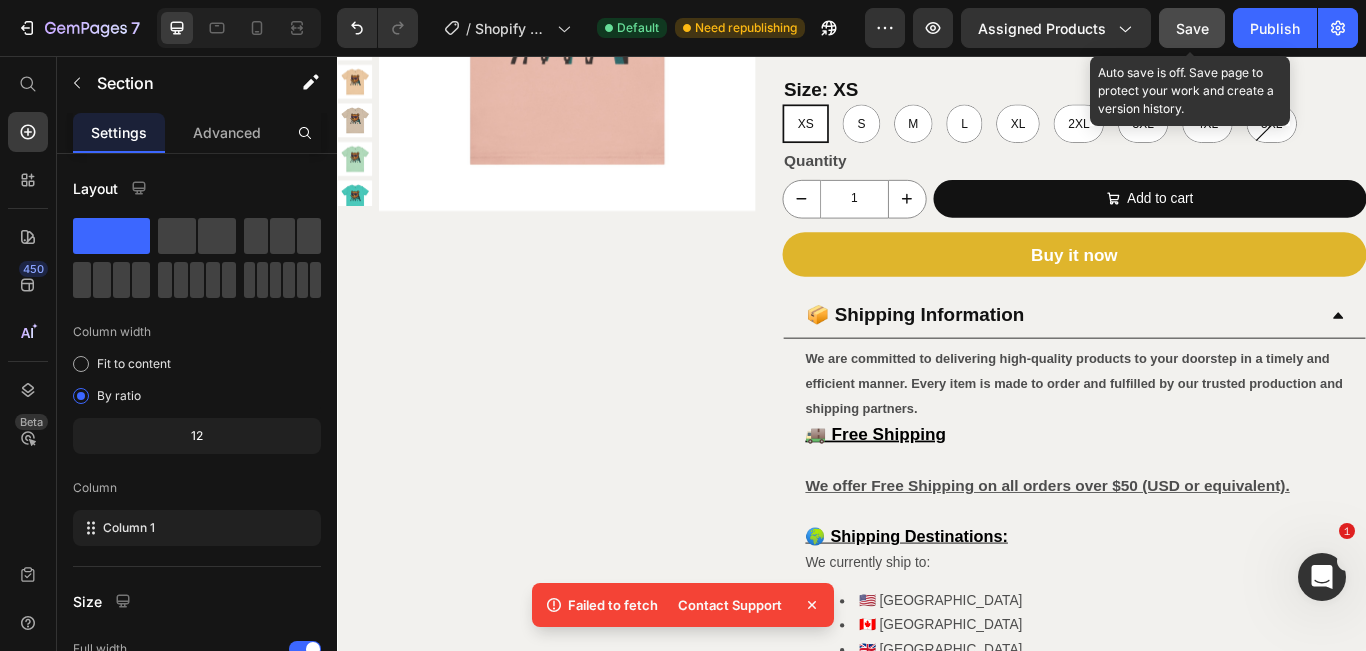 click on "Save" at bounding box center [1192, 28] 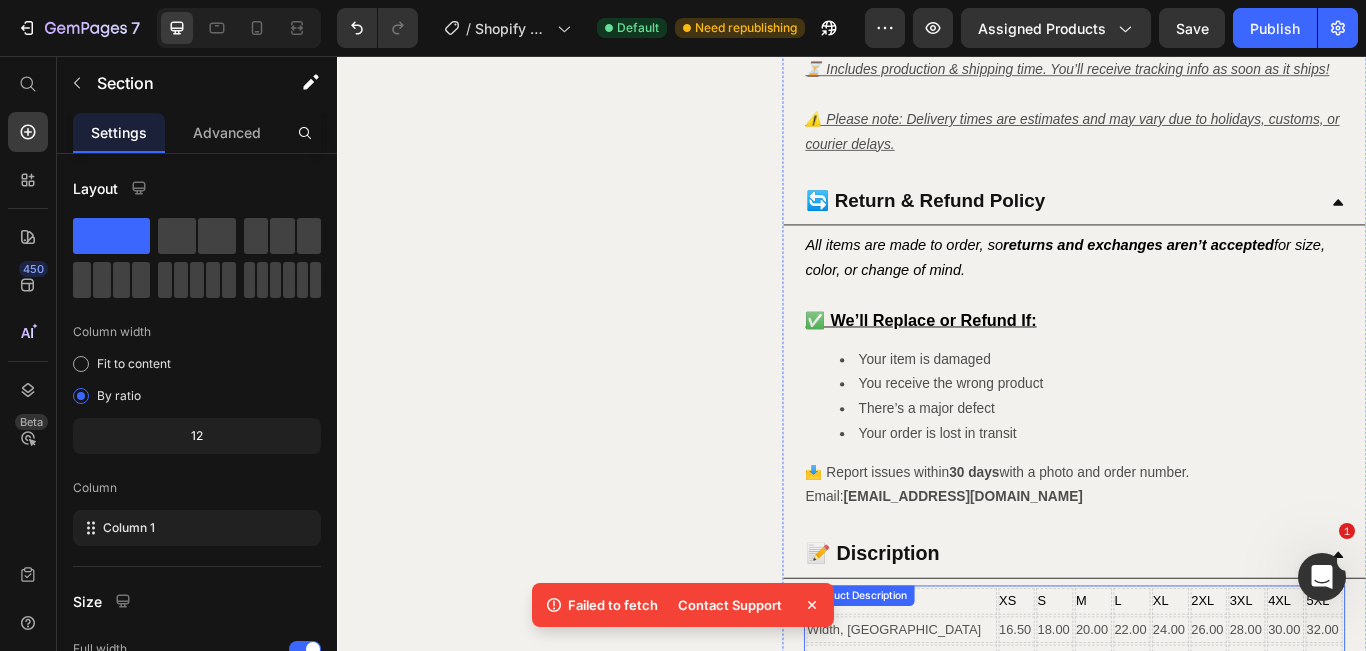 scroll, scrollTop: 1798, scrollLeft: 0, axis: vertical 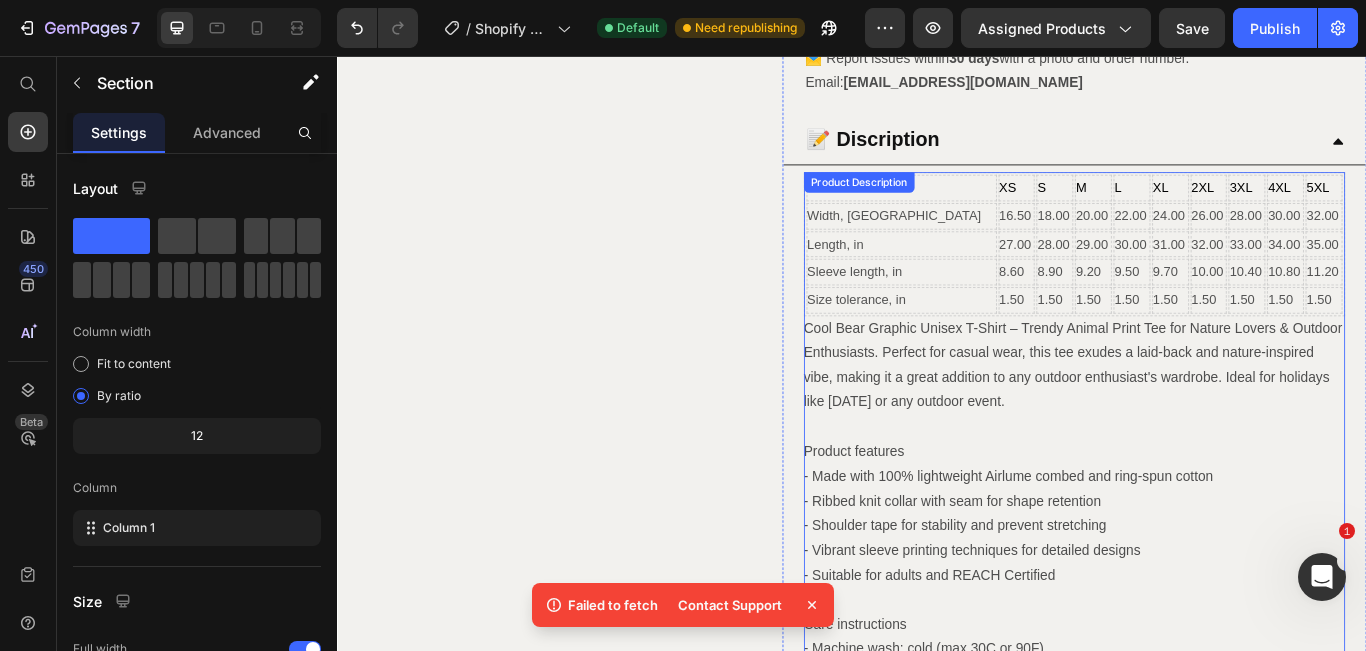 click on "9.50" at bounding box center (1263, 307) 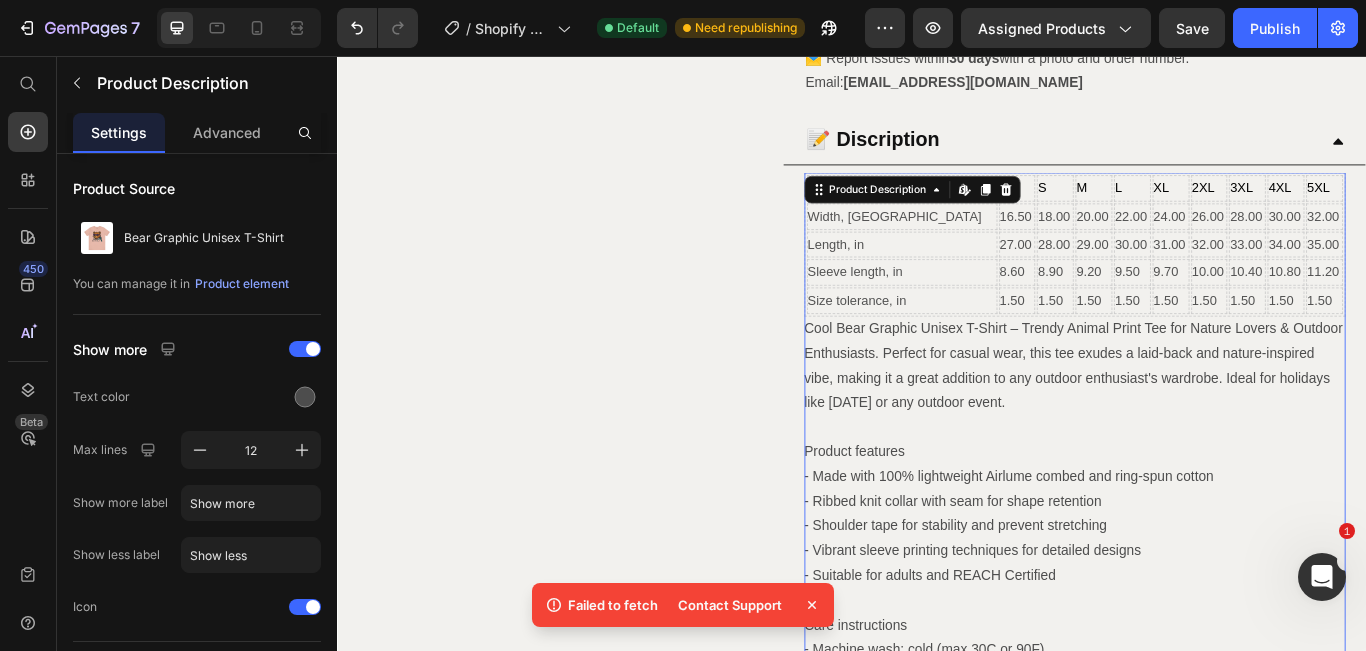 click on "1.50" at bounding box center (1129, 340) 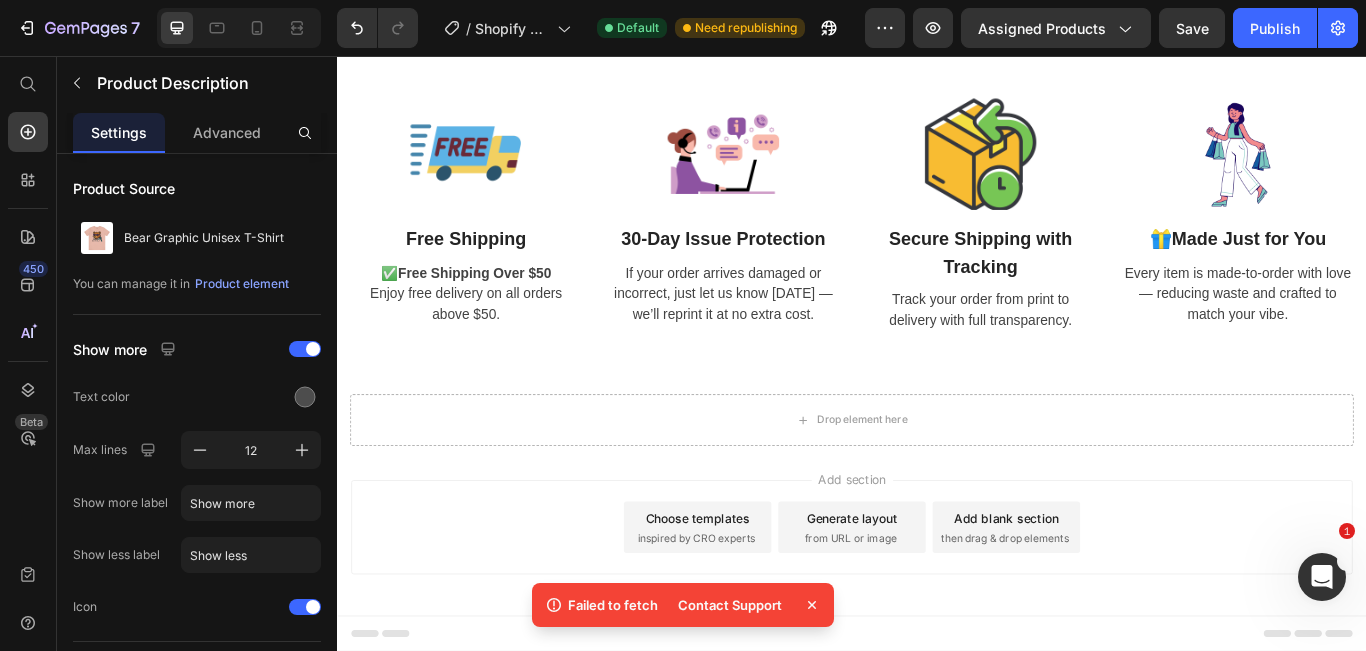 scroll, scrollTop: 2760, scrollLeft: 0, axis: vertical 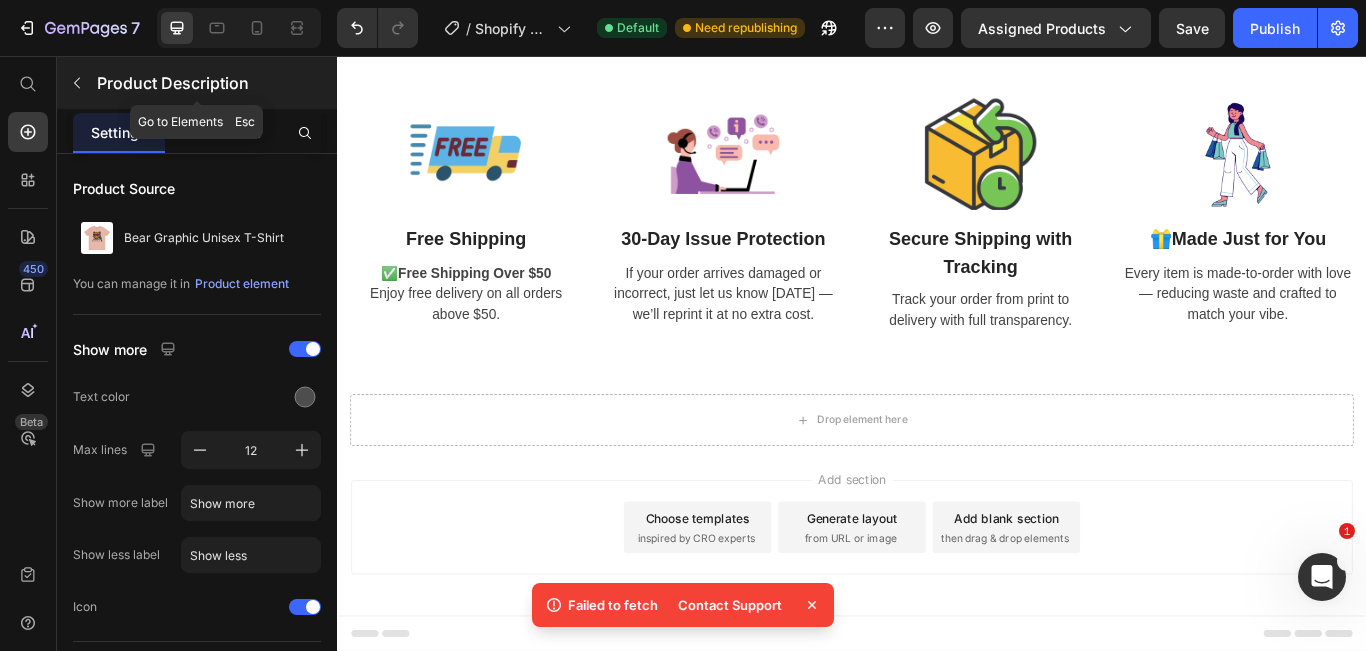 drag, startPoint x: 75, startPoint y: 85, endPoint x: 205, endPoint y: 239, distance: 201.53412 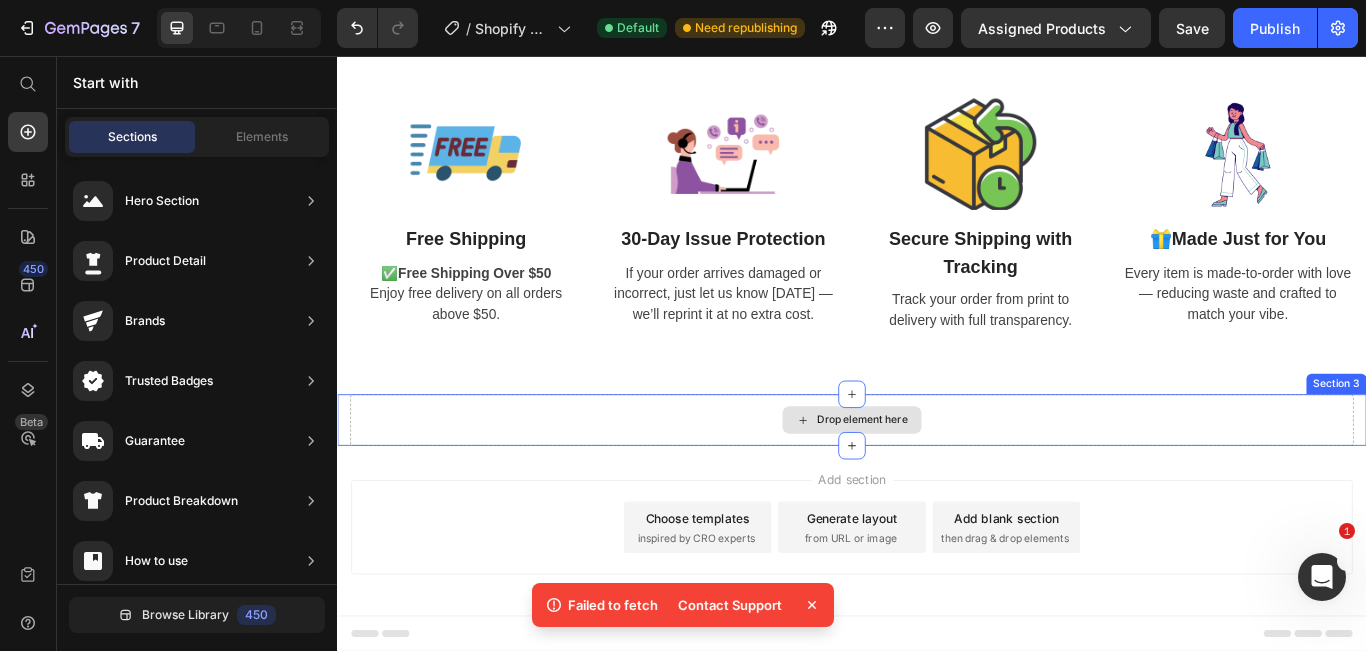 click on "Drop element here" at bounding box center (937, 480) 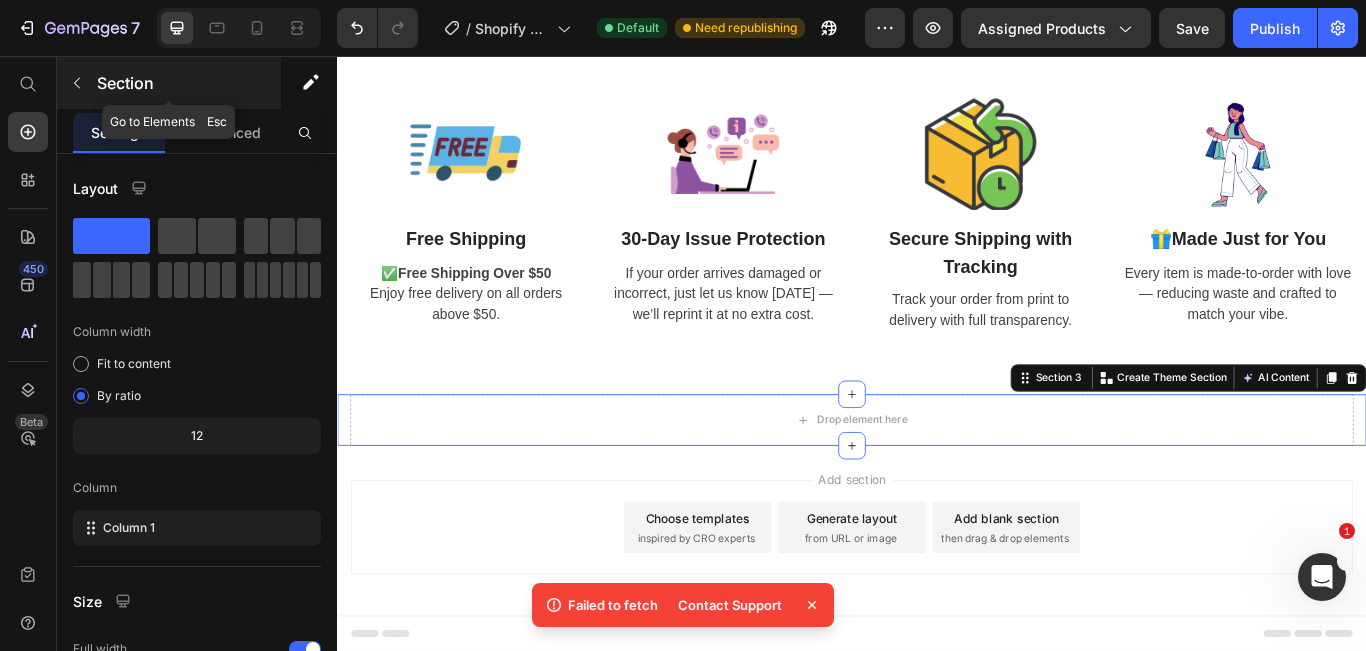 click 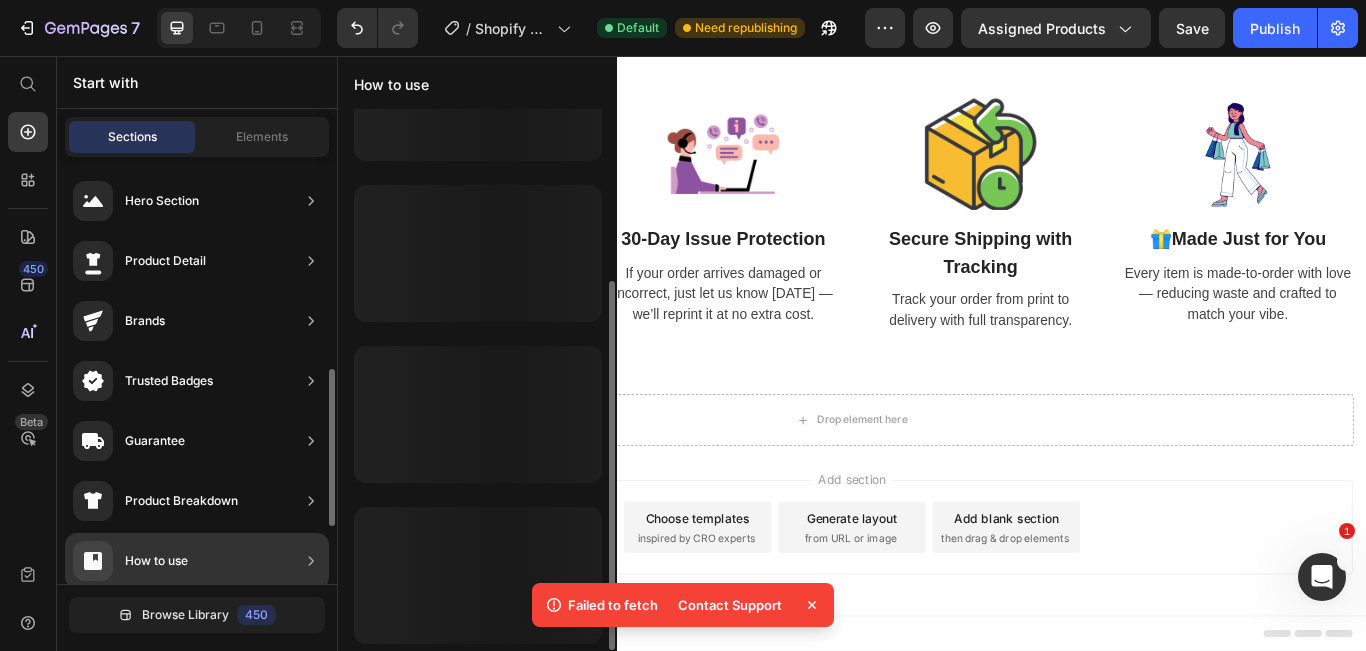 scroll, scrollTop: 252, scrollLeft: 0, axis: vertical 